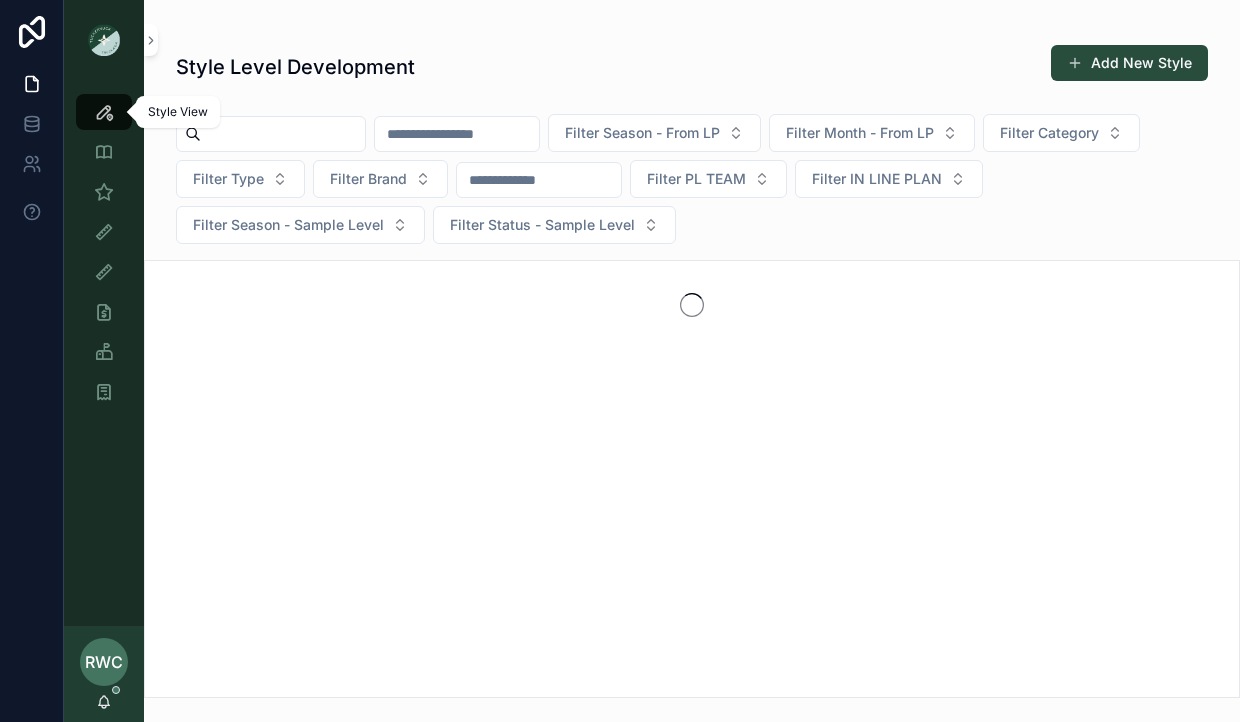 scroll, scrollTop: 0, scrollLeft: 0, axis: both 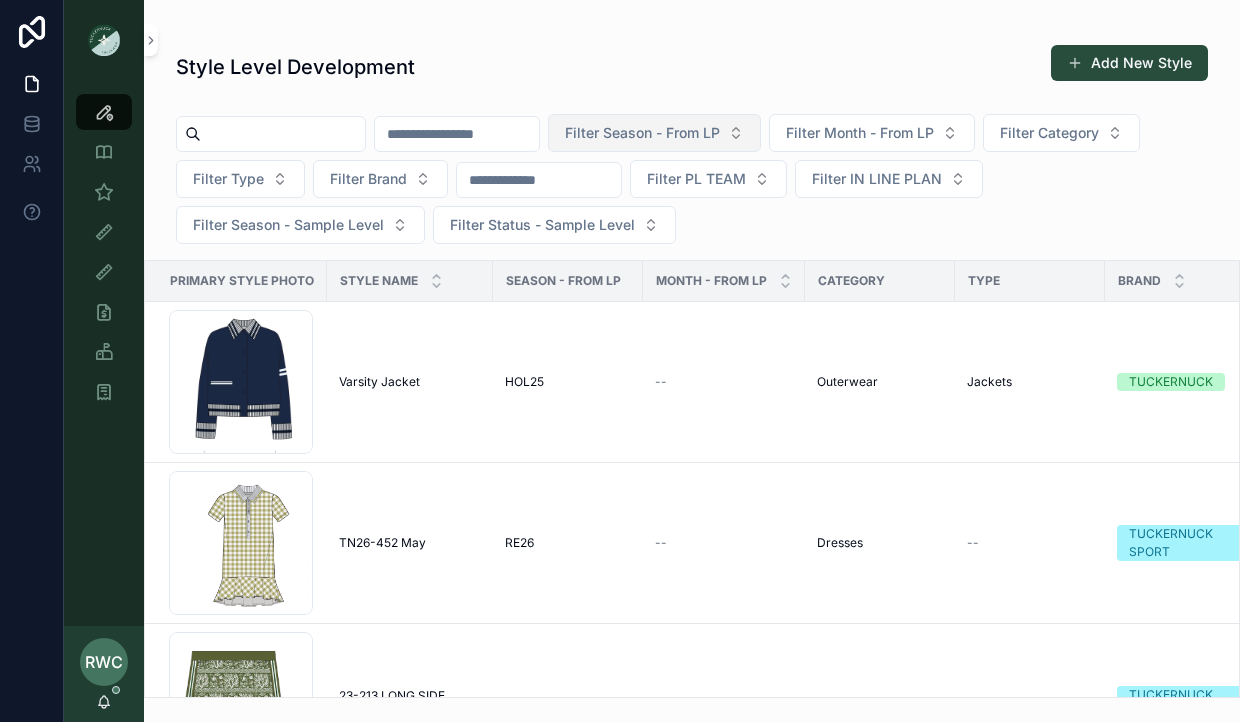 click on "Filter Season - From LP" at bounding box center [642, 133] 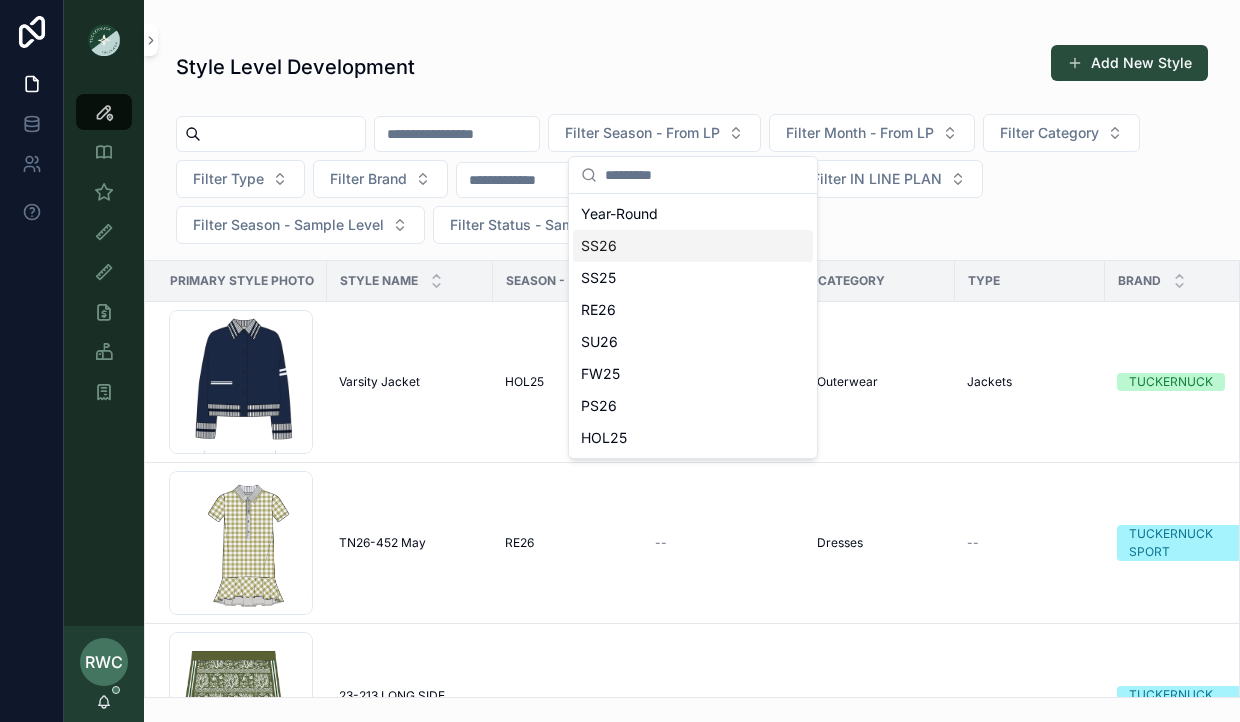 click on "SS26" at bounding box center [693, 246] 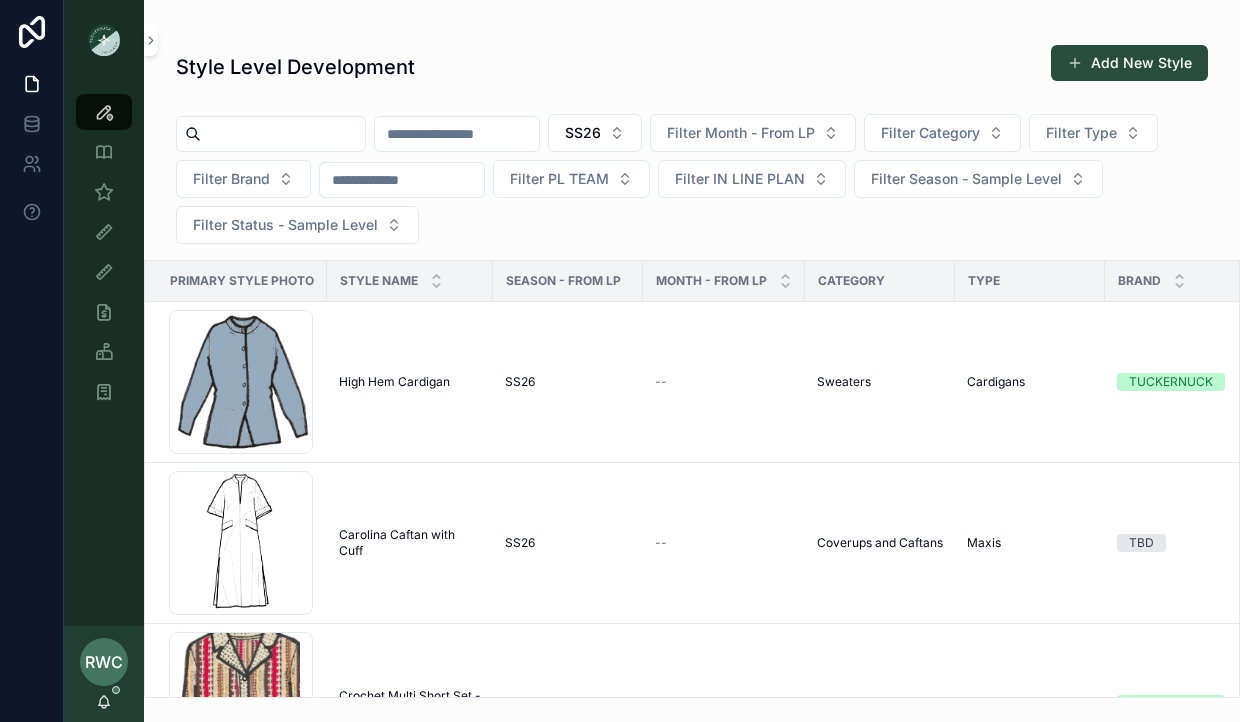 click at bounding box center (402, 180) 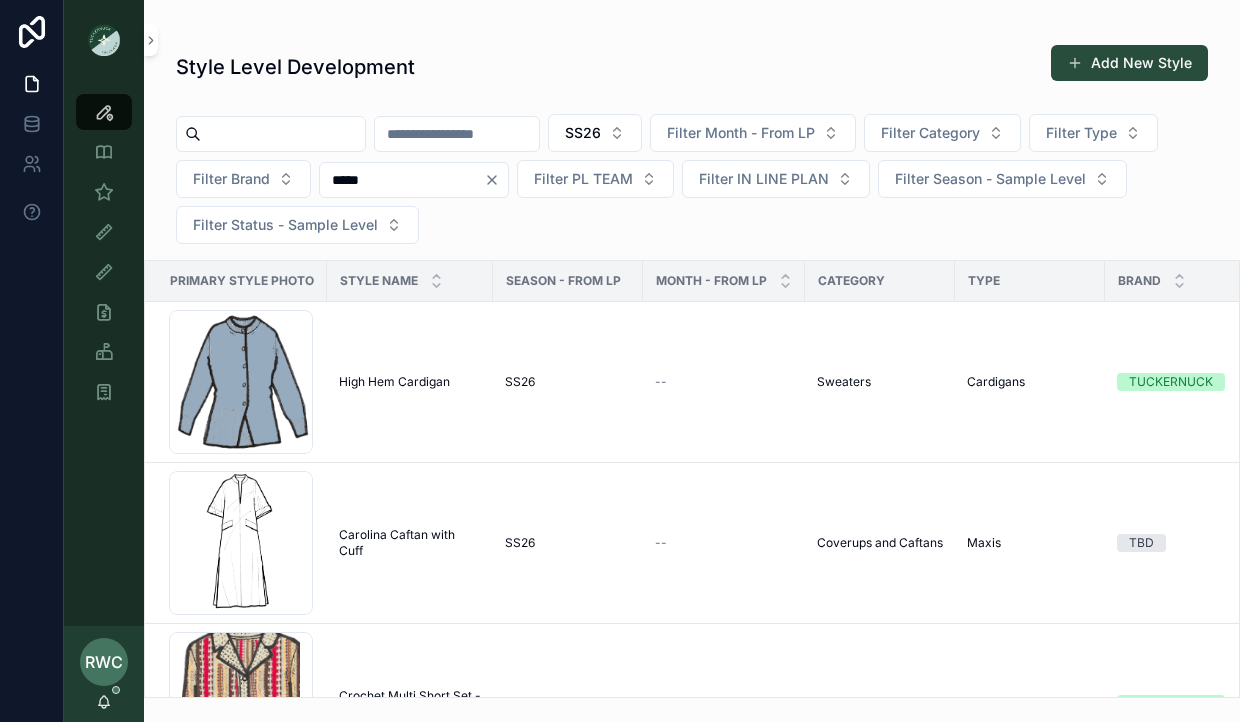 type on "*****" 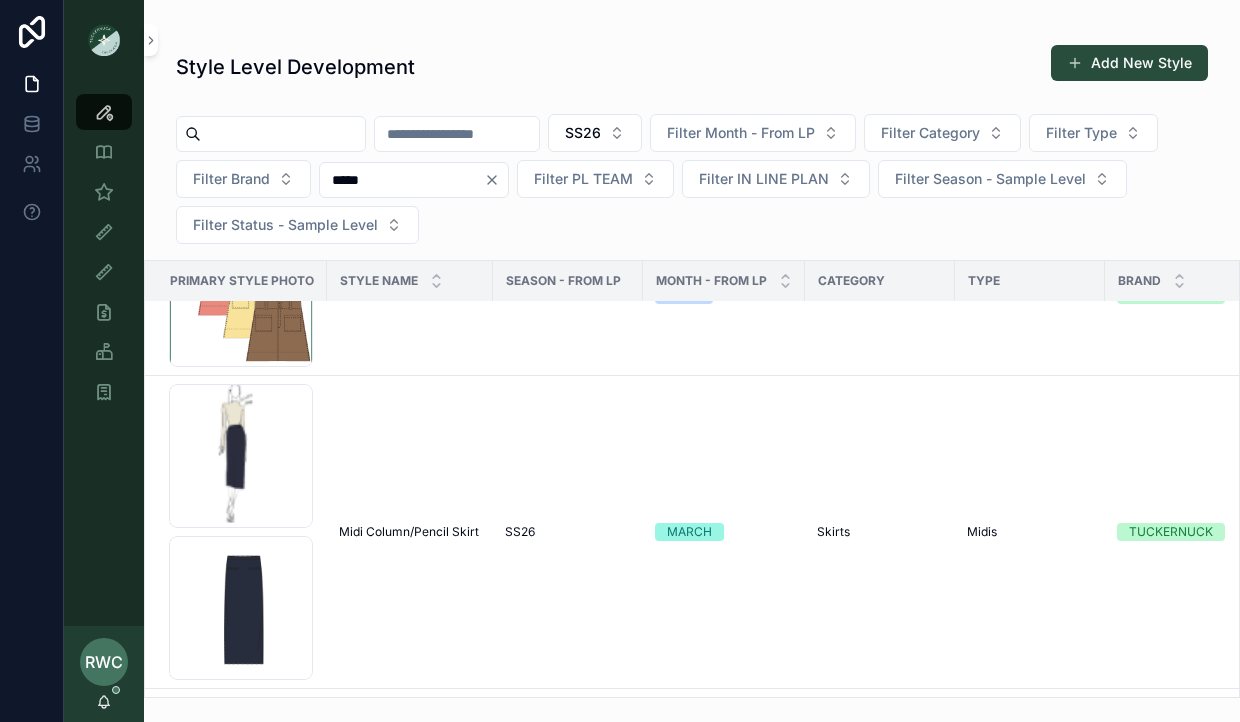 scroll, scrollTop: 2314, scrollLeft: 0, axis: vertical 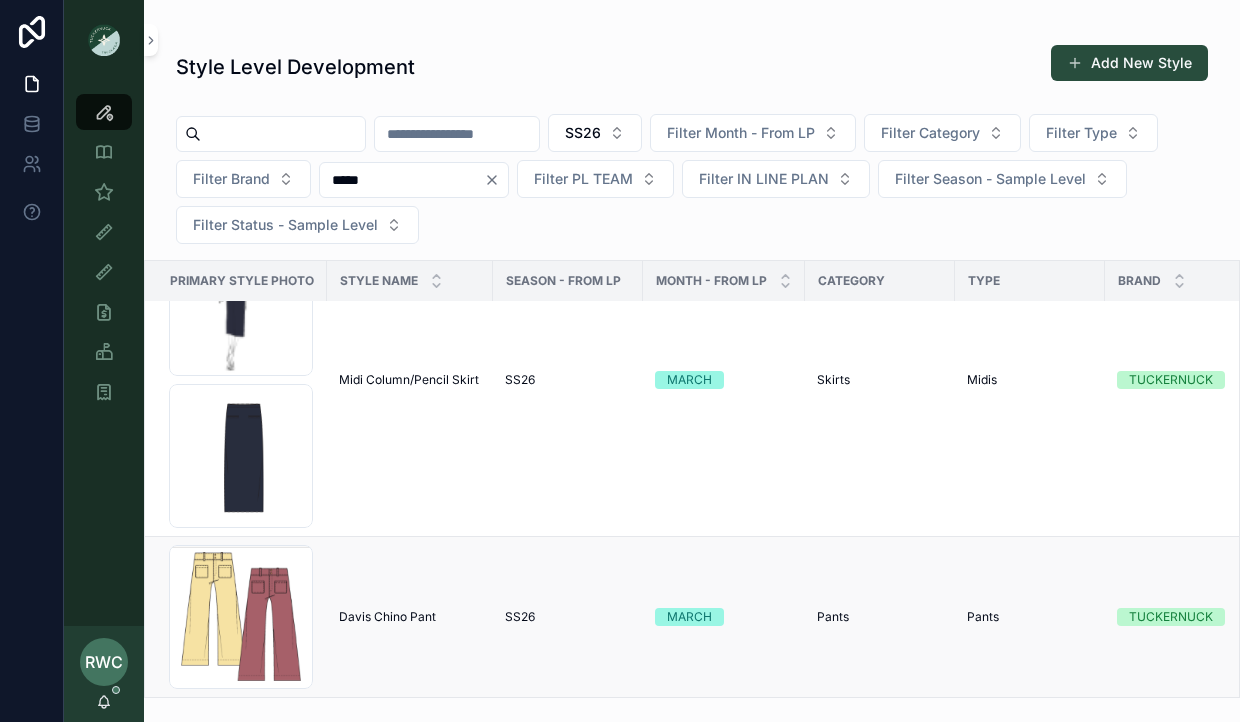 click on "SS26" at bounding box center (568, 617) 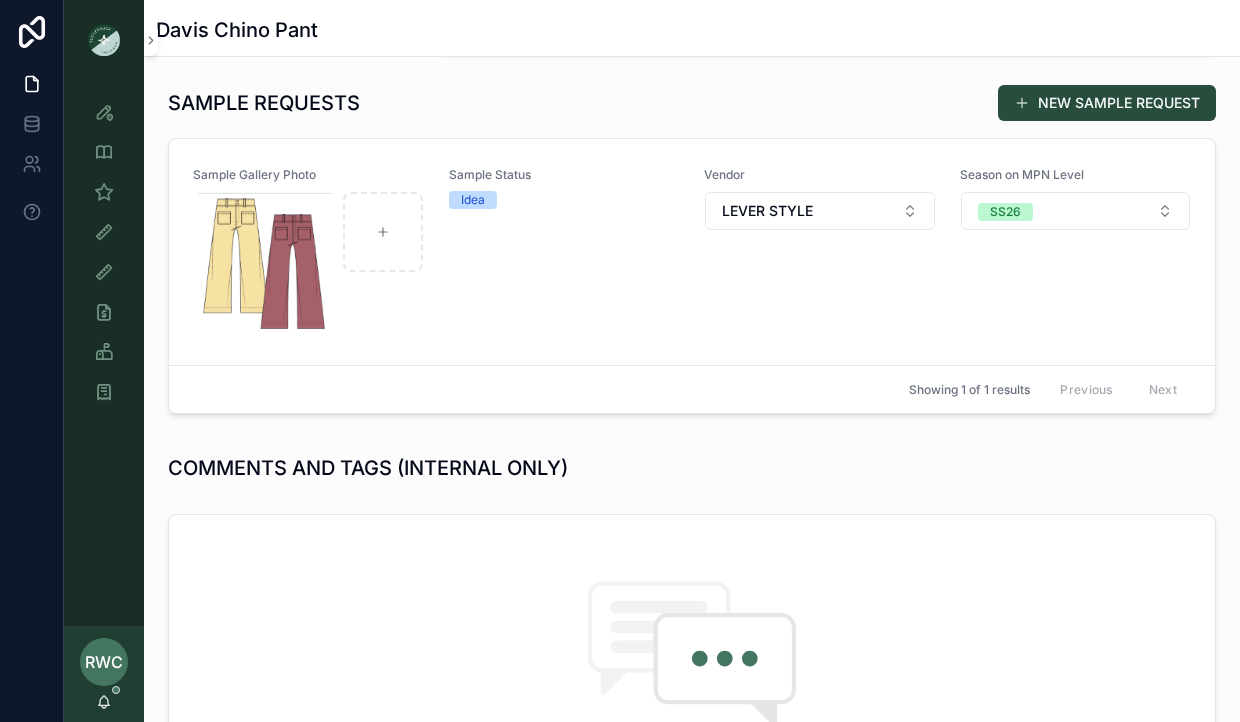 scroll, scrollTop: 854, scrollLeft: 0, axis: vertical 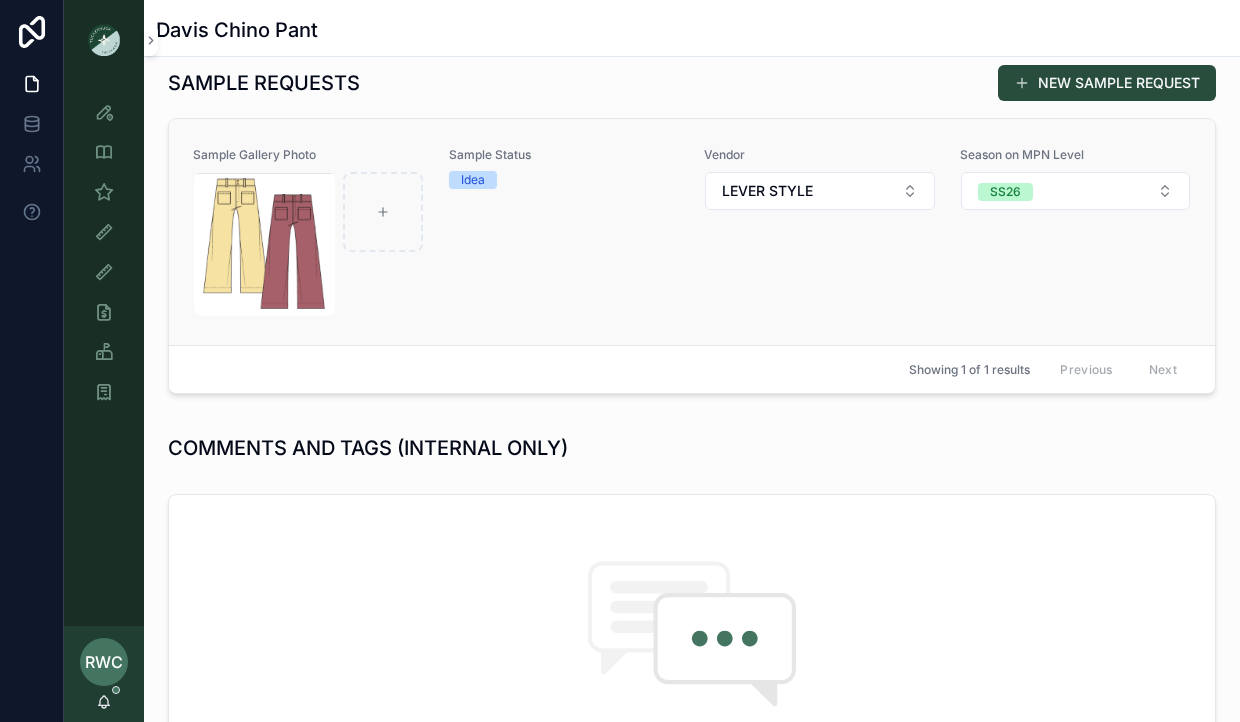 click on "Sample Status Idea" at bounding box center [565, 232] 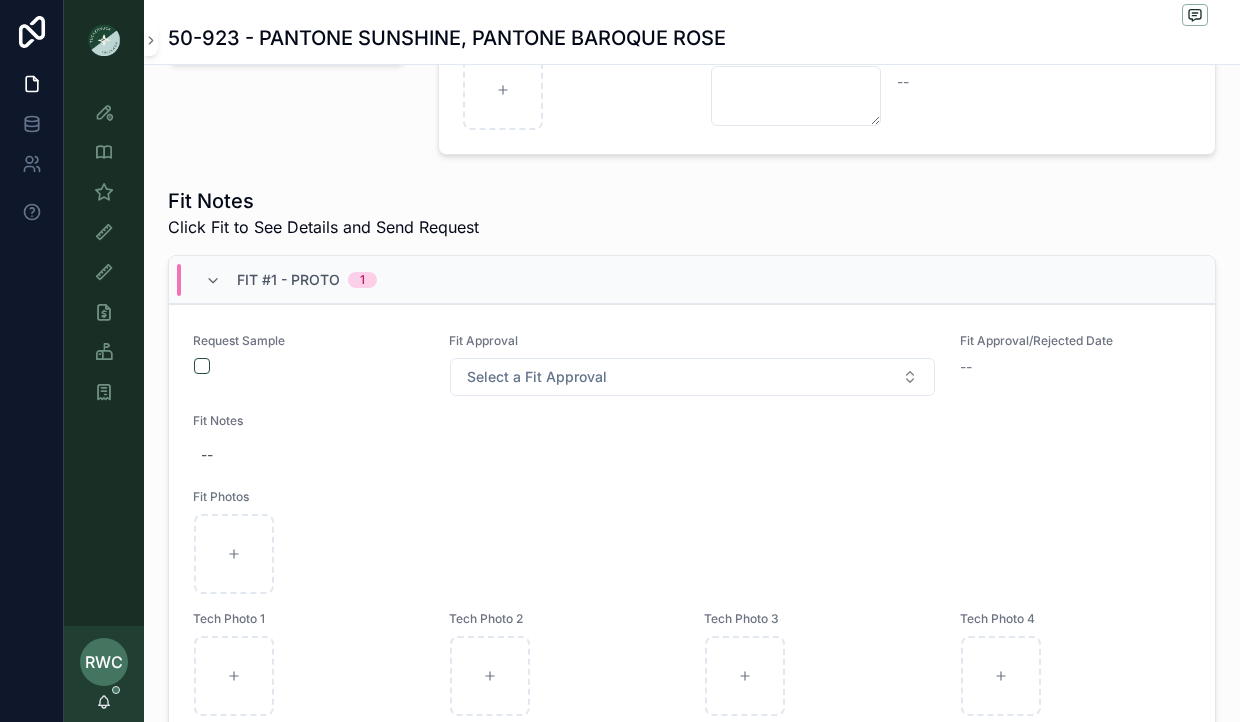 scroll, scrollTop: 509, scrollLeft: 0, axis: vertical 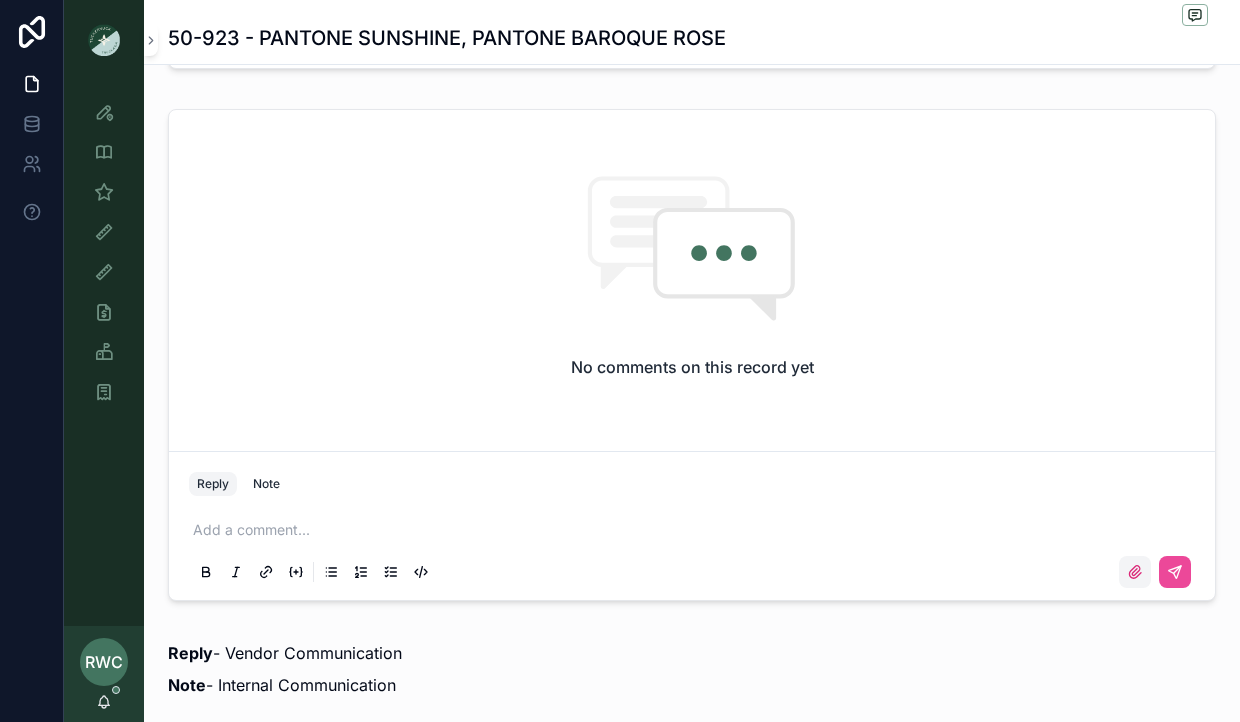 click 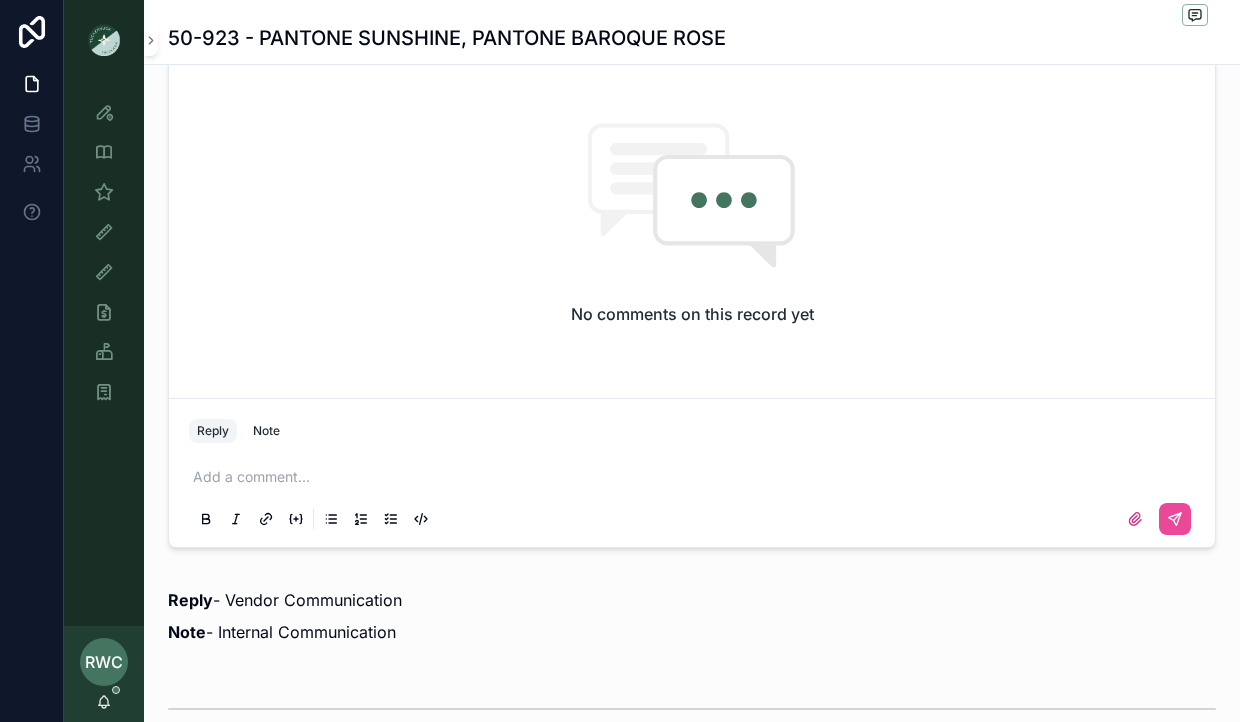 scroll, scrollTop: 1282, scrollLeft: 0, axis: vertical 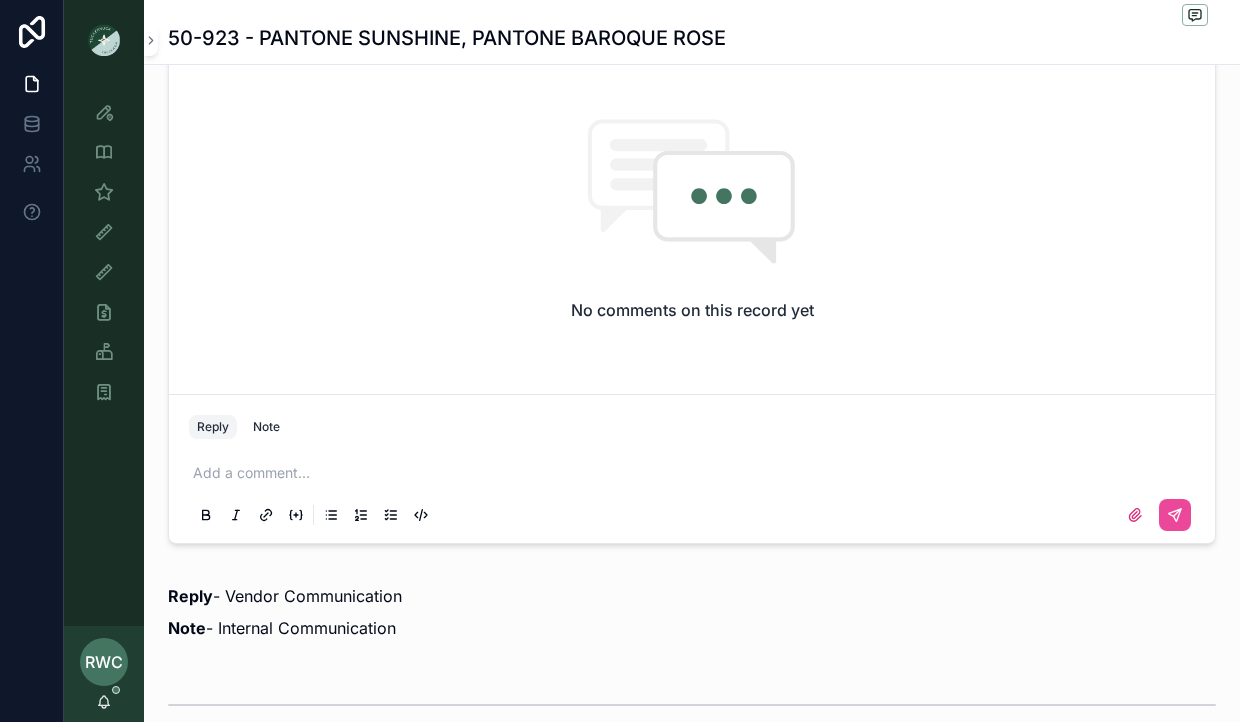 click 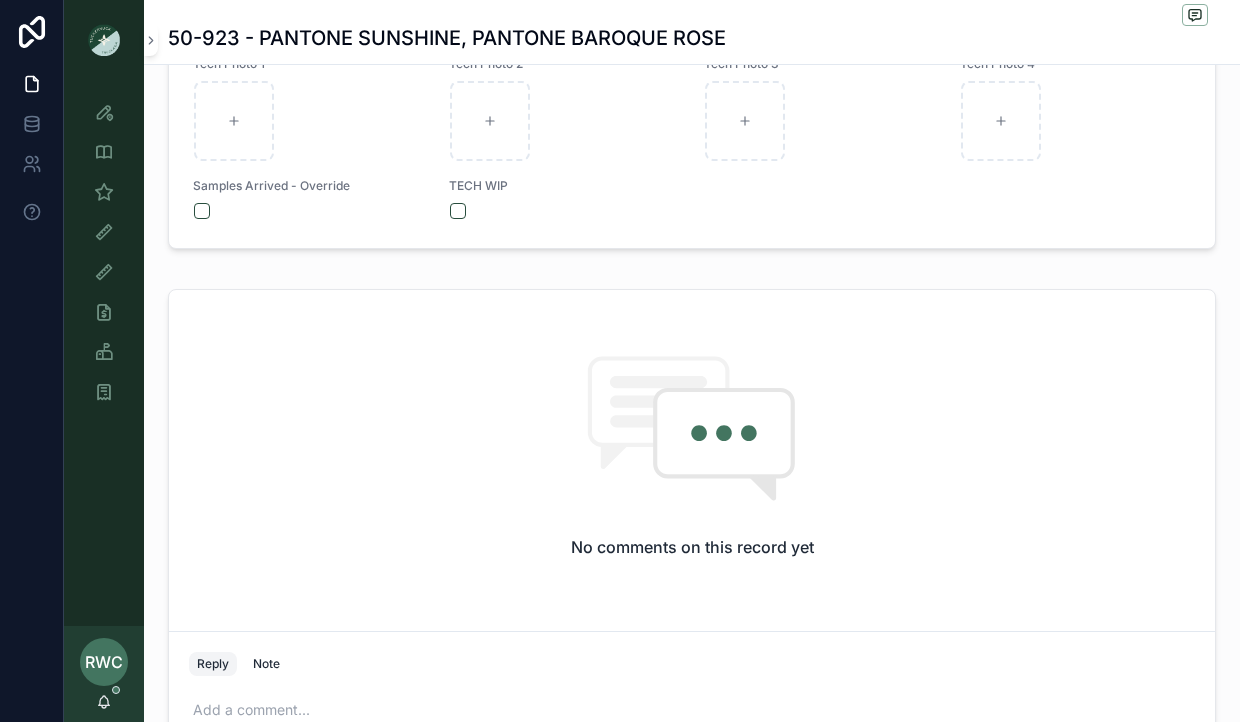 scroll, scrollTop: 1245, scrollLeft: 0, axis: vertical 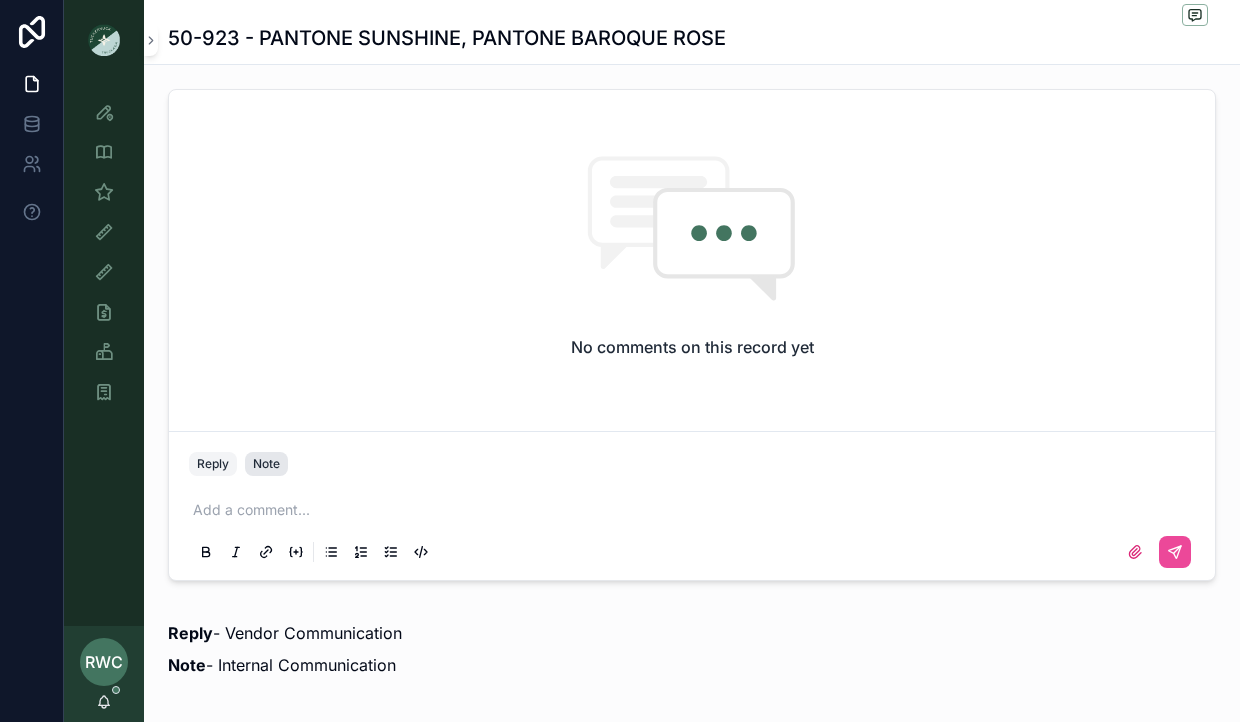 click on "Note" at bounding box center (266, 464) 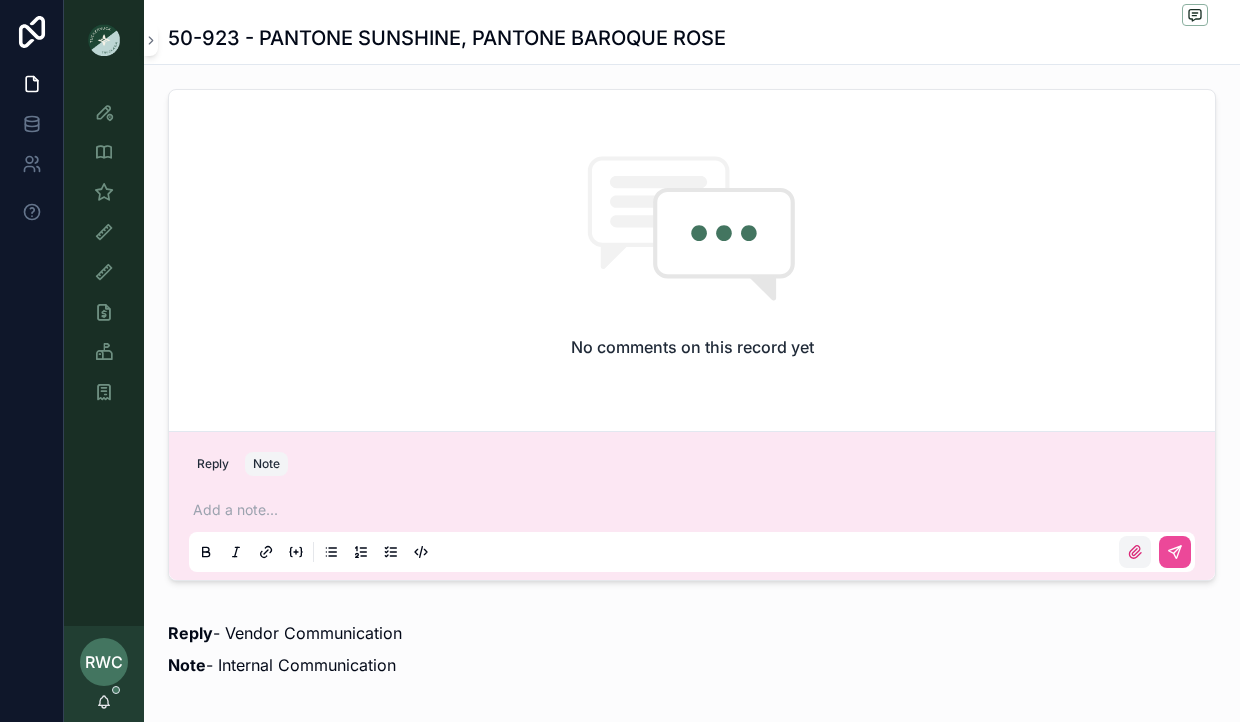 click 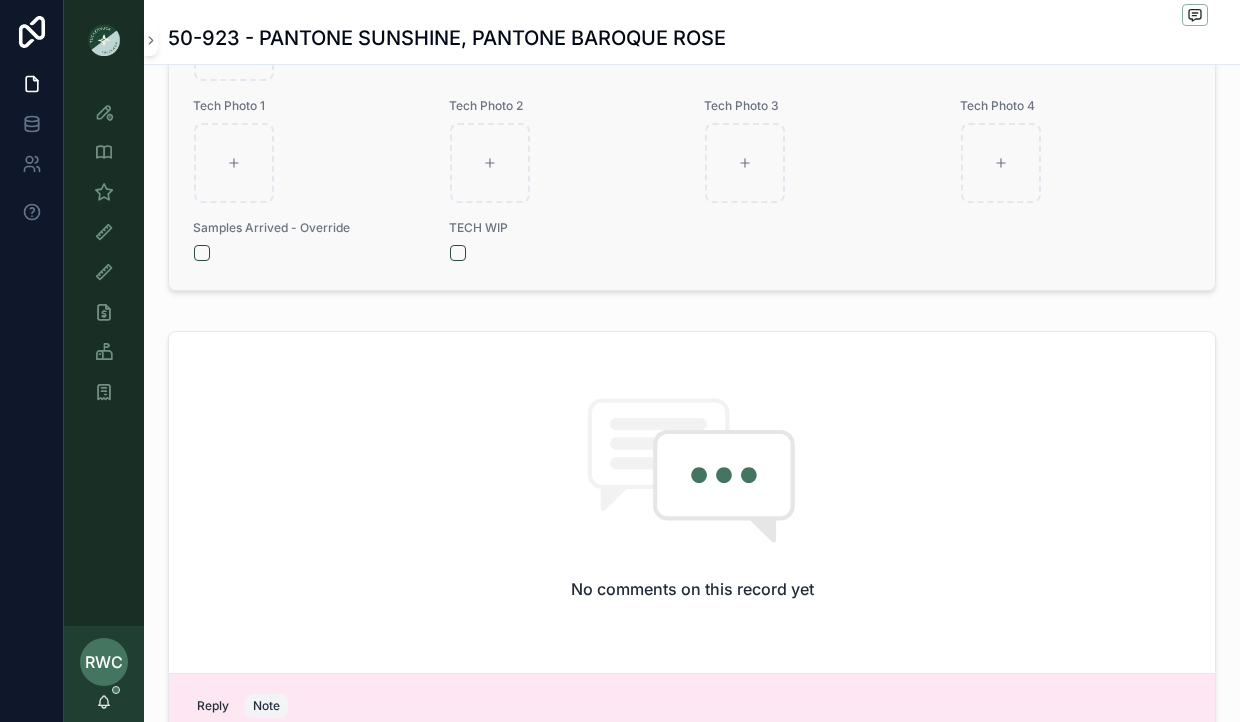 scroll, scrollTop: 691, scrollLeft: 0, axis: vertical 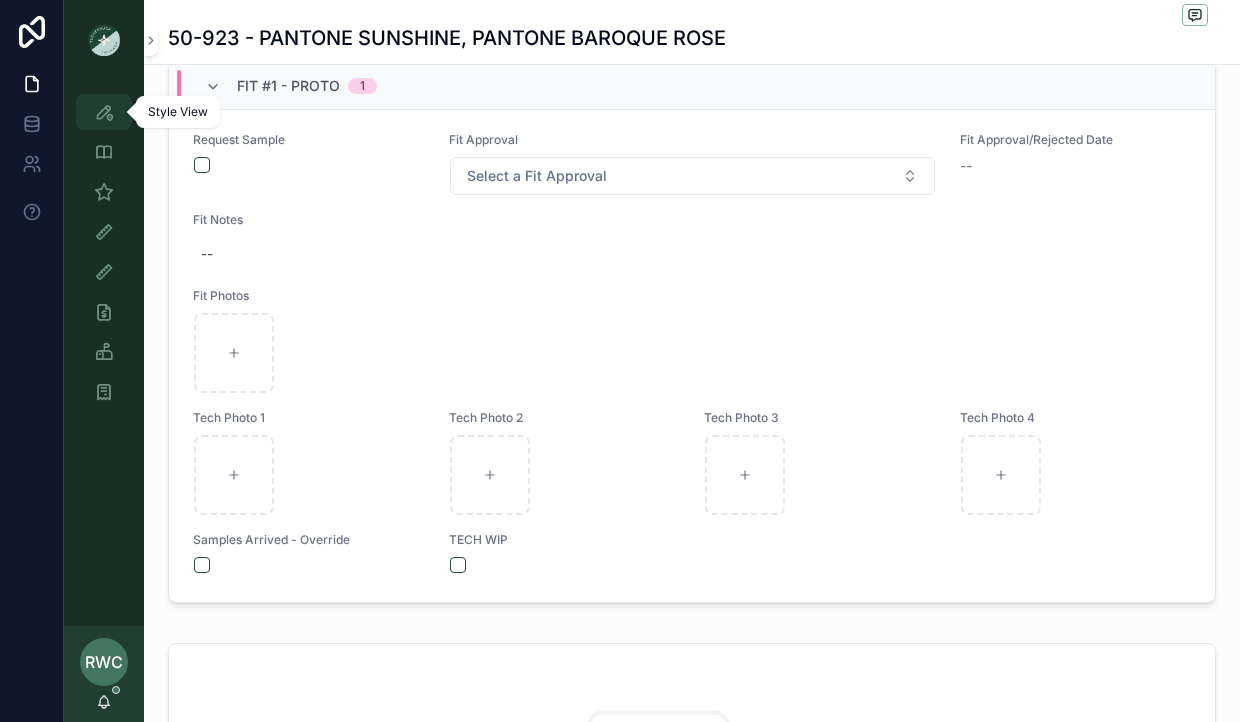 click at bounding box center (104, 112) 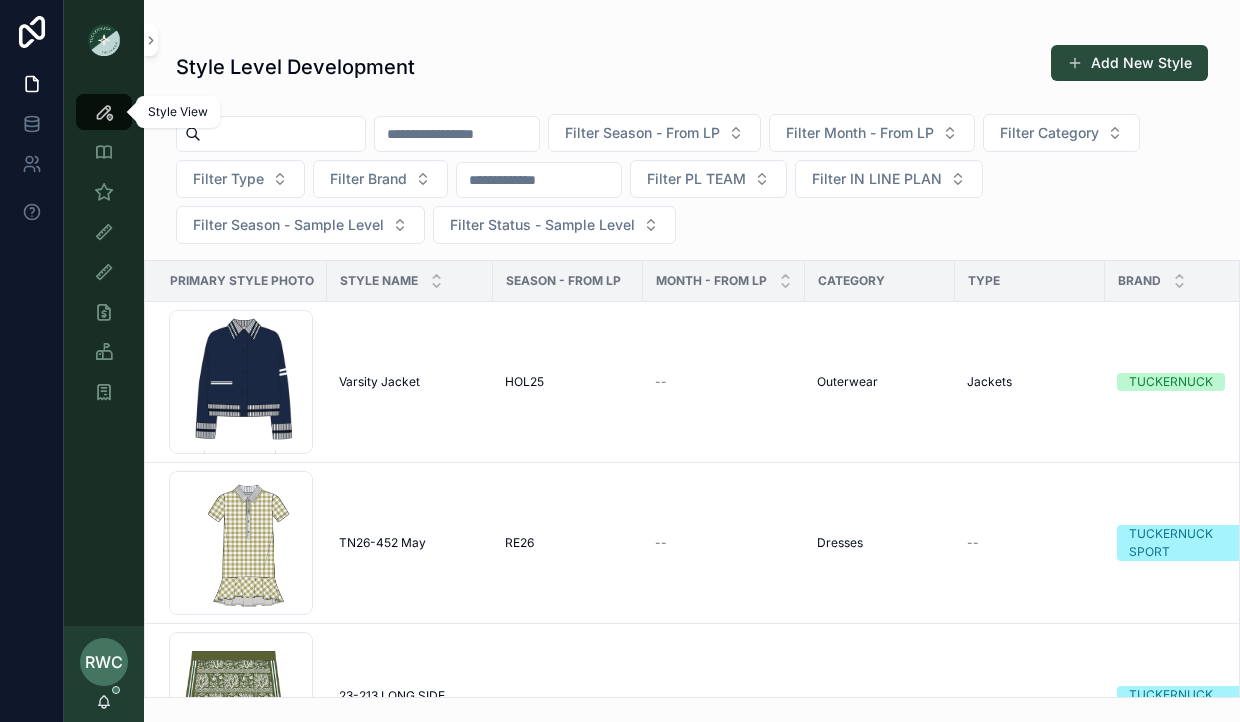 scroll, scrollTop: 0, scrollLeft: 0, axis: both 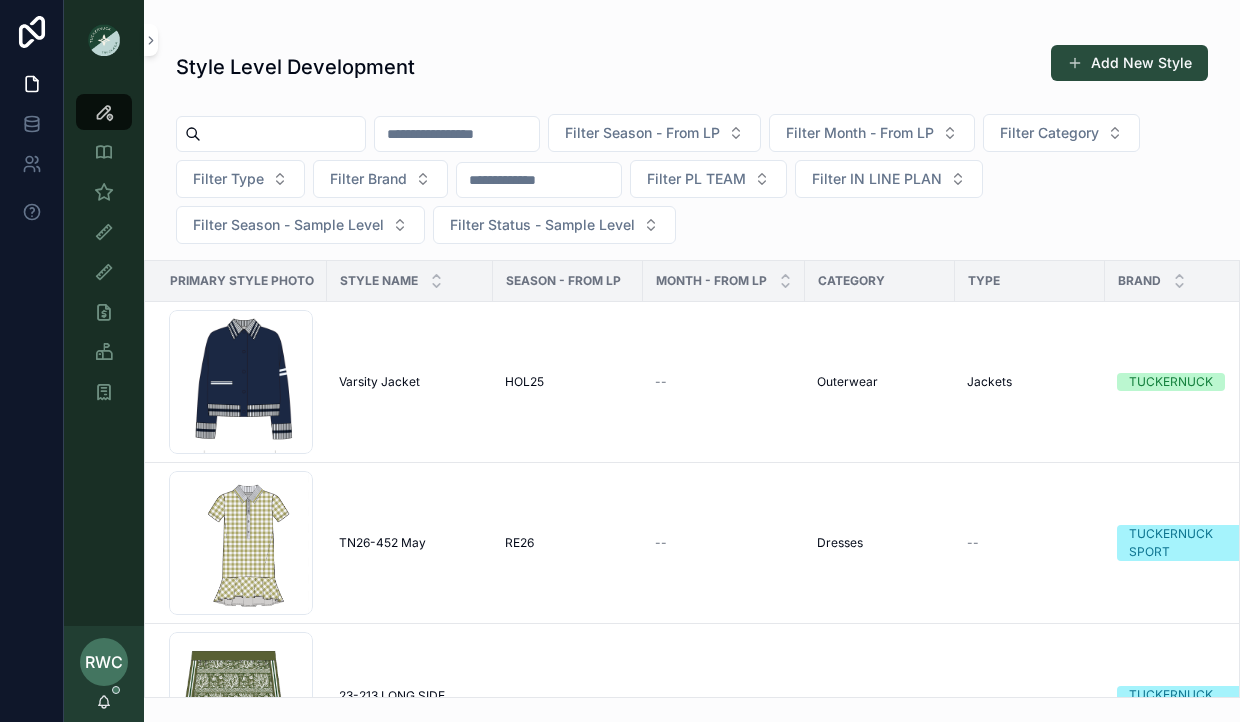 click at bounding box center [283, 134] 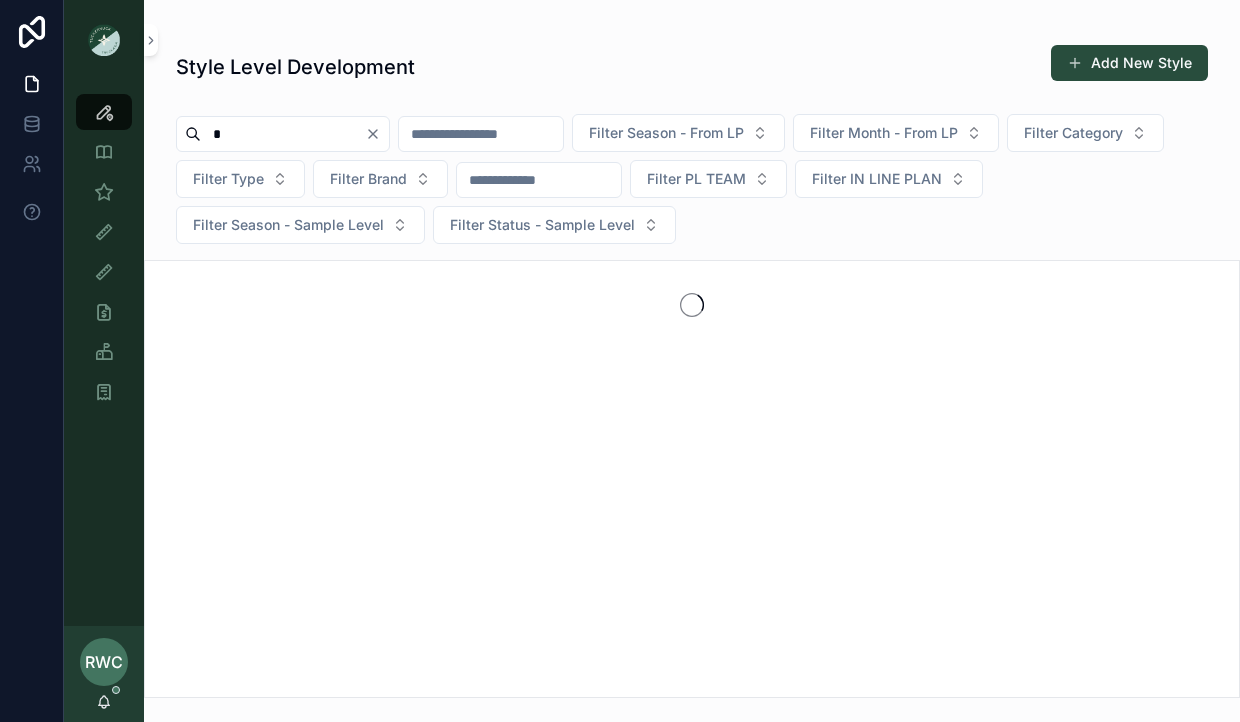 type 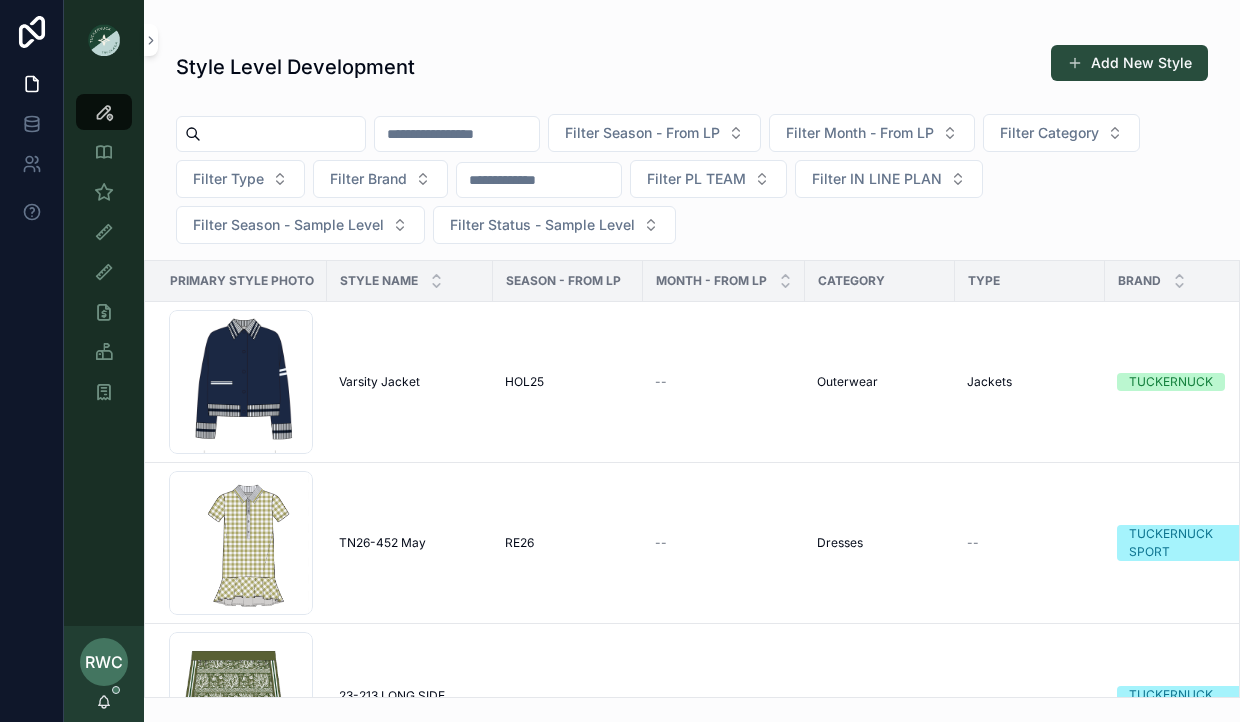 click at bounding box center [457, 134] 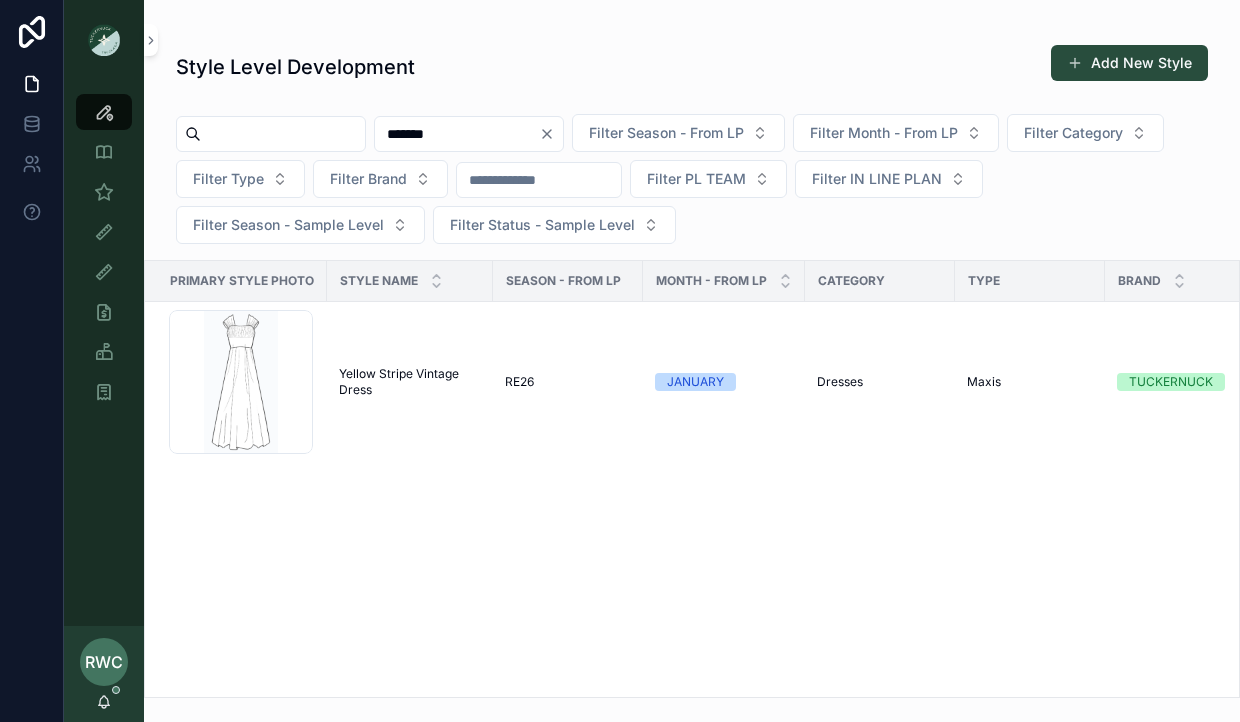 click on "*******" at bounding box center (457, 134) 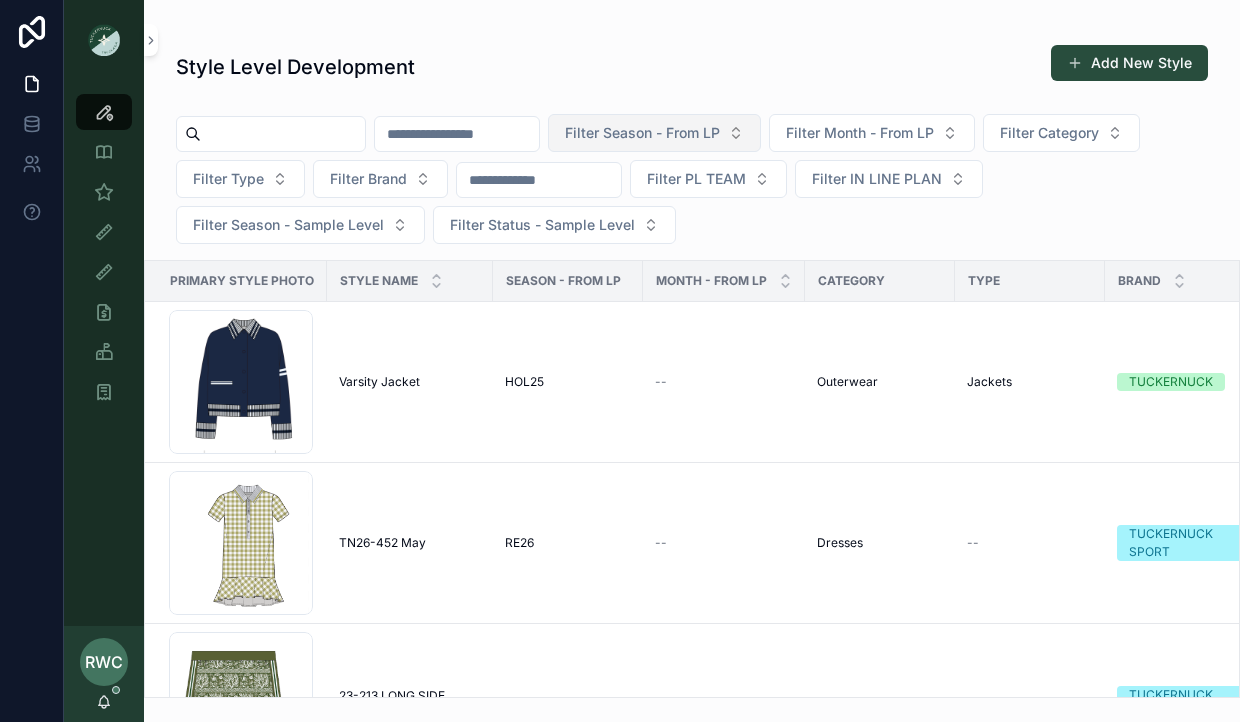 click on "Filter Season - From LP" at bounding box center (642, 133) 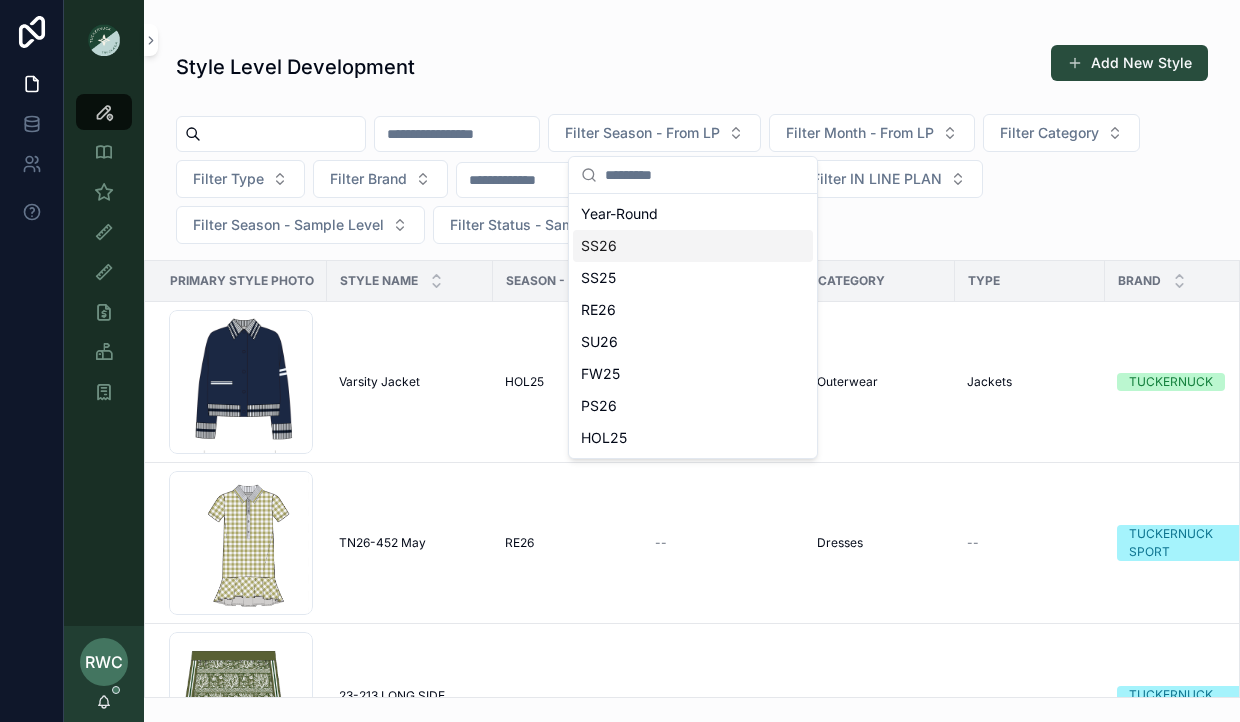 click on "SS26" at bounding box center [693, 246] 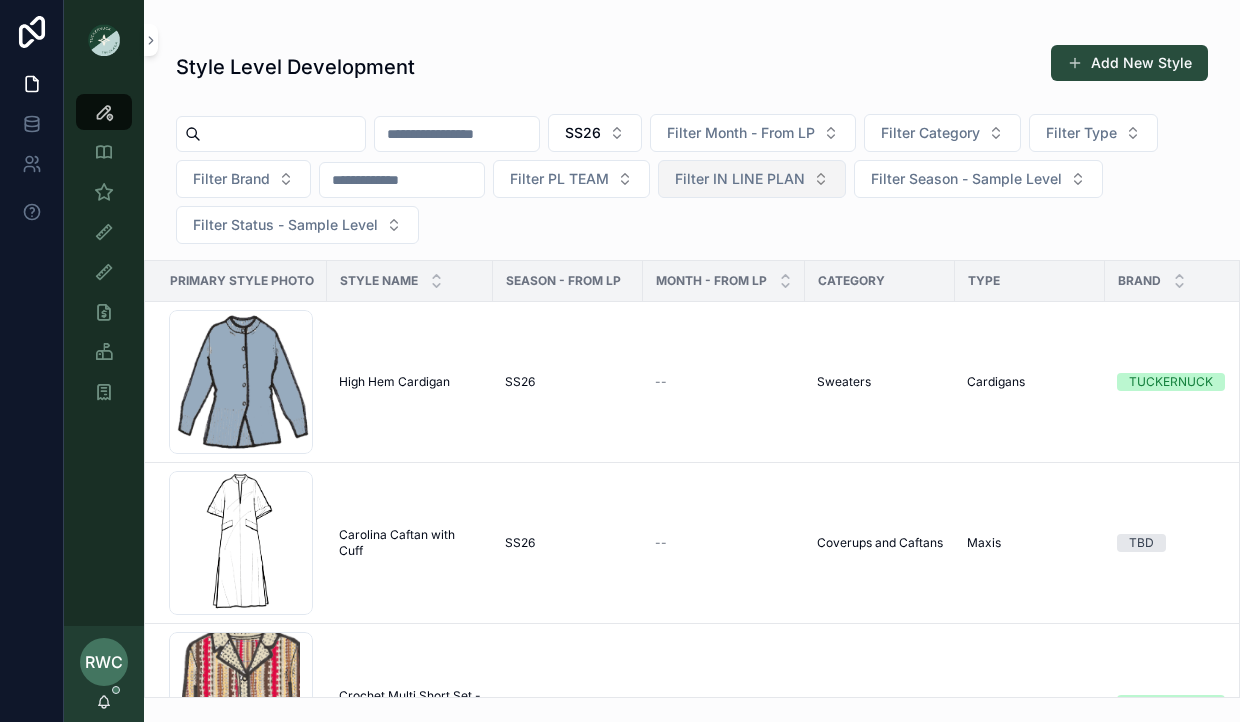click on "Filter IN LINE PLAN" at bounding box center (740, 179) 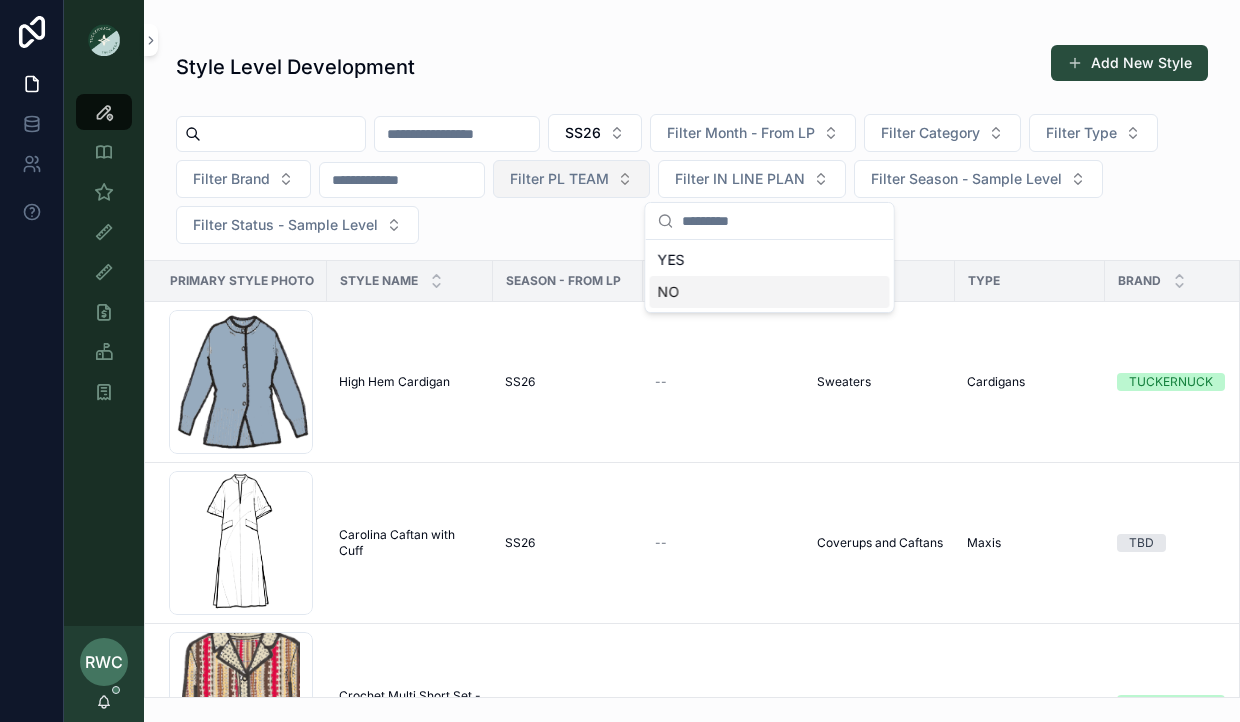 click on "Filter PL TEAM" at bounding box center (559, 179) 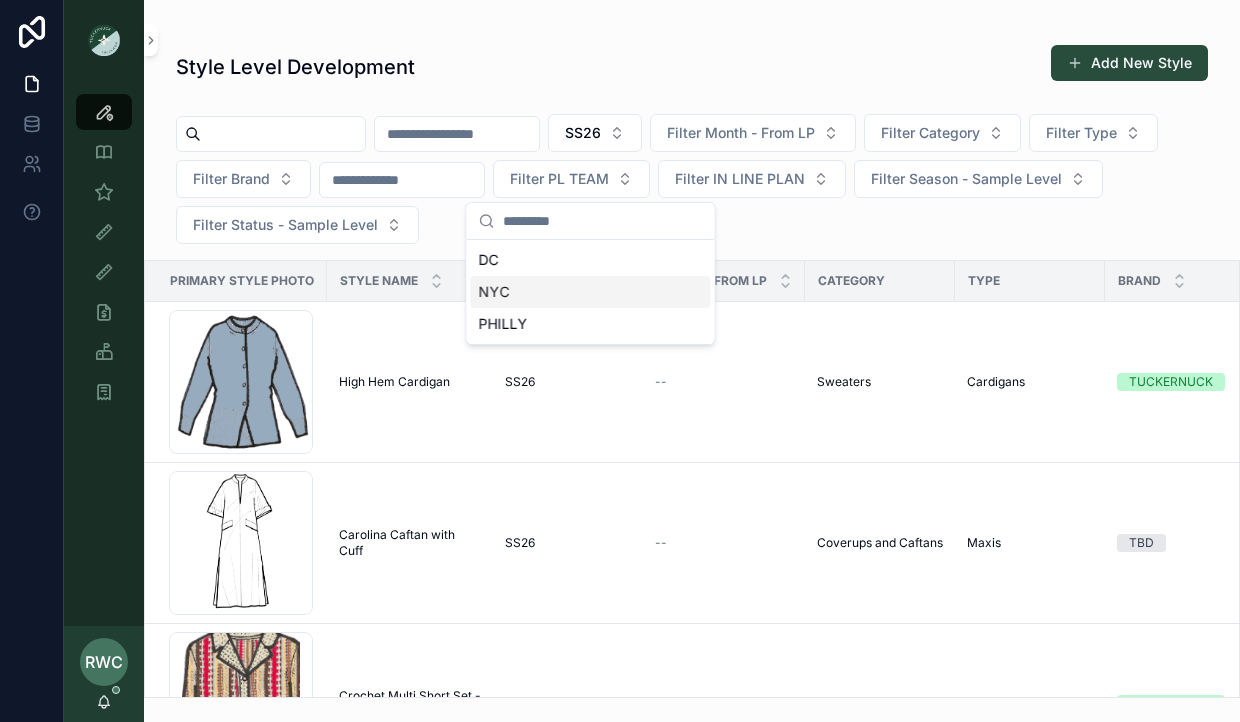 click on "NYC" at bounding box center [591, 292] 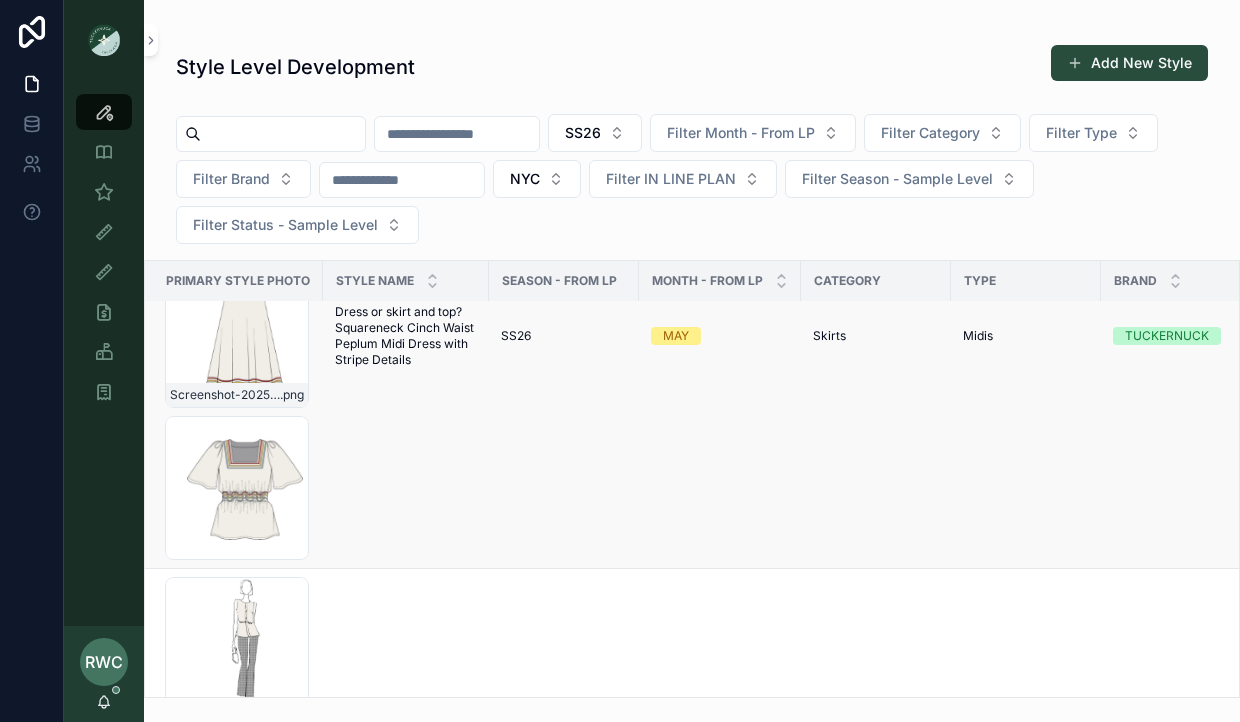 scroll, scrollTop: 13643, scrollLeft: 4, axis: both 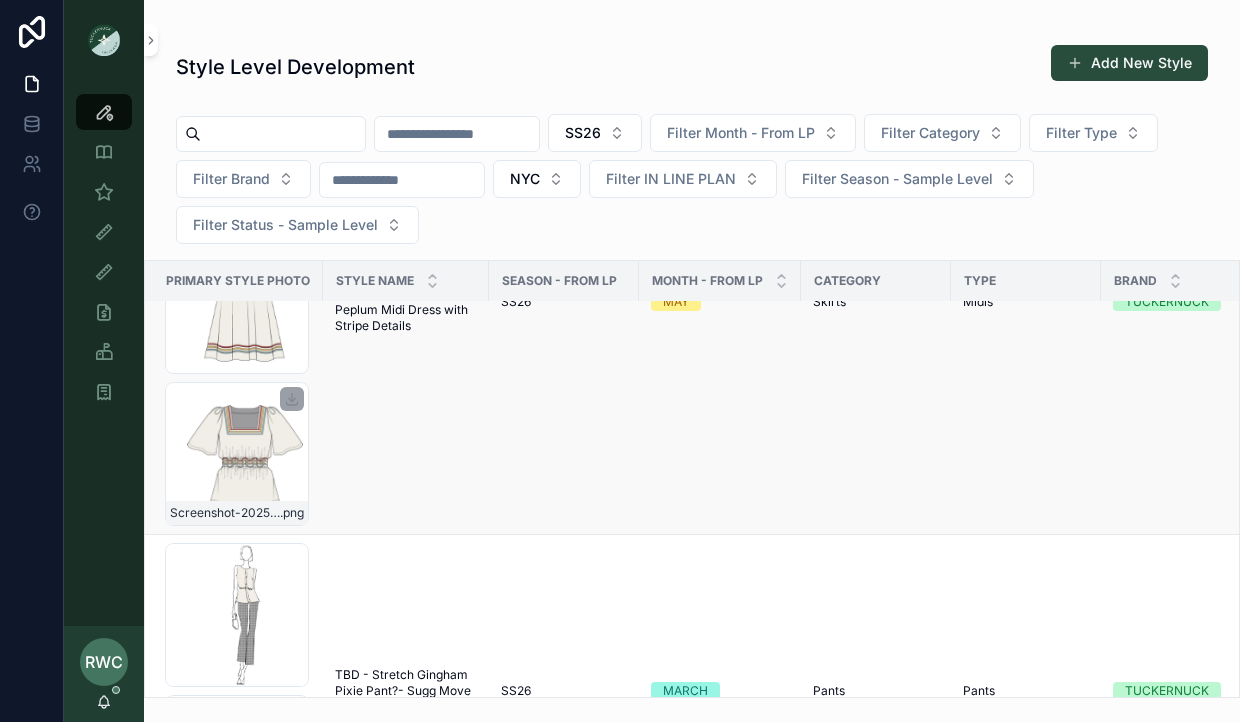 click on "[DATE] [TIME] .png" at bounding box center (237, 454) 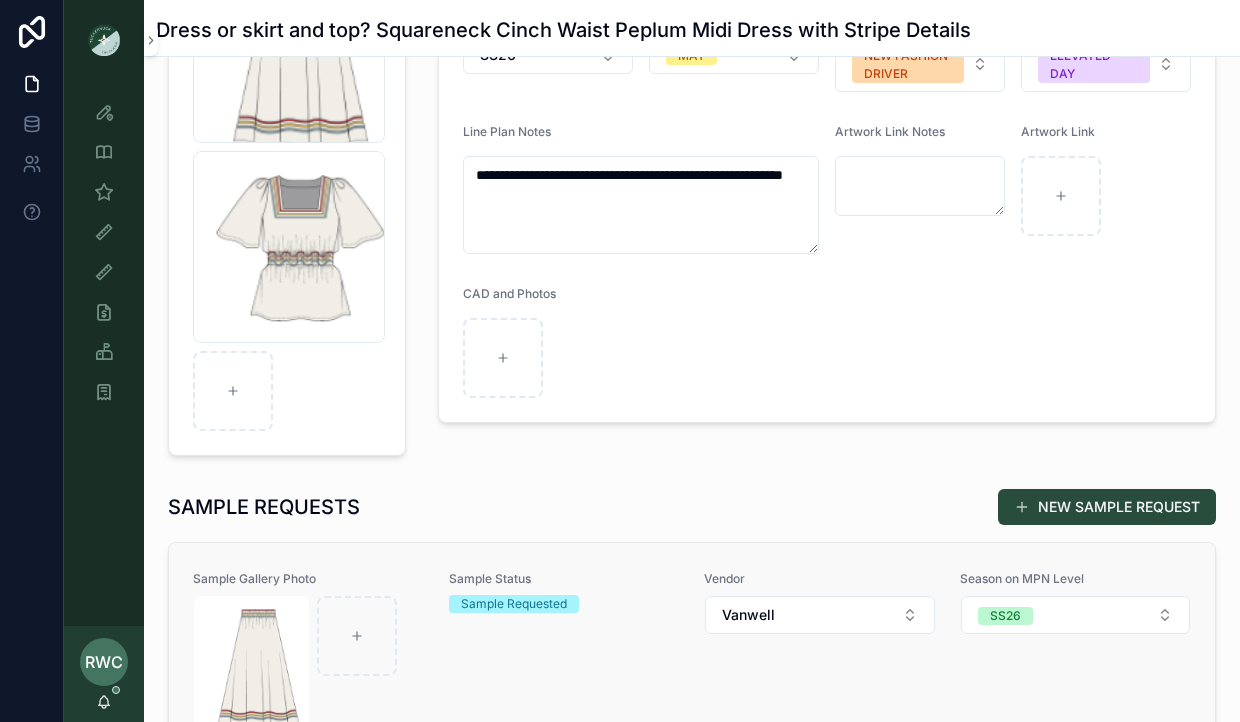 scroll, scrollTop: 591, scrollLeft: 0, axis: vertical 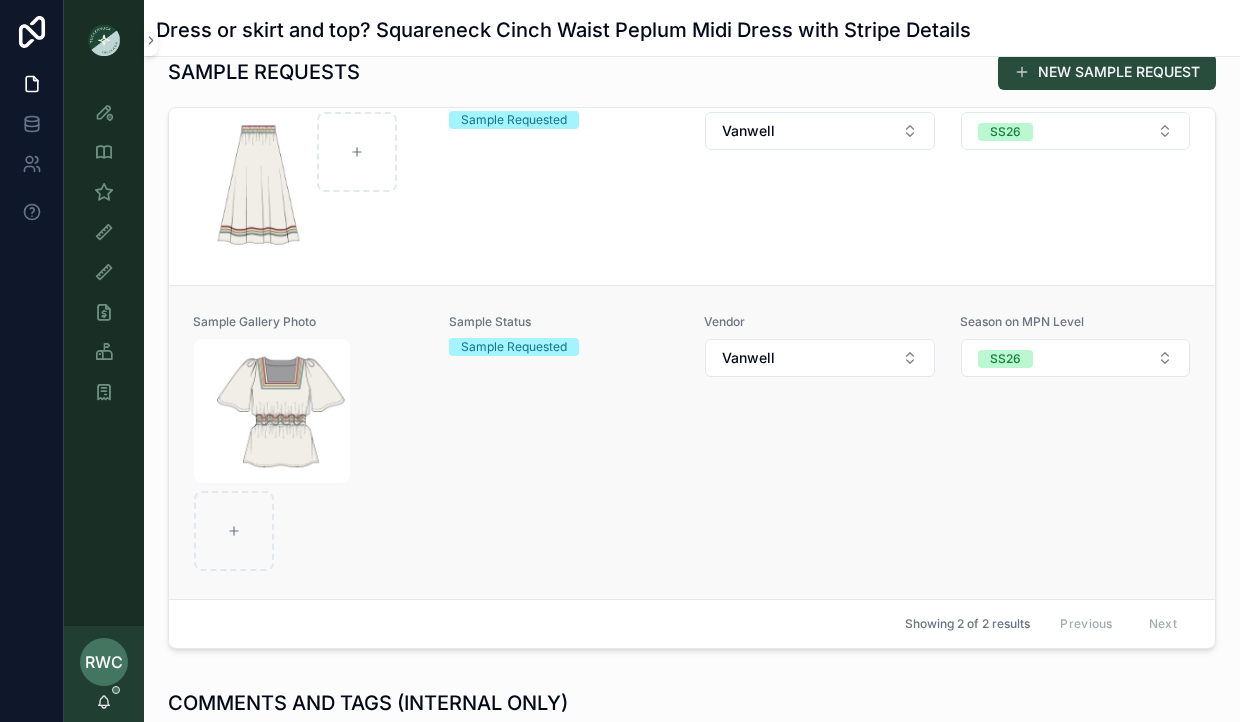 click on "Sample Requested" at bounding box center (514, 347) 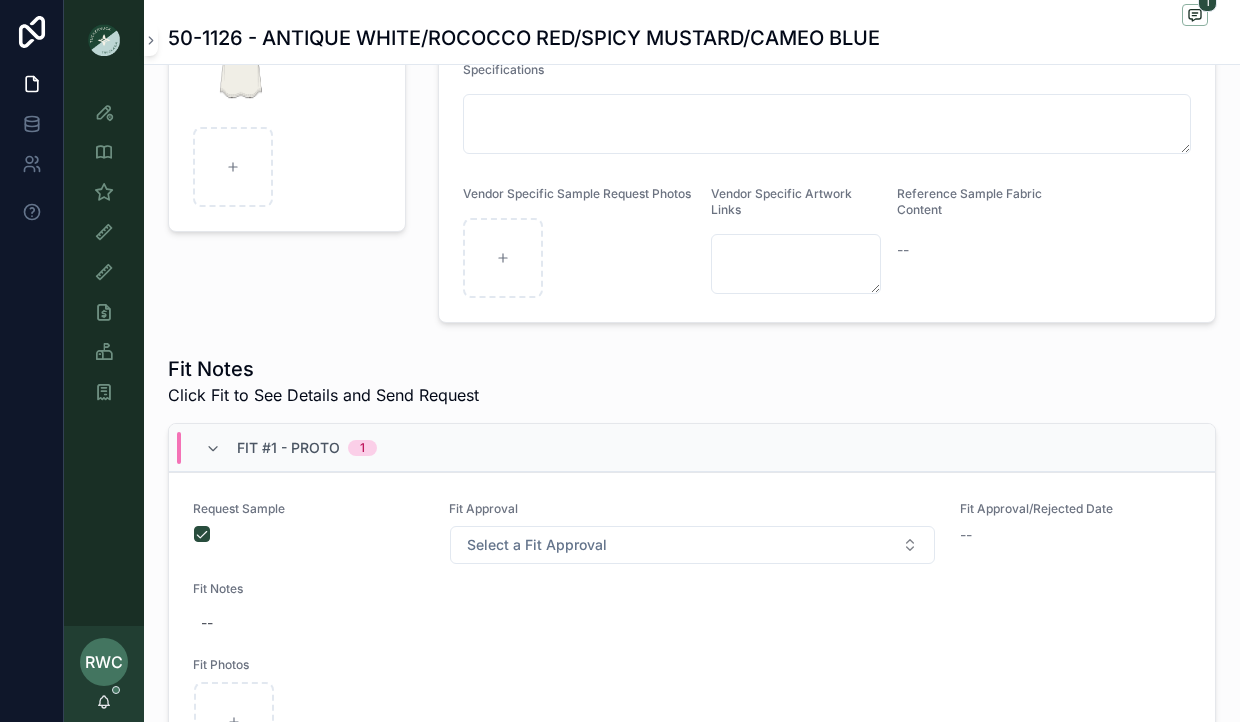 scroll, scrollTop: 371, scrollLeft: 0, axis: vertical 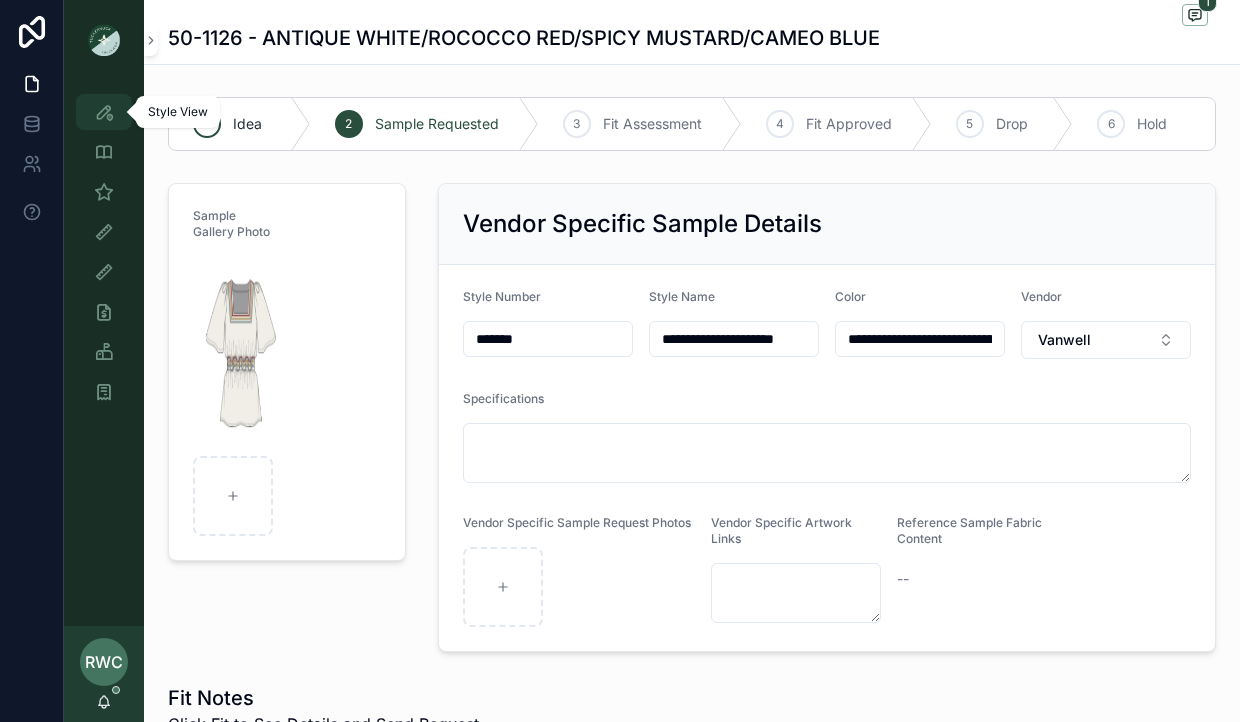 click at bounding box center (104, 112) 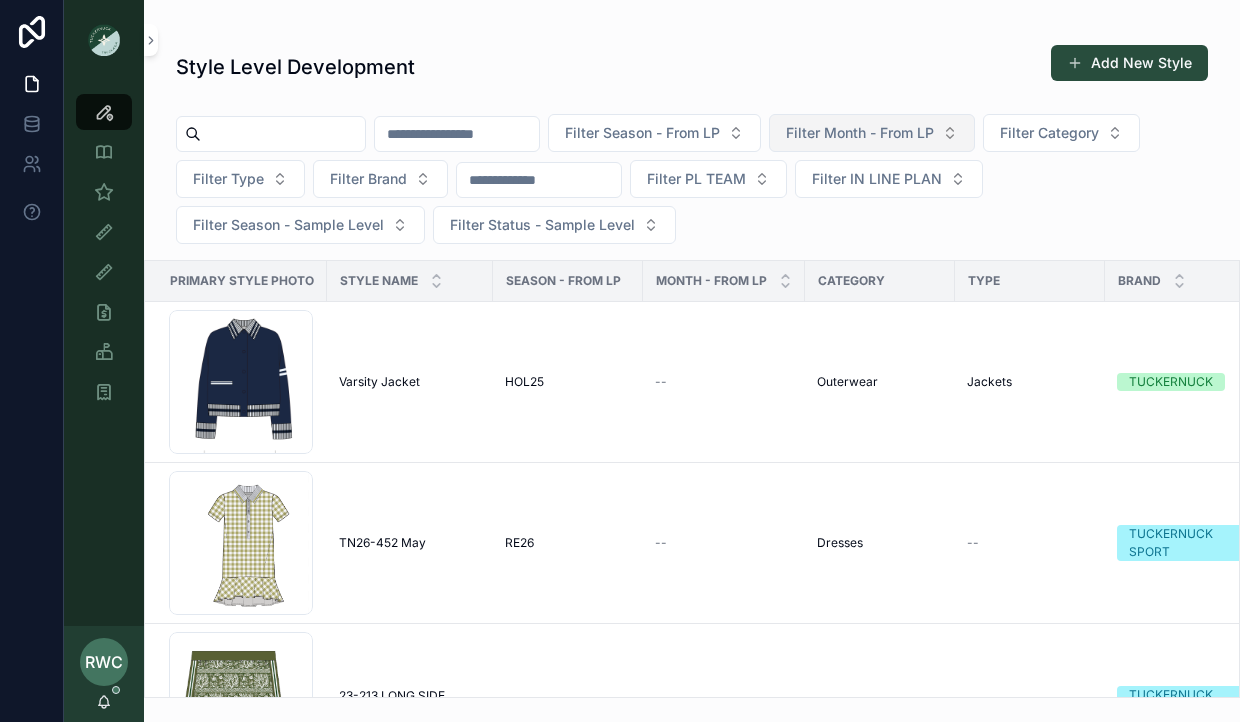 click on "Filter Month - From LP" at bounding box center (860, 133) 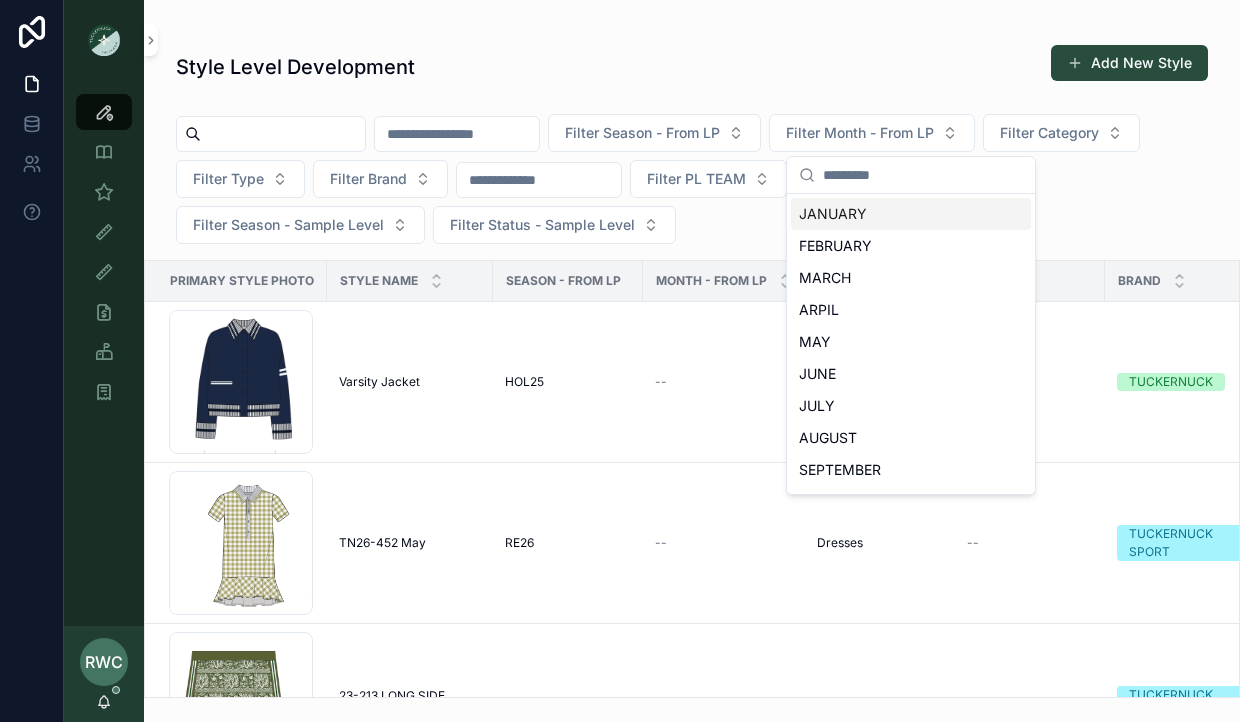 click on "Style Level Development Add New Style" at bounding box center (692, 67) 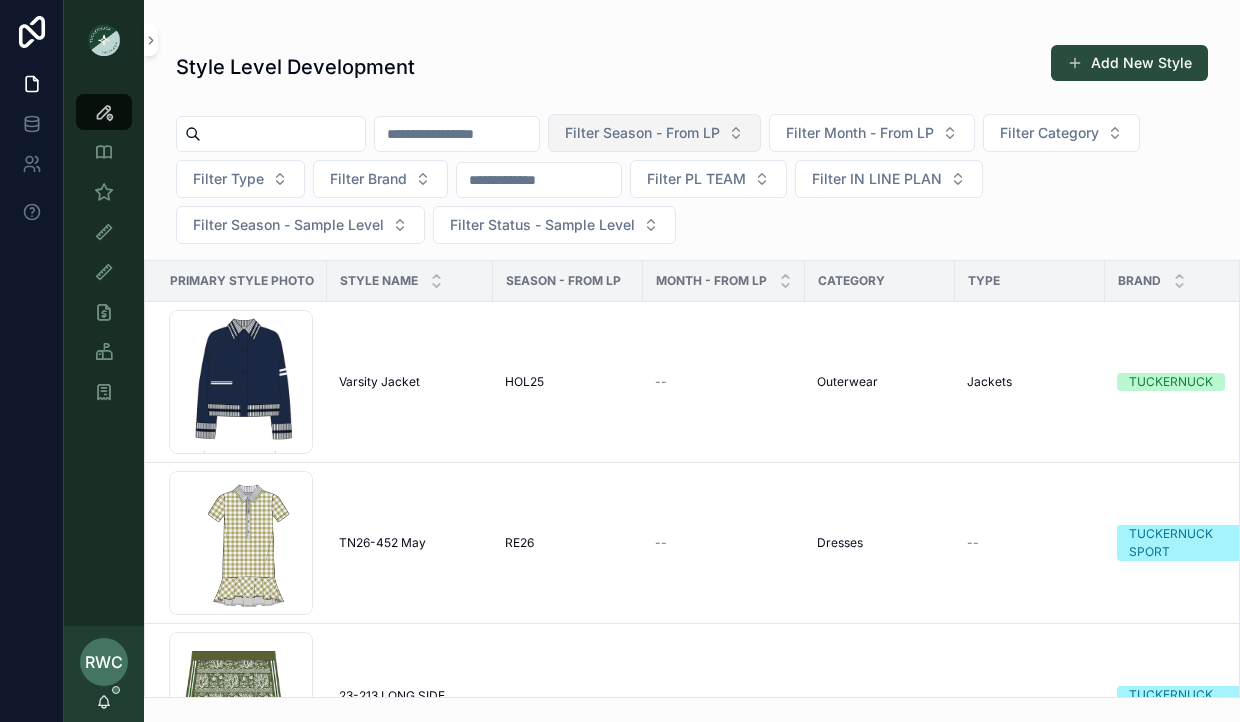 click on "Filter Season - From LP" at bounding box center [642, 133] 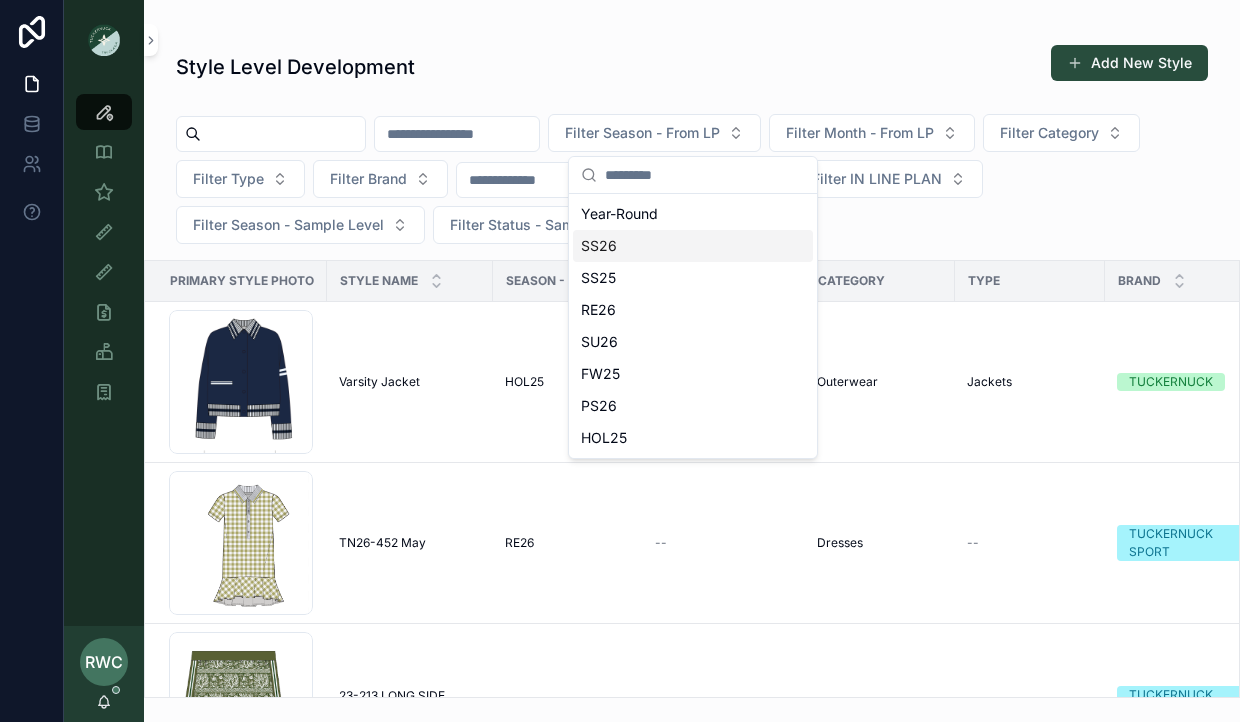 click on "SS26" at bounding box center [599, 246] 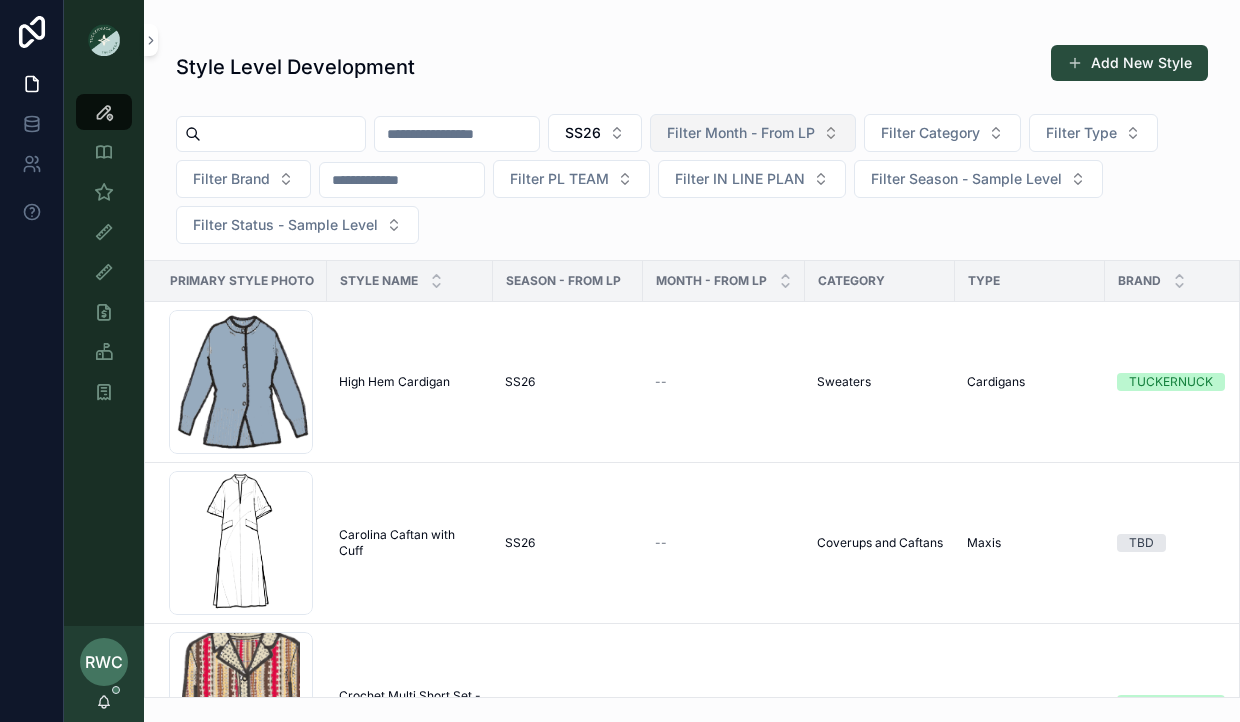 click on "Filter Month - From LP" at bounding box center [741, 133] 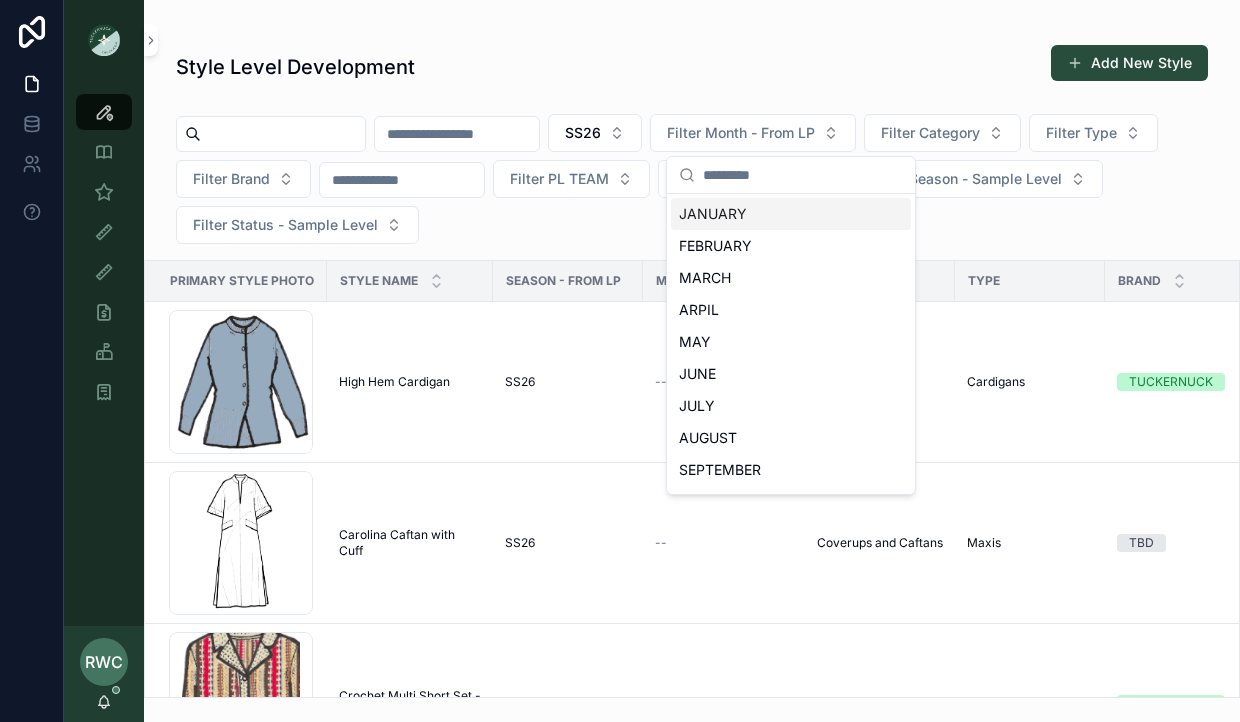 click on "Style Level Development Add New Style" at bounding box center (692, 67) 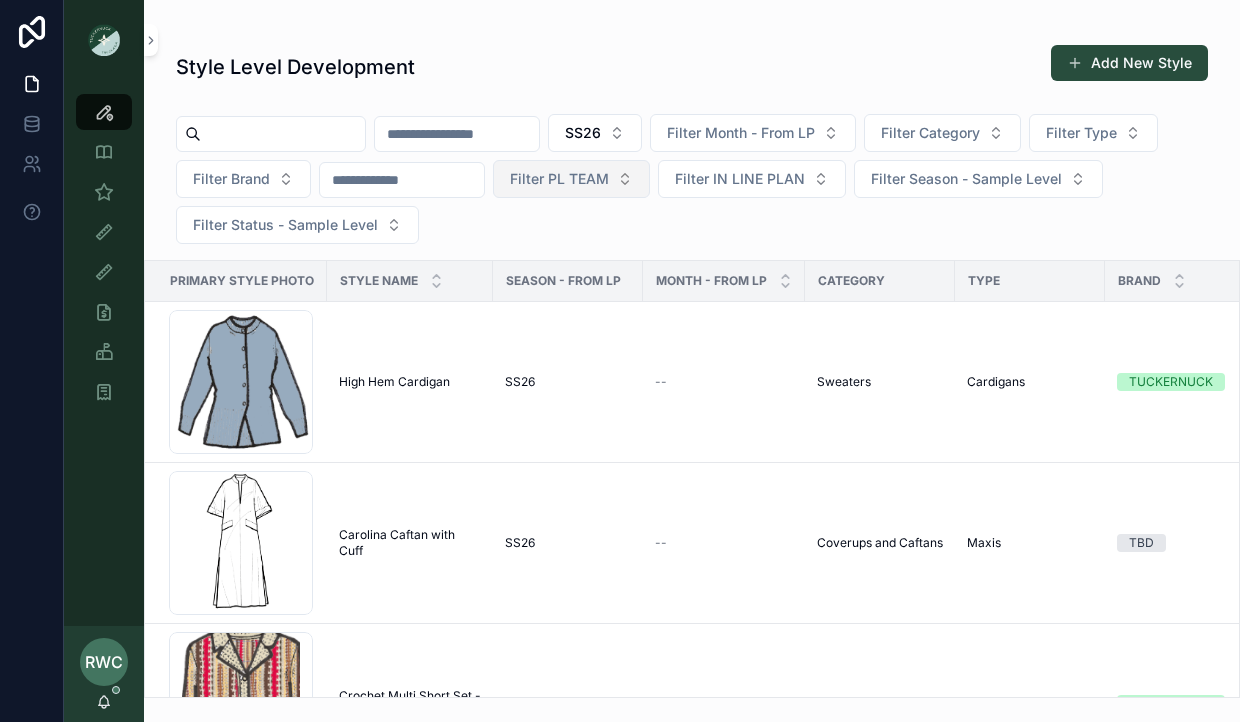 click on "Filter PL TEAM" at bounding box center [559, 179] 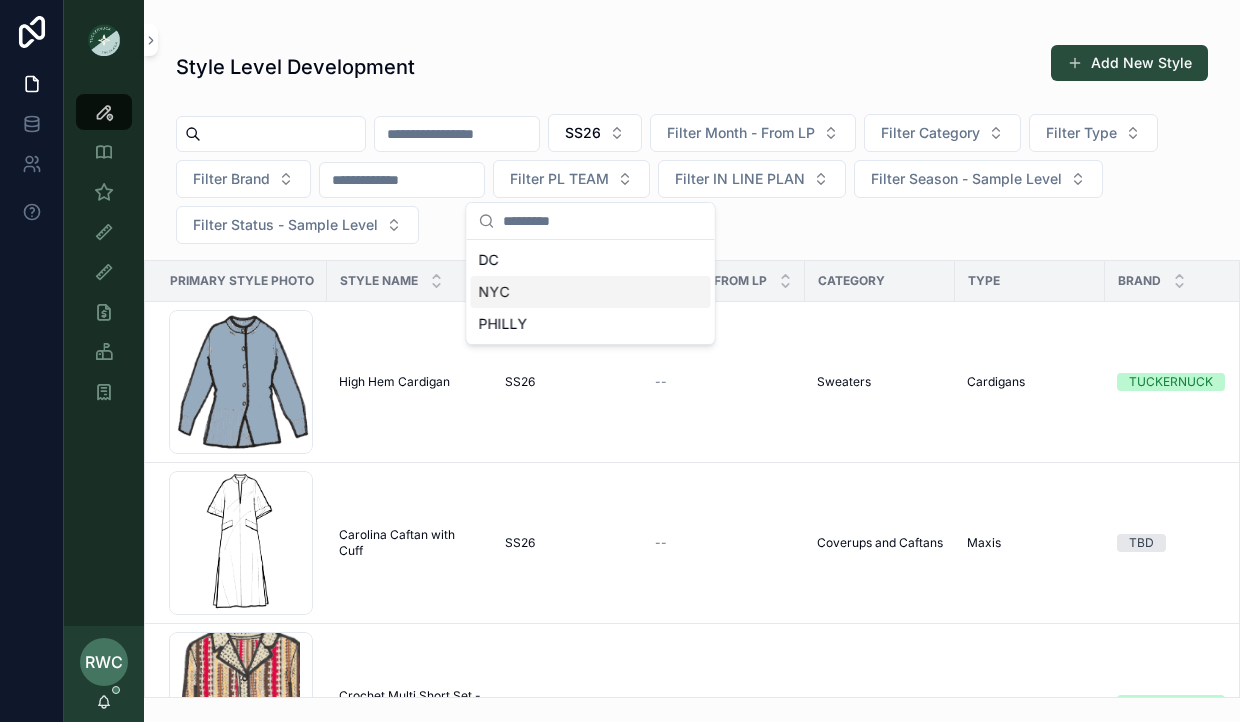 click on "NYC" at bounding box center [591, 292] 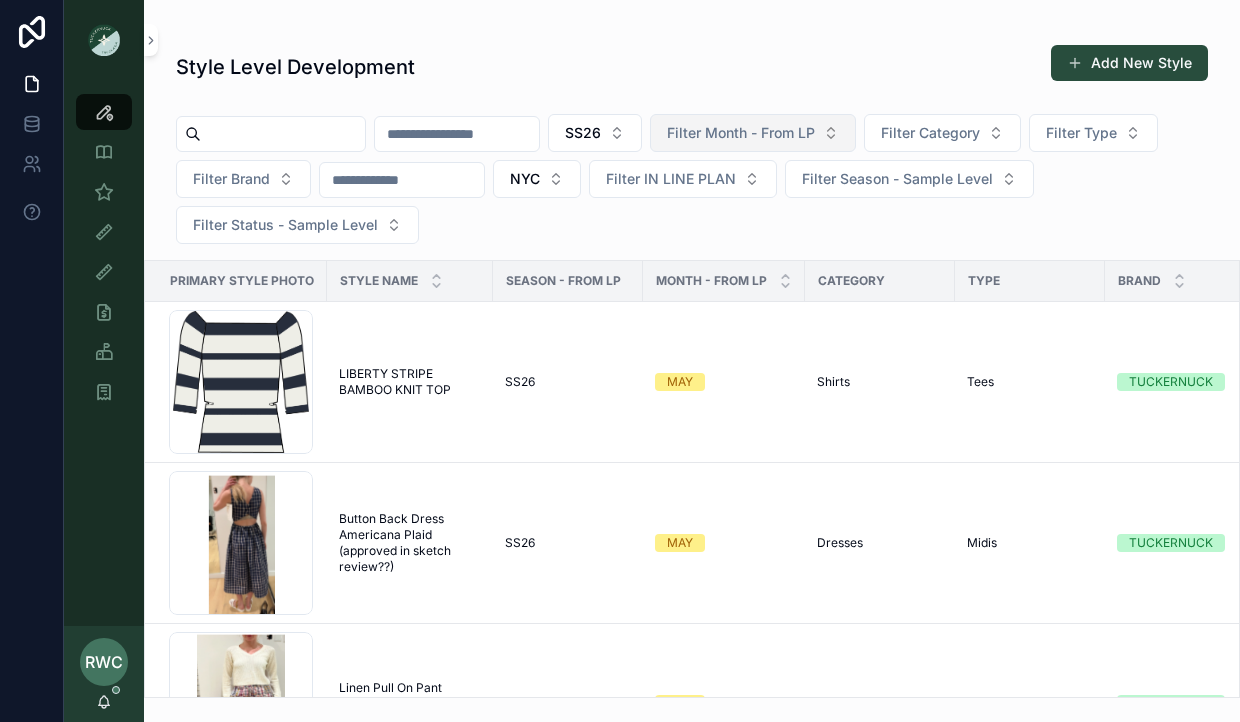 click on "Filter Month - From LP" at bounding box center [741, 133] 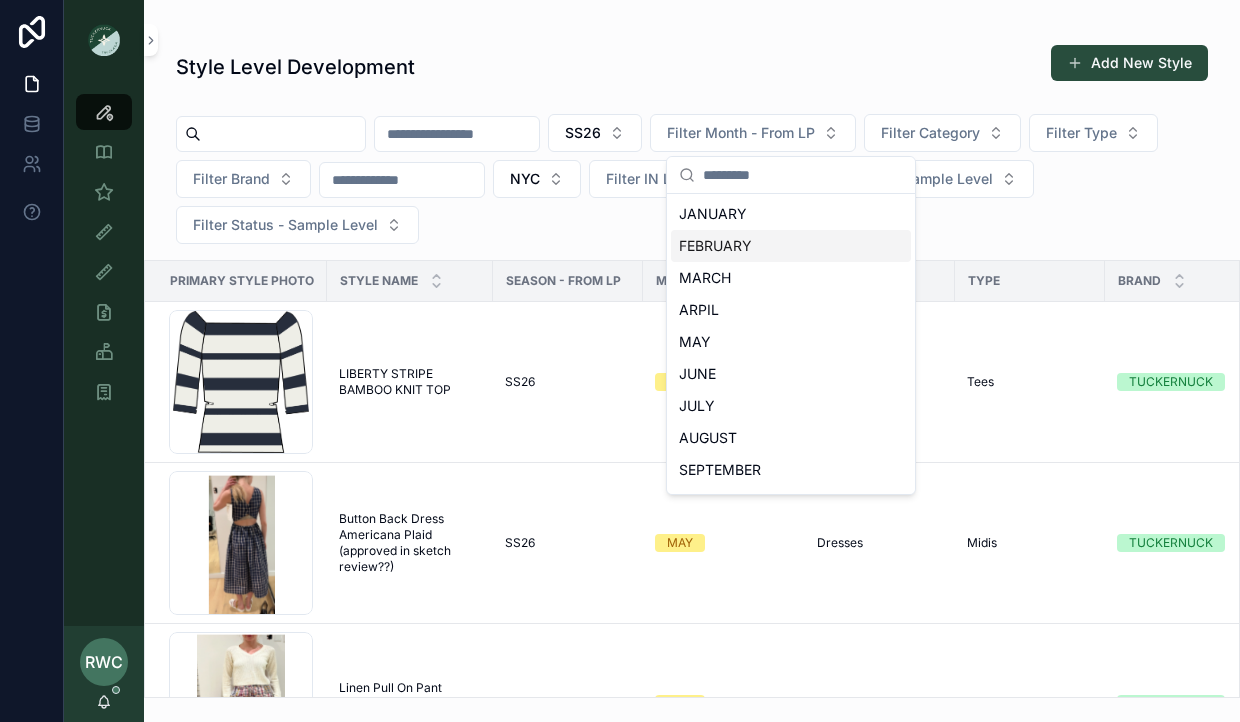 click on "Style Level Development Add New Style" at bounding box center (692, 67) 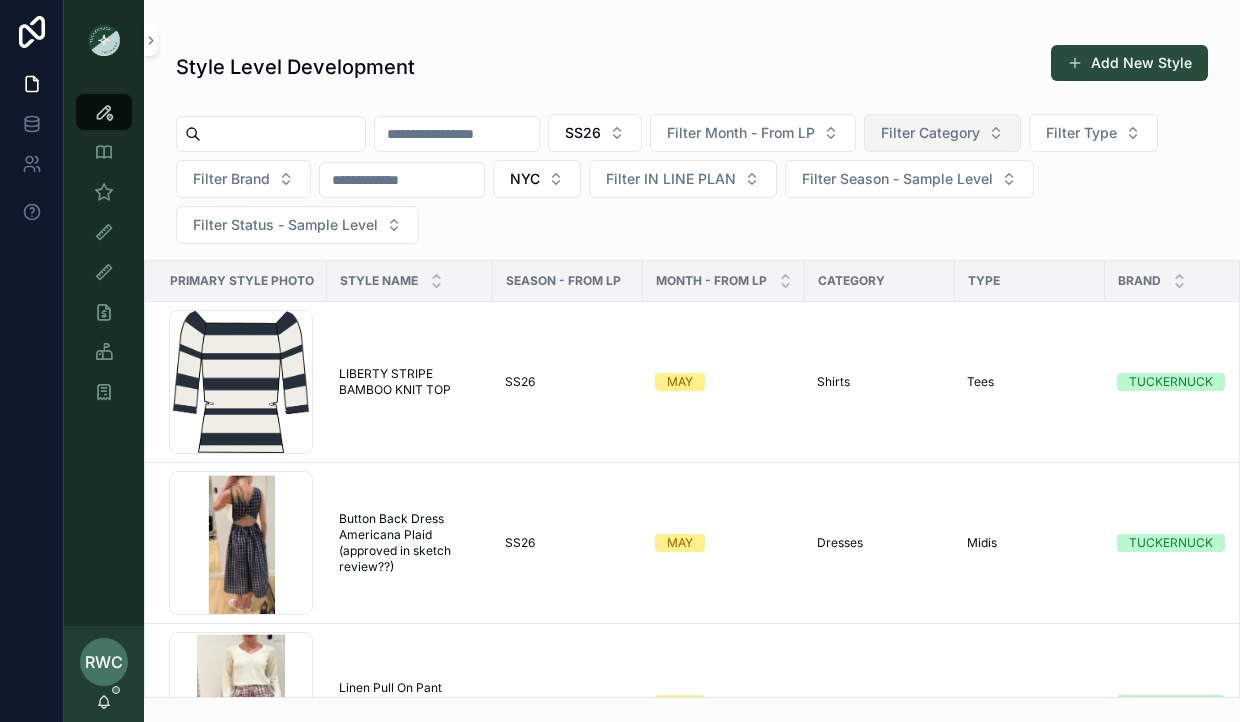 click on "Filter Category" at bounding box center [930, 133] 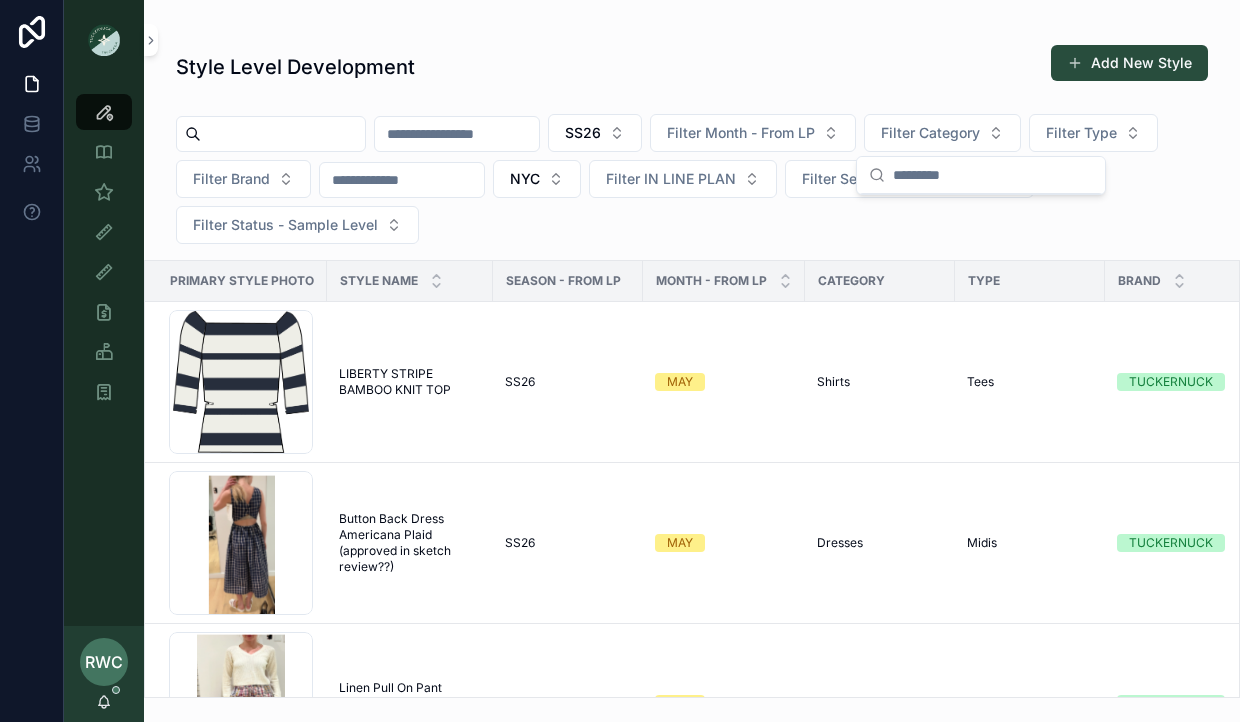click on "Style Level Development Add New Style" at bounding box center (692, 67) 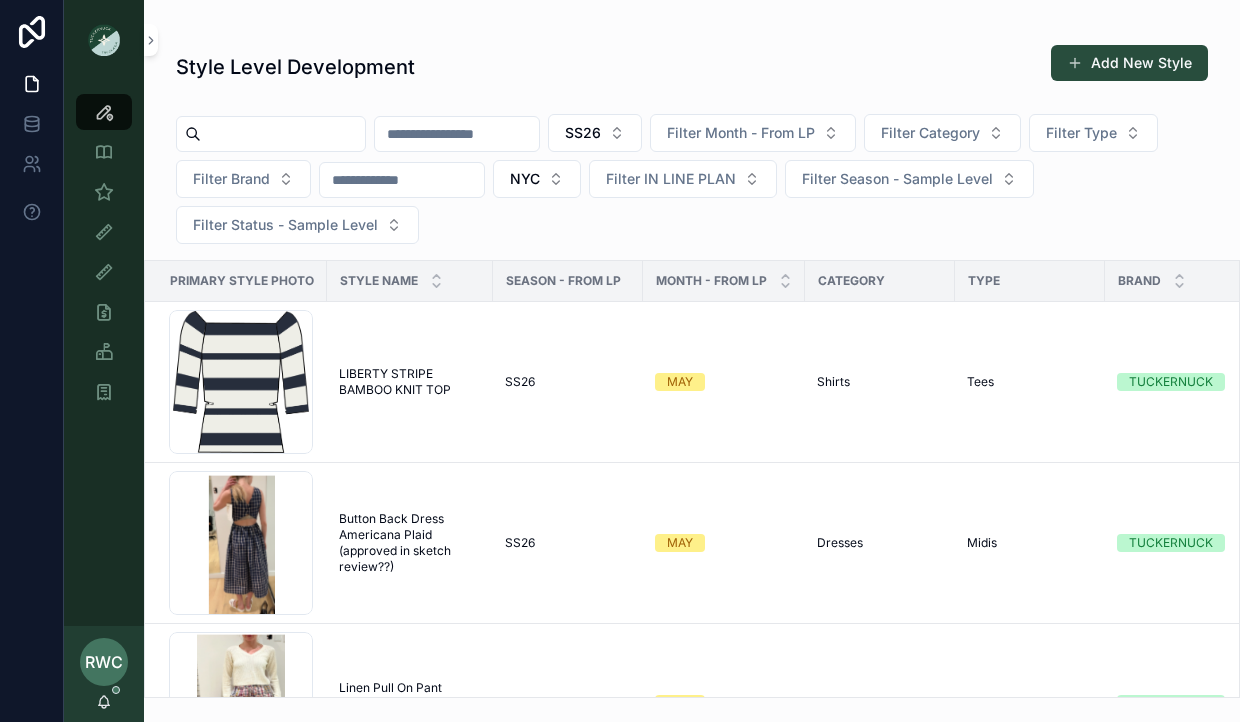 click at bounding box center [402, 180] 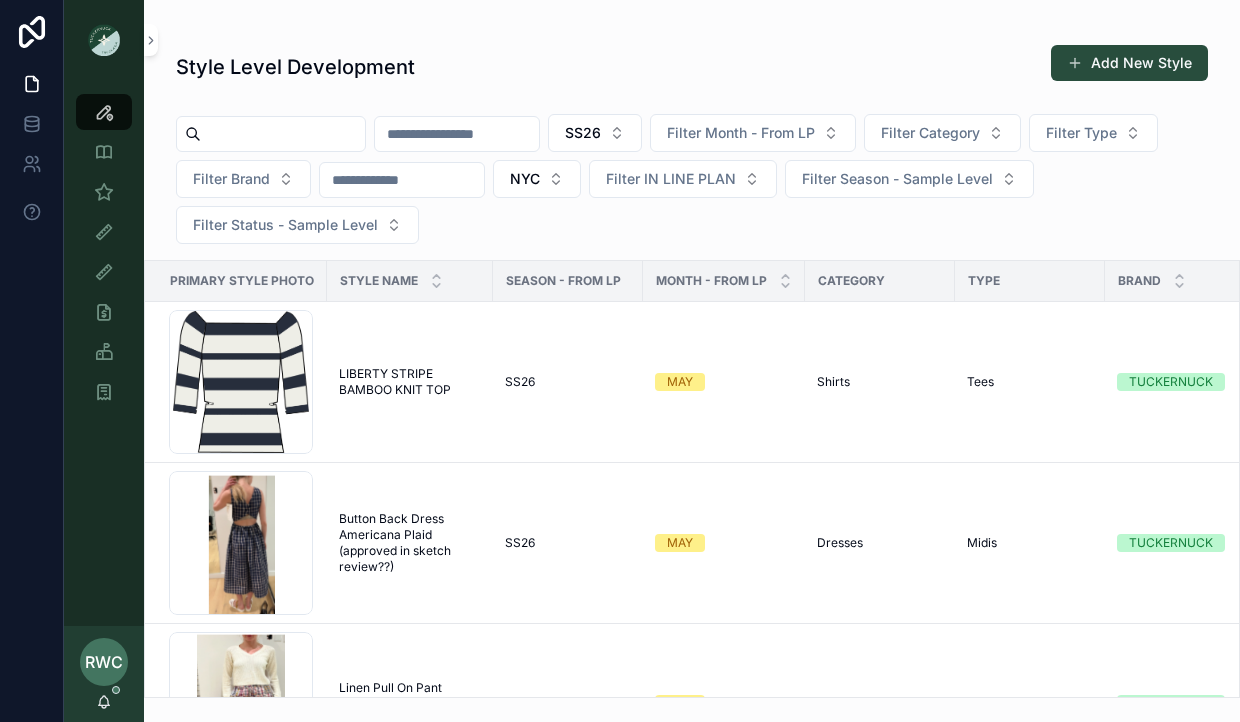 type on "*******" 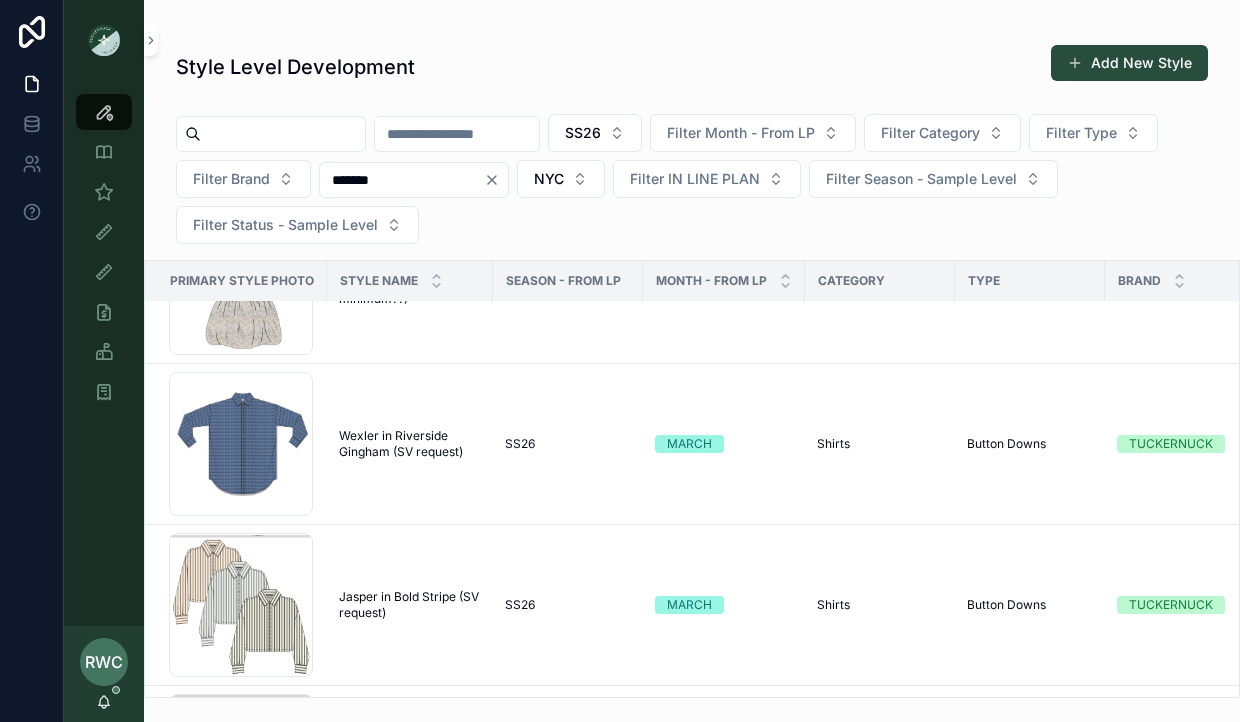 scroll, scrollTop: 904, scrollLeft: 0, axis: vertical 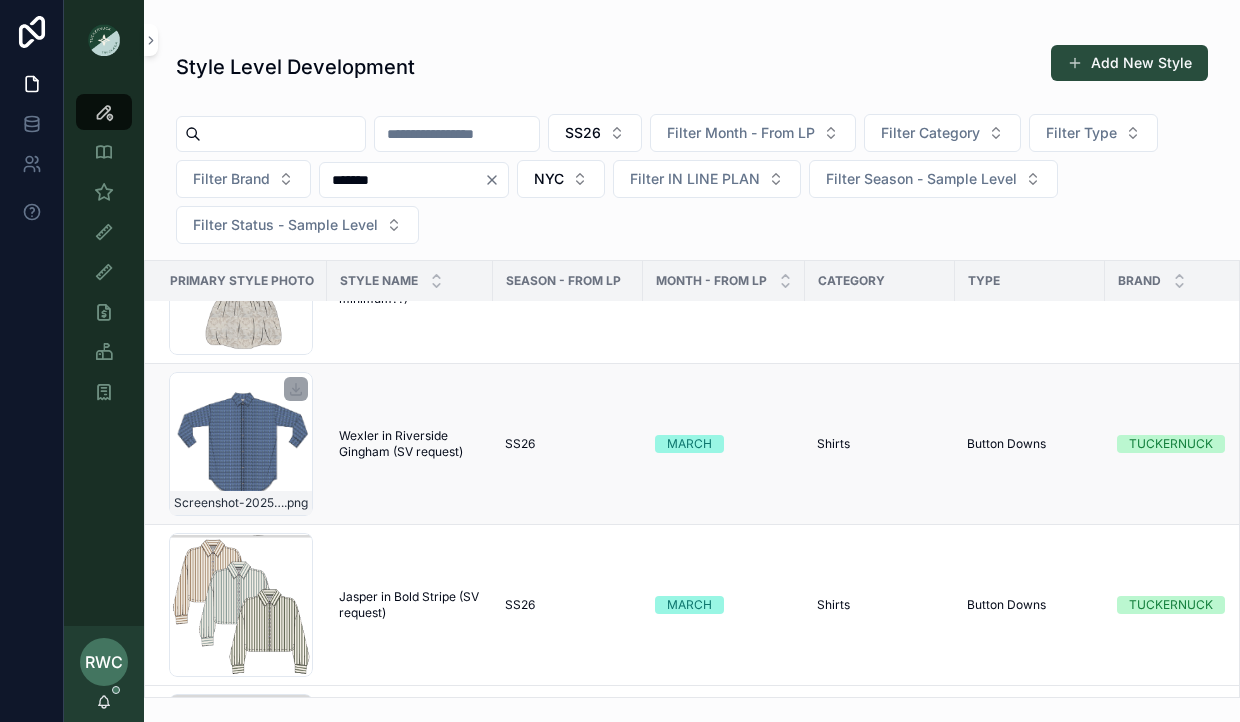 click on "[DATE] [TIME] .png" at bounding box center [241, 444] 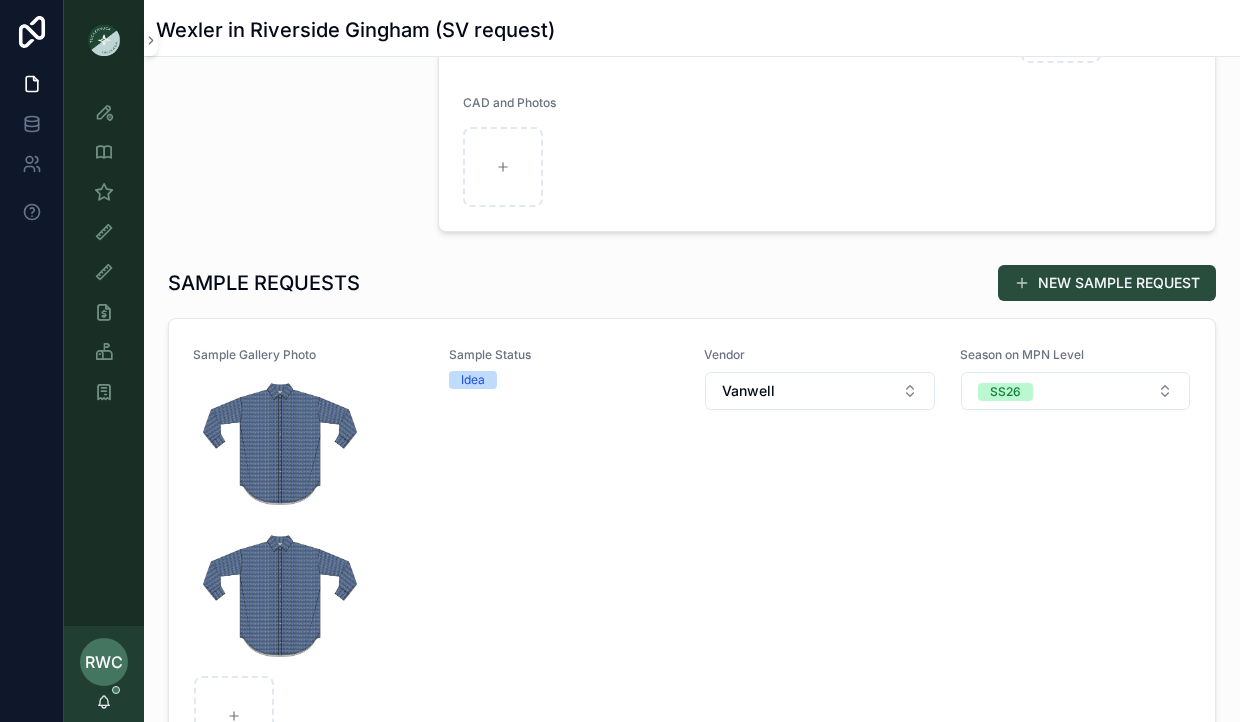 scroll, scrollTop: 660, scrollLeft: 0, axis: vertical 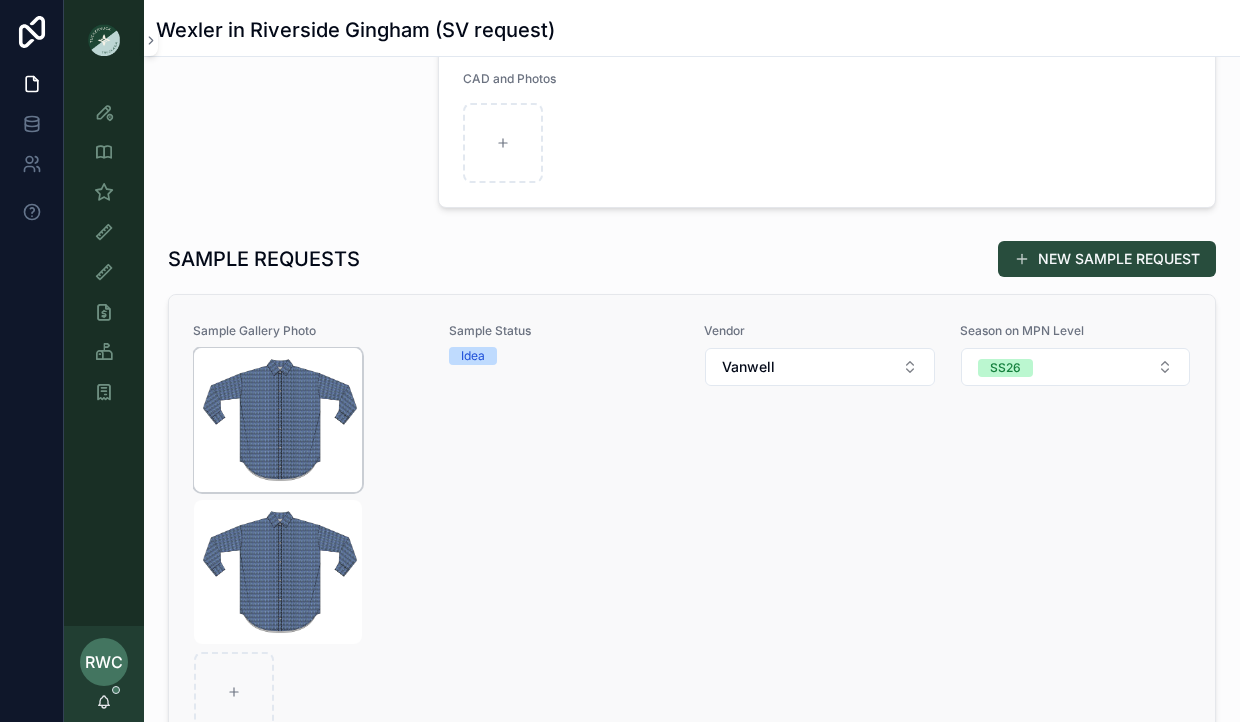 click at bounding box center [278, 420] 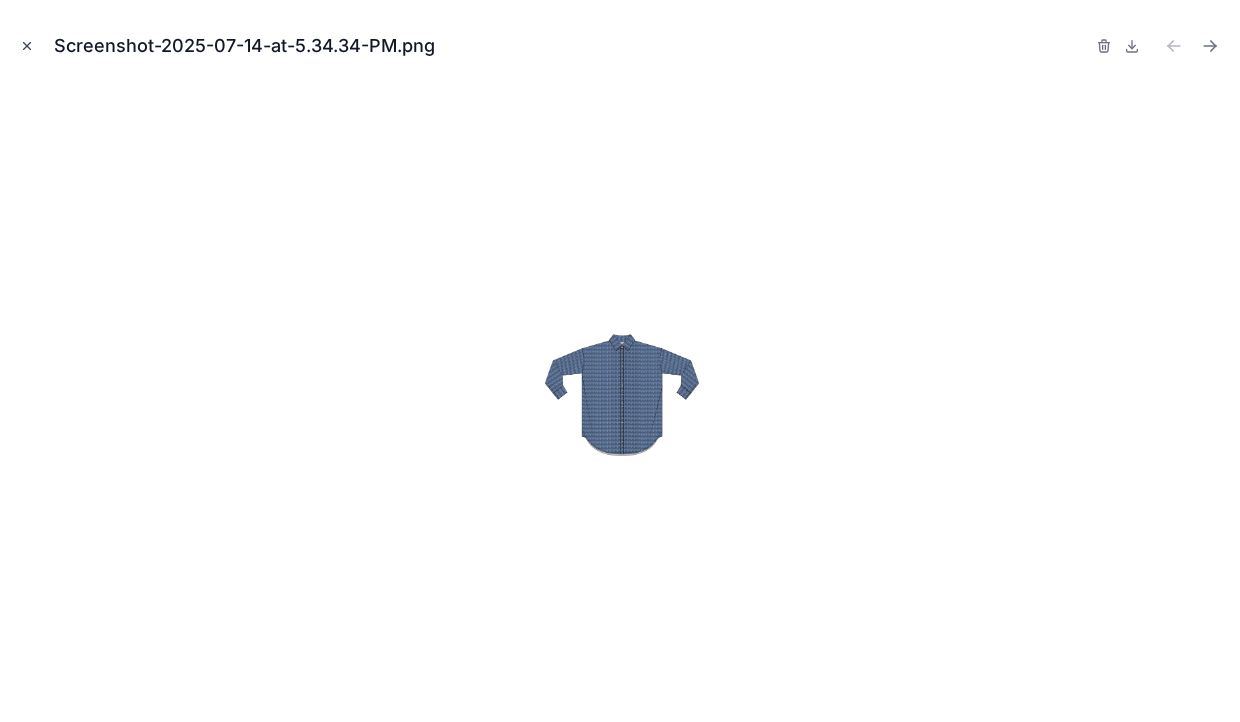 click 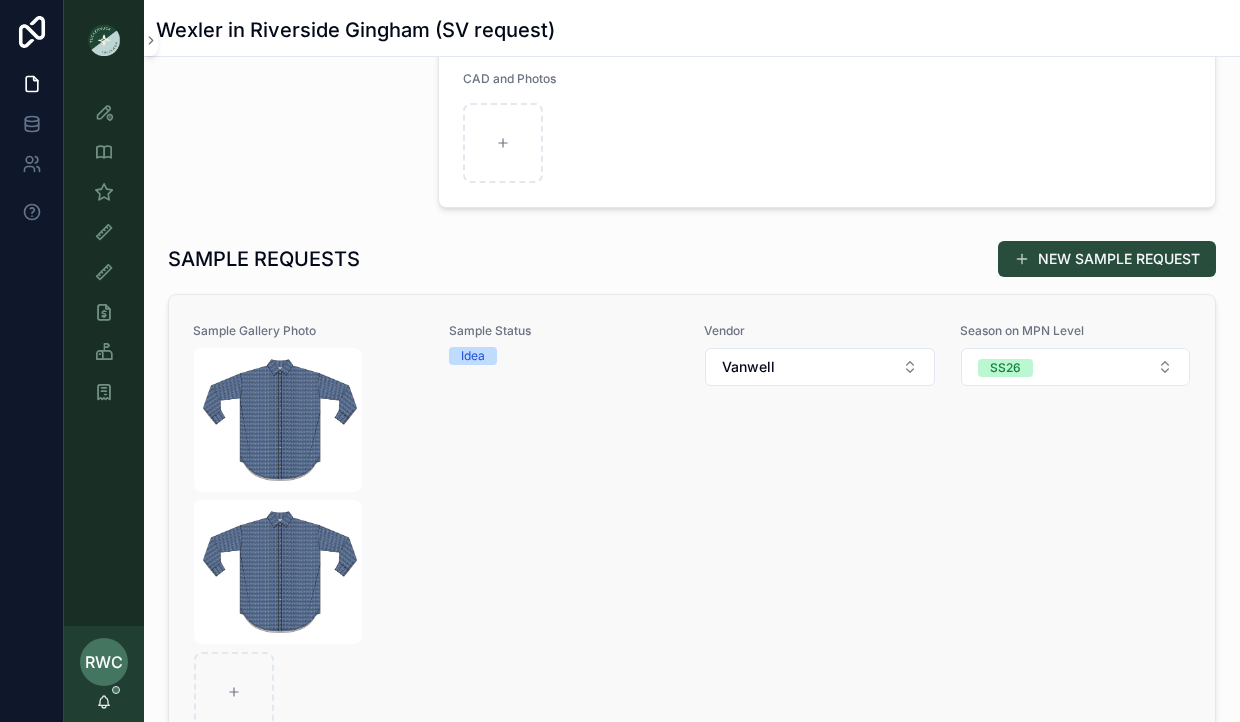 click on "Idea" at bounding box center (473, 356) 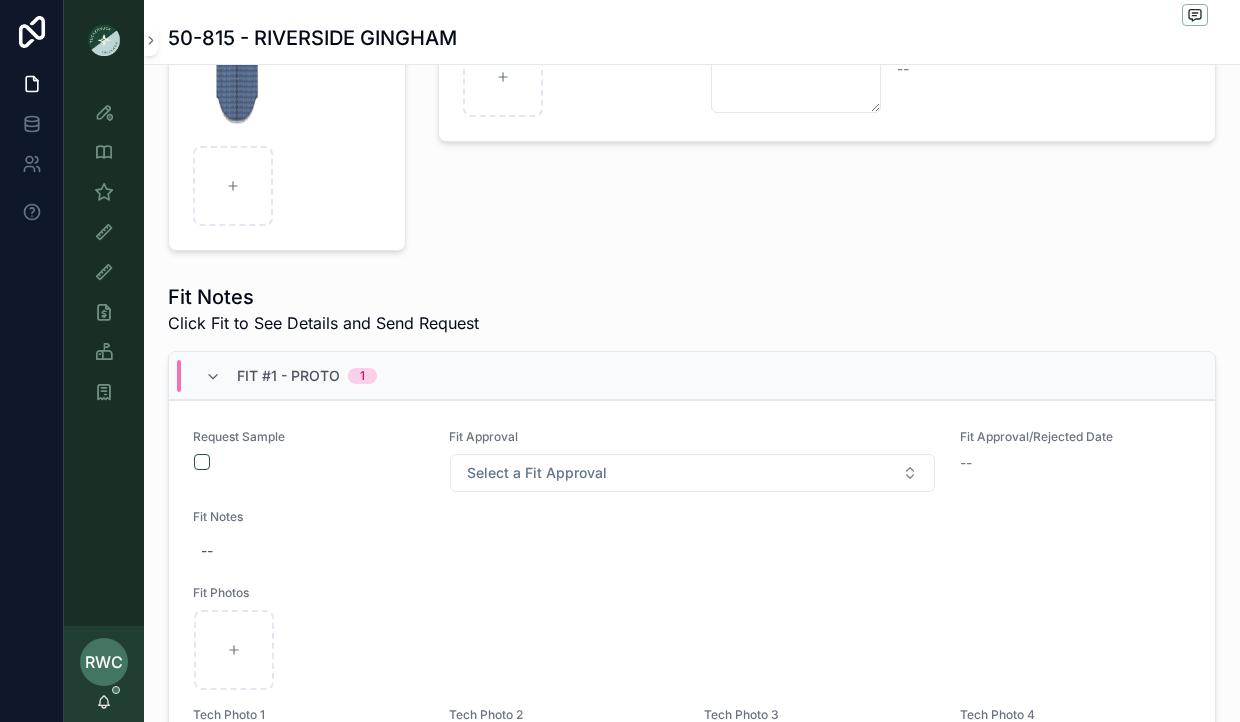 scroll, scrollTop: 587, scrollLeft: 0, axis: vertical 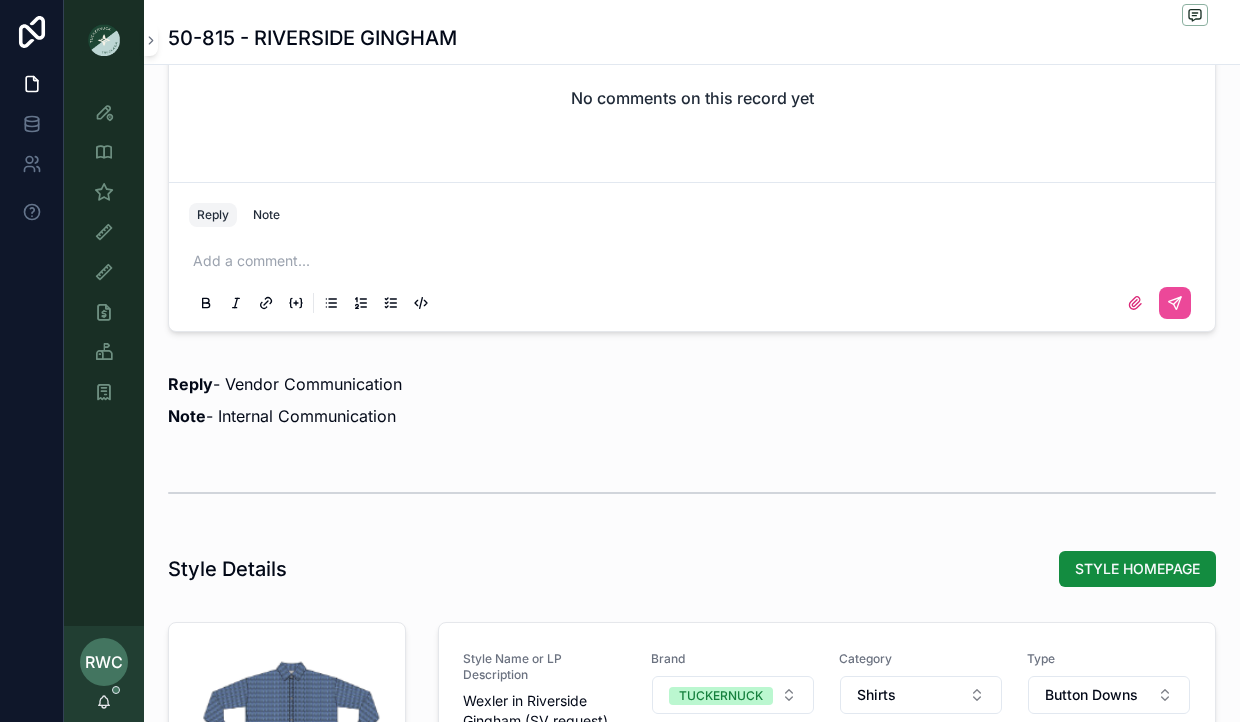 click at bounding box center [696, 261] 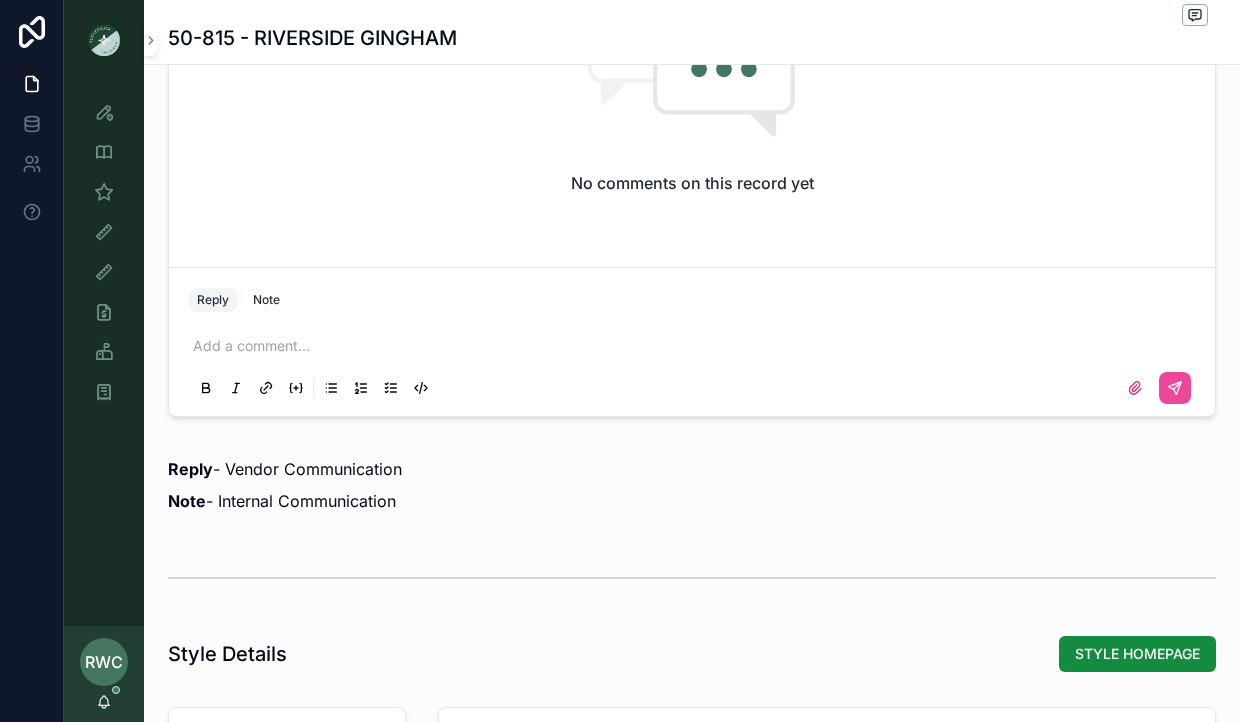 scroll, scrollTop: 1545, scrollLeft: 0, axis: vertical 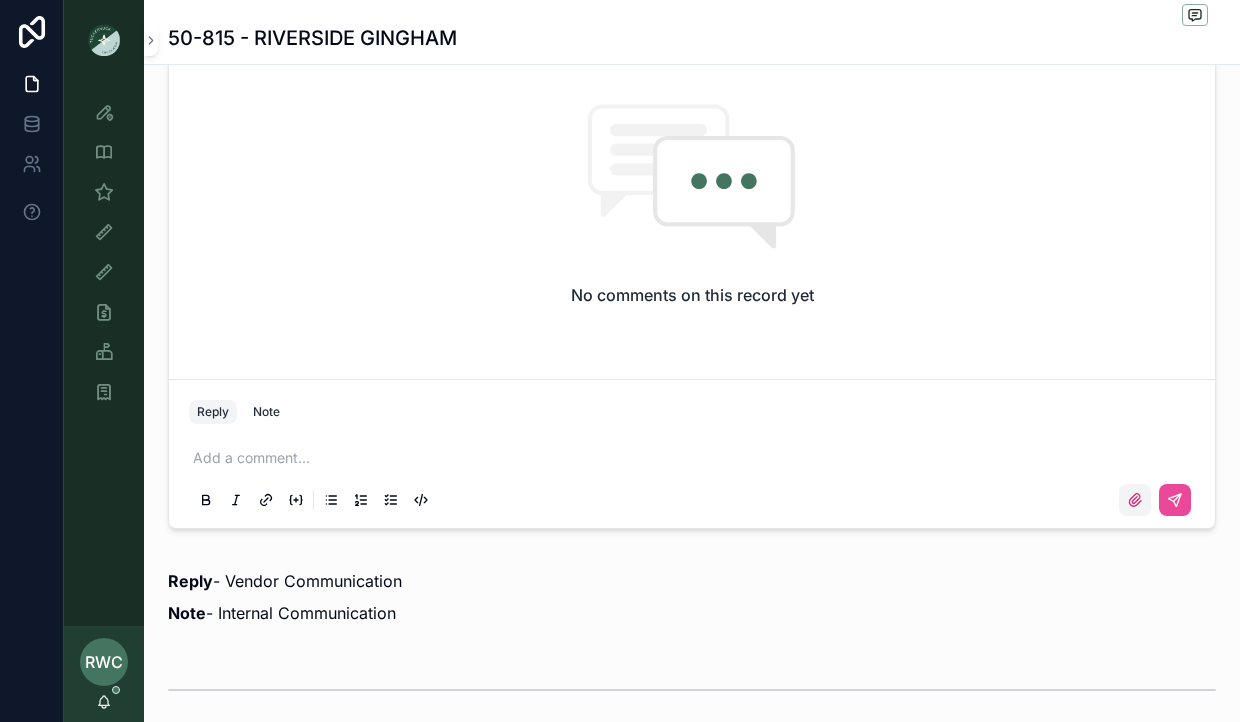 click 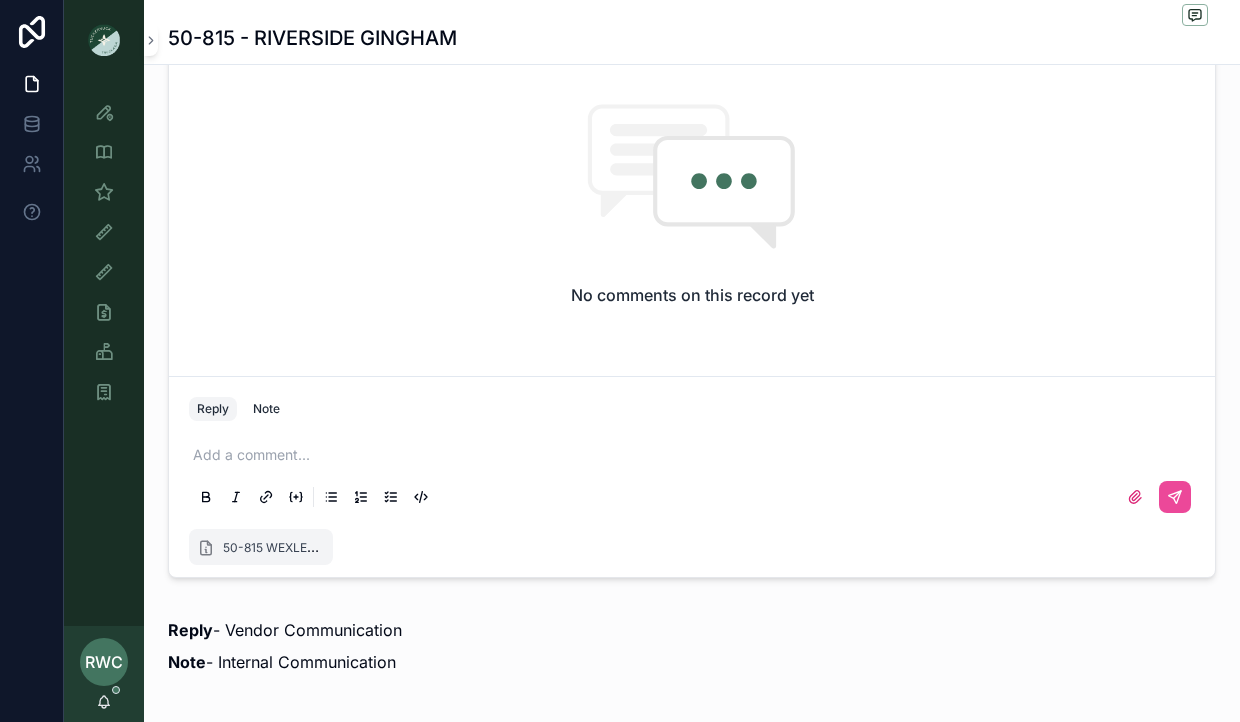 click at bounding box center (696, 455) 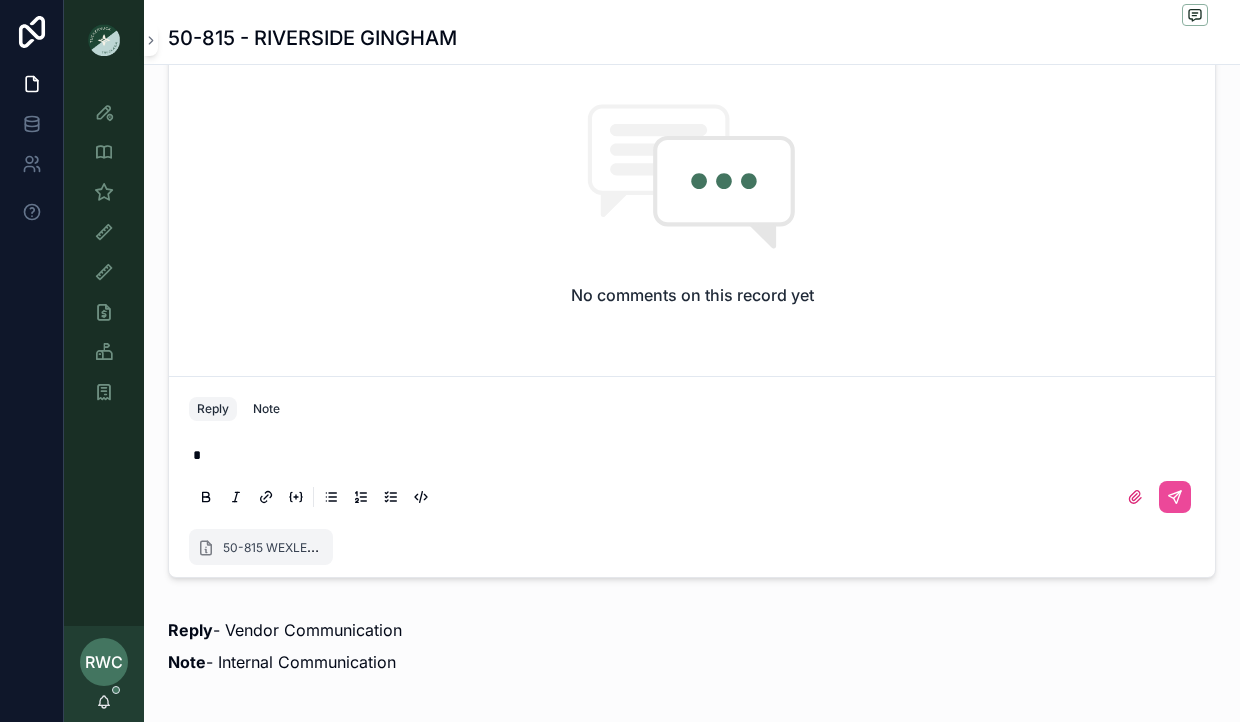 type 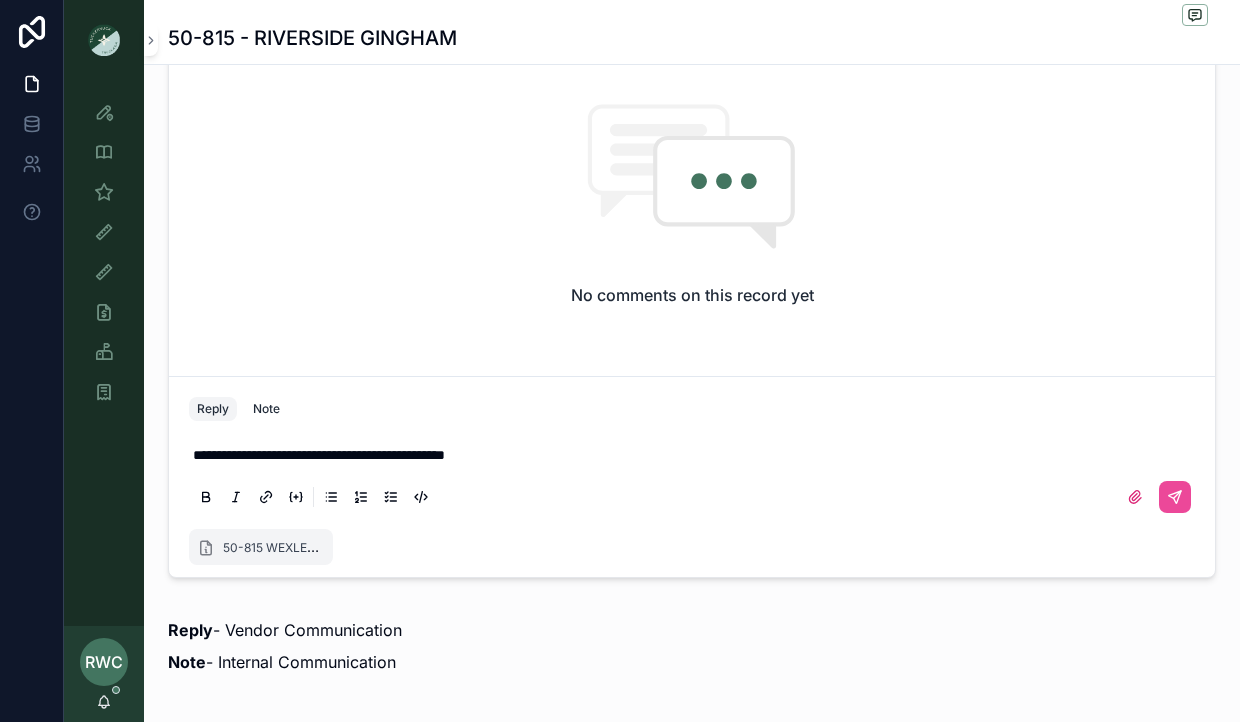 click on "Reply  - Vendor Communication" at bounding box center [692, 630] 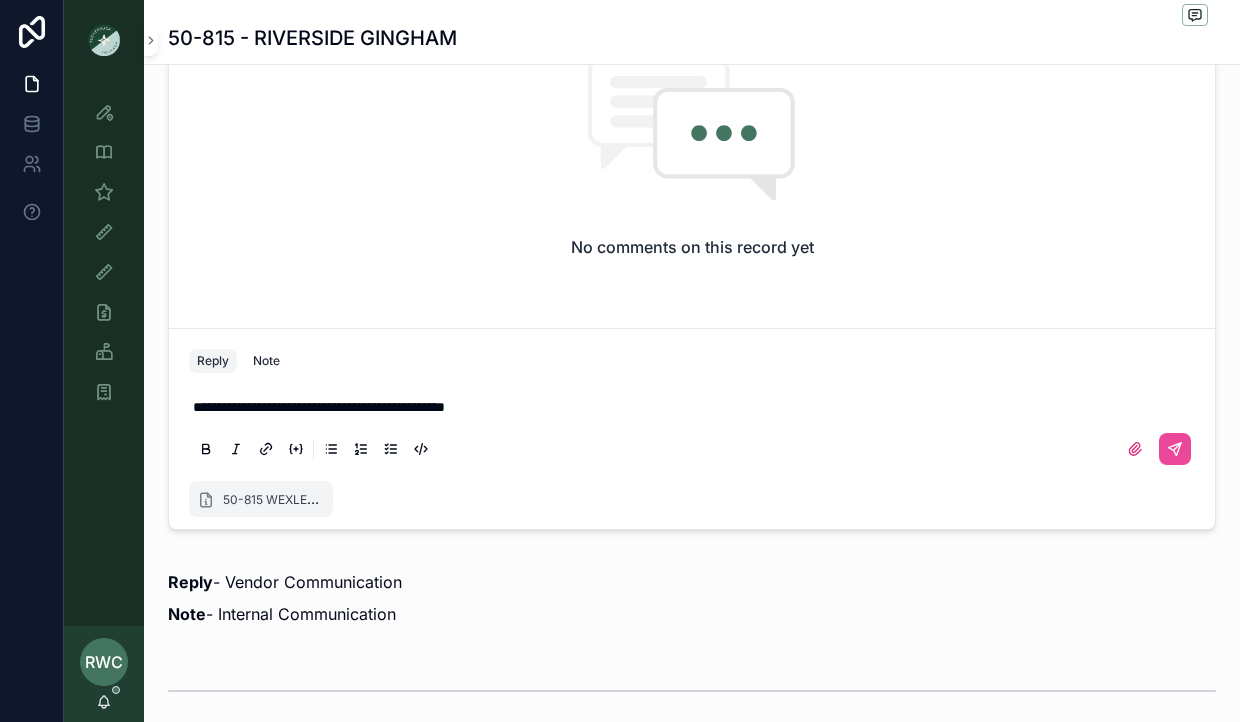 scroll, scrollTop: 1460, scrollLeft: 0, axis: vertical 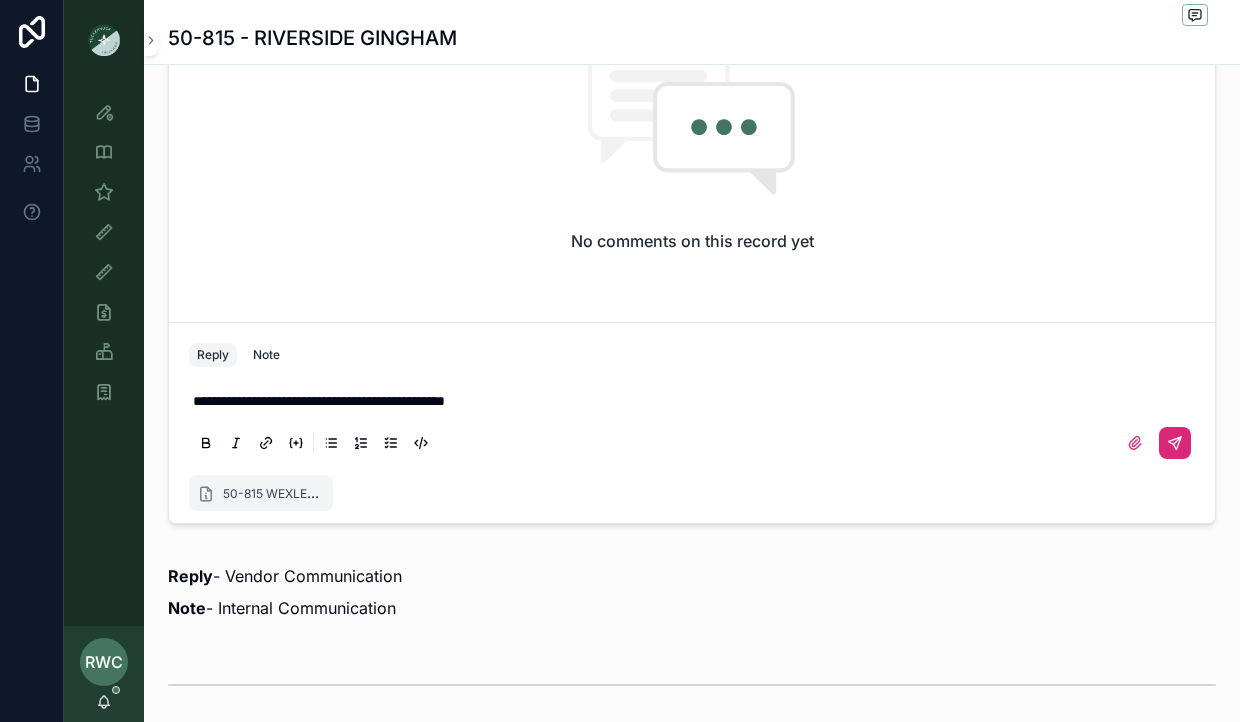 click 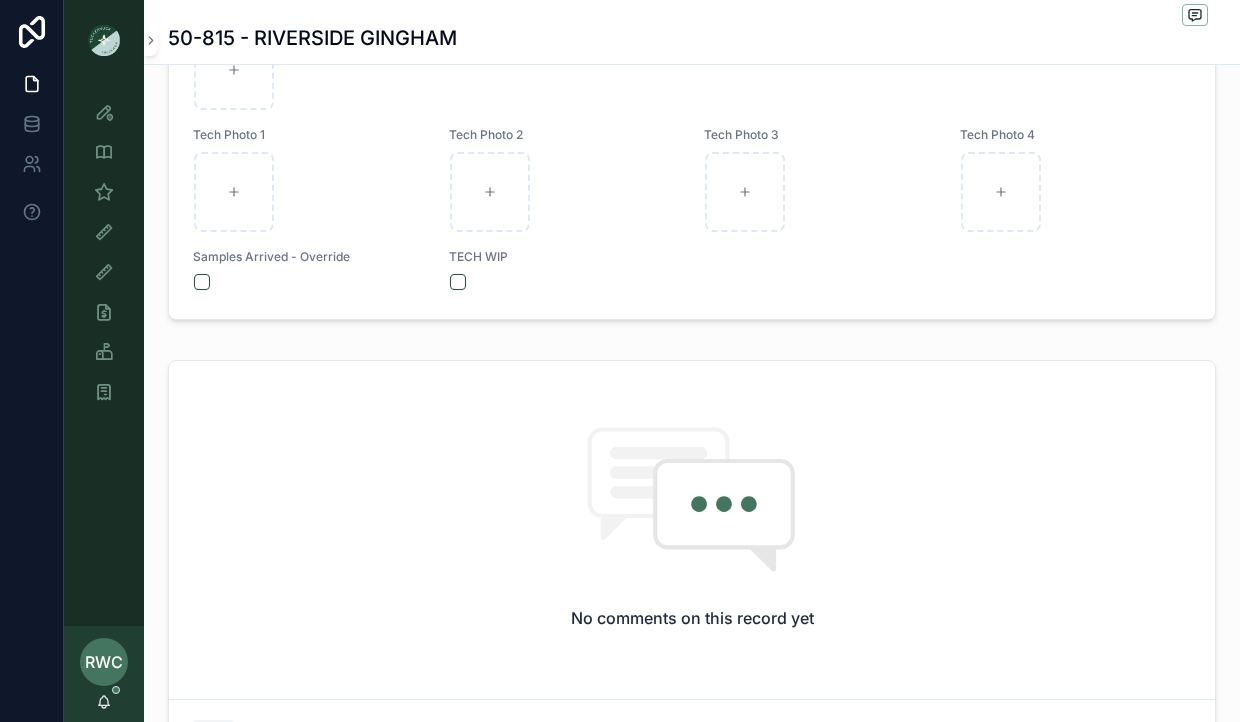 scroll, scrollTop: 912, scrollLeft: 0, axis: vertical 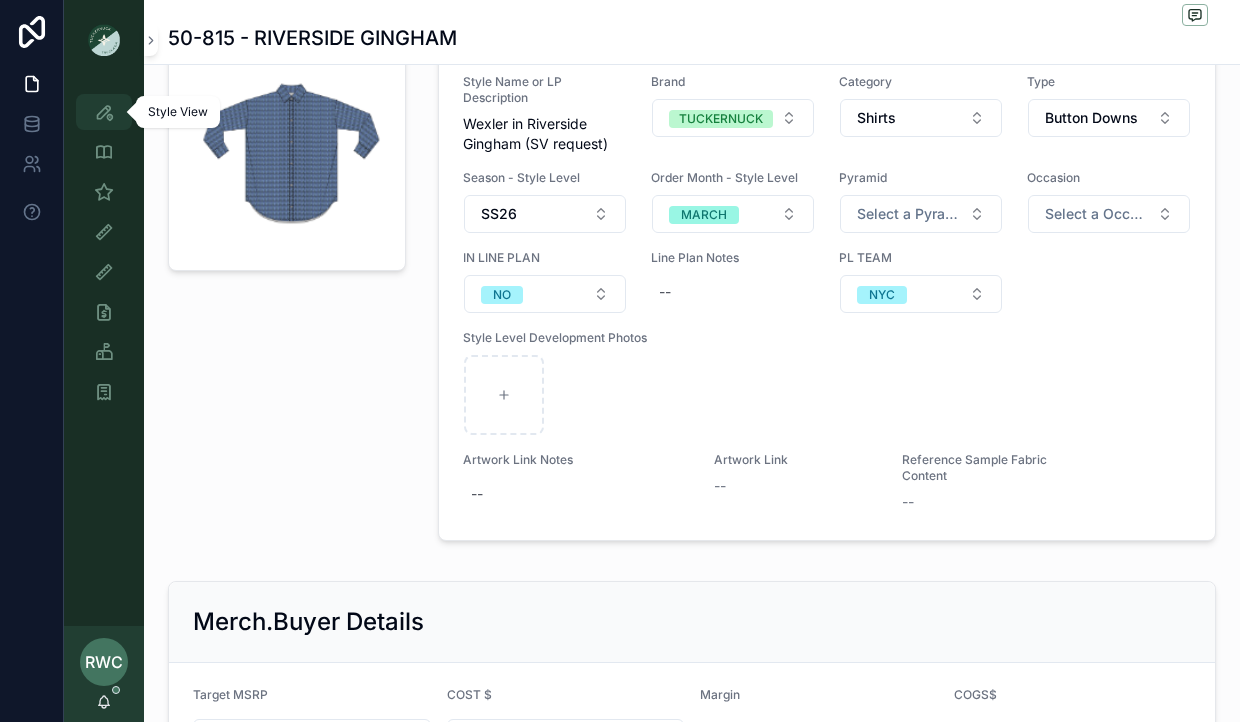 click at bounding box center [104, 112] 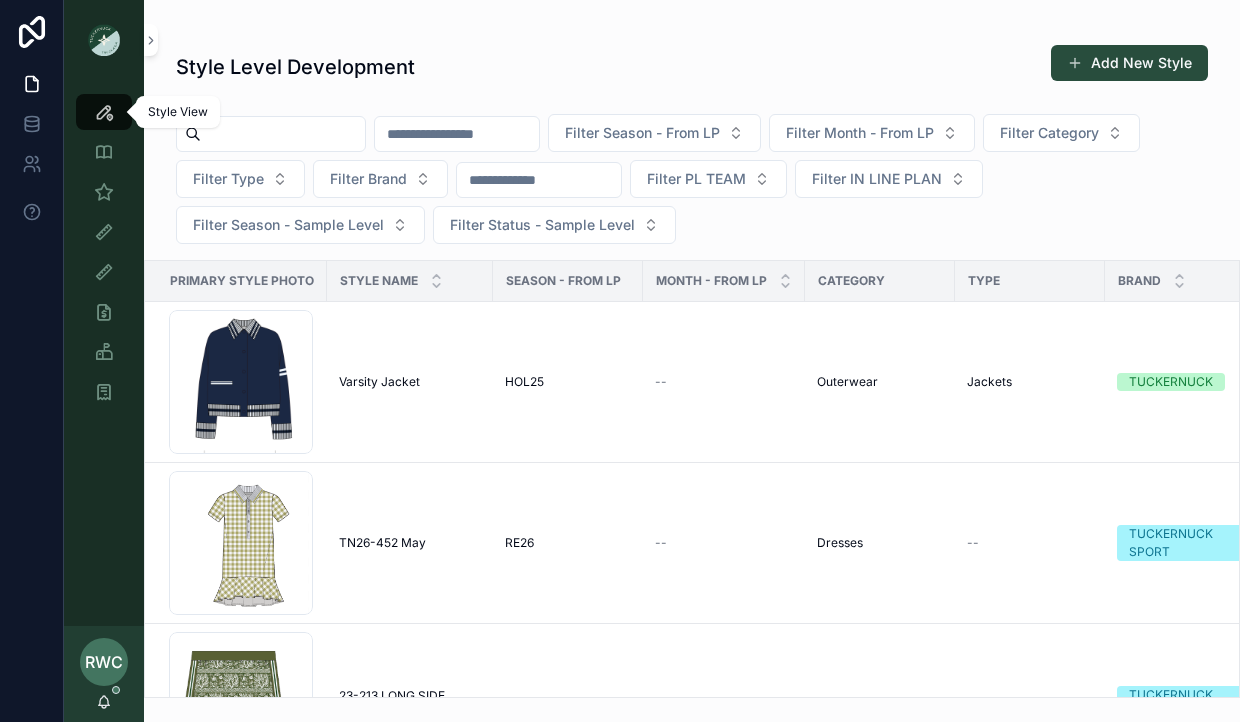 scroll, scrollTop: 0, scrollLeft: 0, axis: both 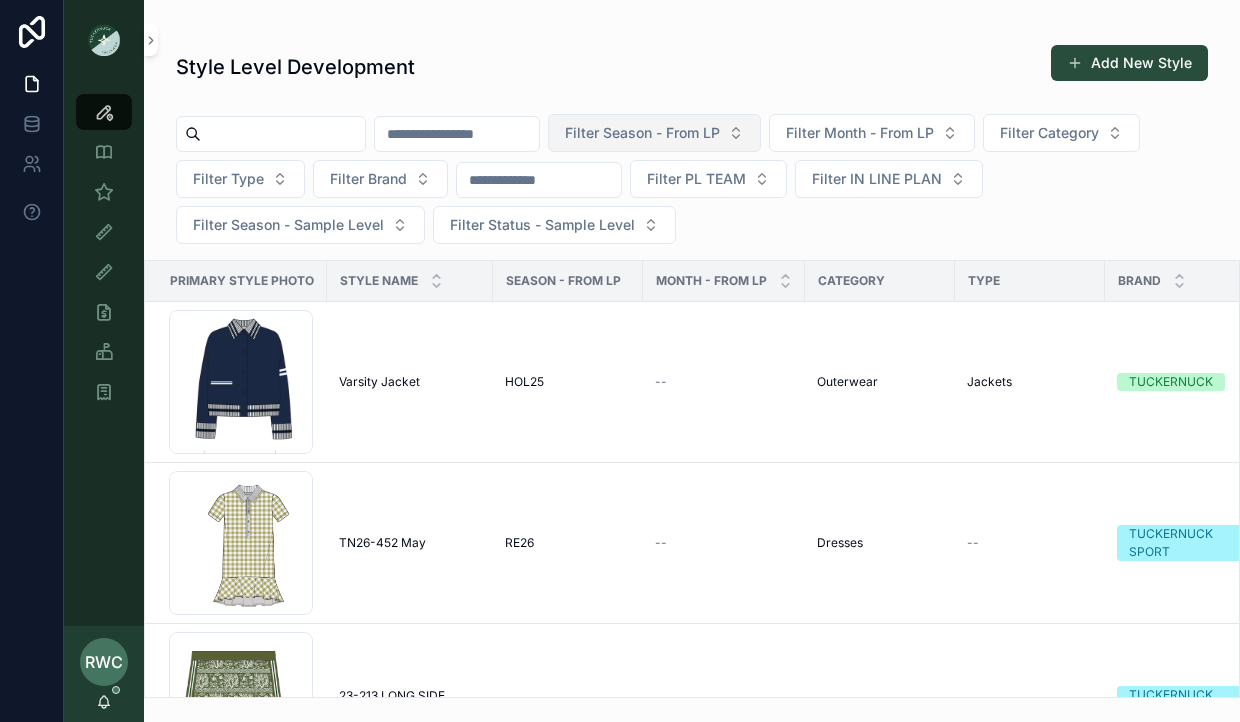 click on "Filter Season - From LP" at bounding box center [654, 133] 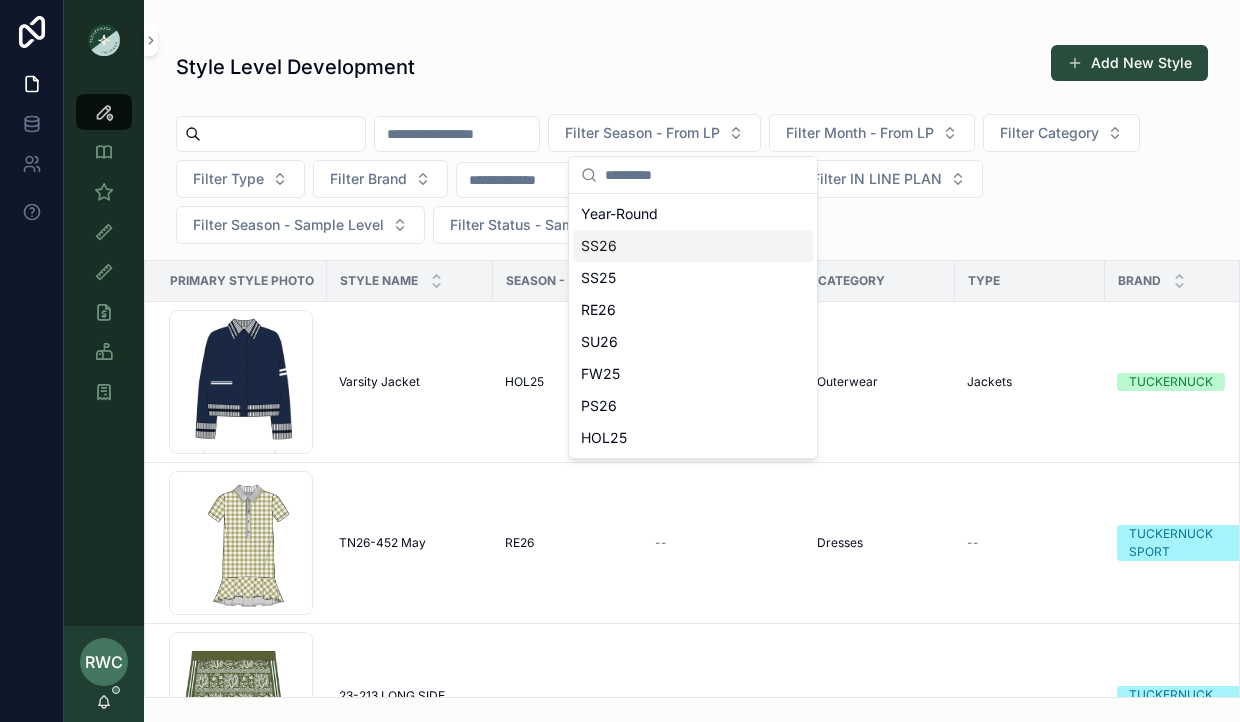 click on "SS26" at bounding box center [693, 246] 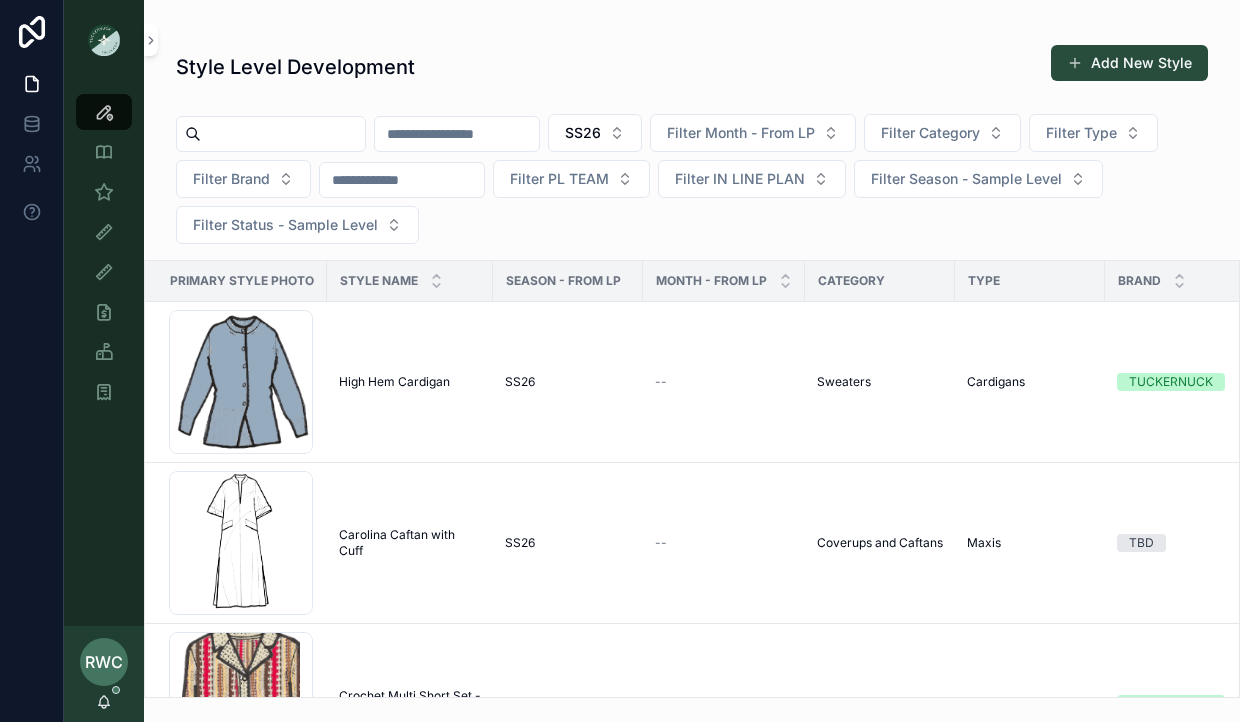 click at bounding box center [402, 180] 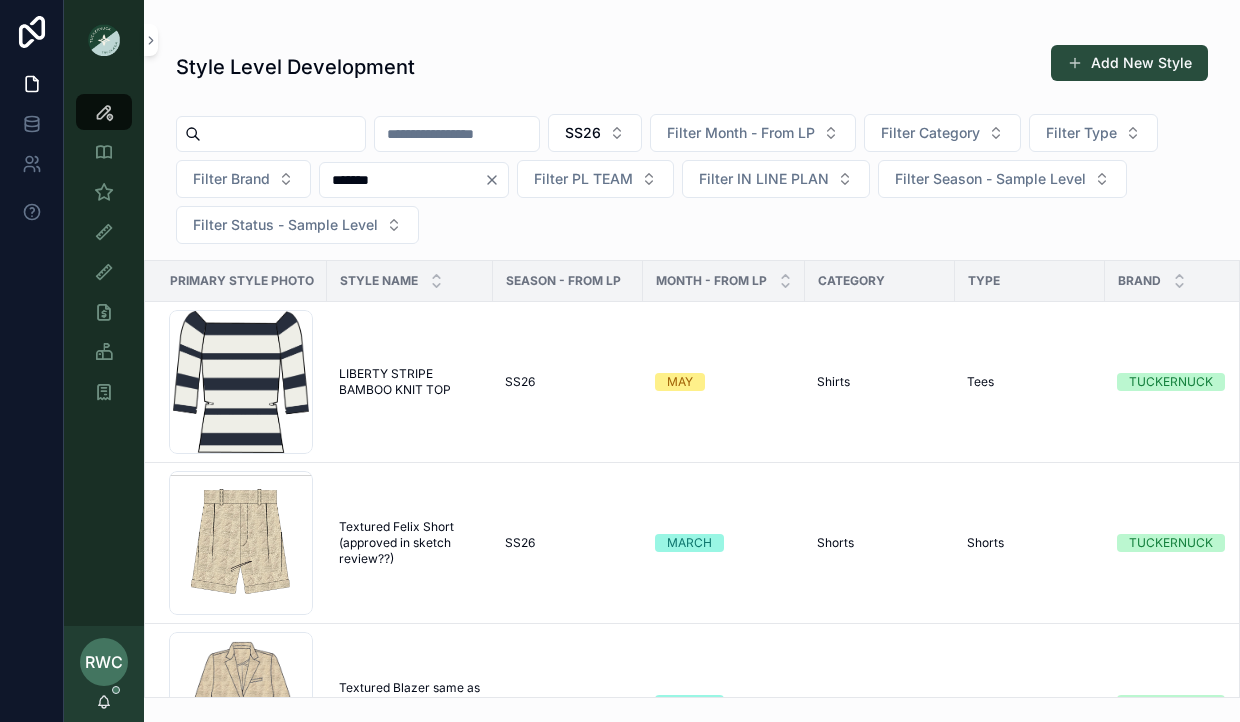 click on "Style Level Development Add New Style SS26 Filter Month - From LP Filter Category Filter Type Filter Brand ******* Filter PL TEAM Filter IN LINE PLAN Filter Season - Sample Level Filter Status - Sample Level Primary Style Photo Style Name Season - From LP Month - From LP Category Type Brand Vendors  Status IN LINE PLAN Created at Sample Status SEASON - SAMPLE LEVEL [ASSET] .png LIBERTY STRIPE BAMBOO KNIT TOP LIBERTY STRIPE BAMBOO KNIT TOP SS26 MAY Shirts Tees TUCKERNUCK Vanwell Vanwell Sample Requested NO [DATE] [TIME] [DATE] [TIME] Sample Requested [DATE] [TIME] .png Textured Felix Short (approved in sketch review??) Textured Felix Short (approved in sketch review??) SS26 MARCH Shorts Shorts TUCKERNUCK Vanwell Vanwell Idea NO [DATE] [TIME] [DATE] [TIME] Idea SS26 [DATE] [TIME] .png Textured Blazer same as Madras body (approved in sketch review??) Textured Blazer same as Madras body (approved in sketch review??) SS26 MARCH Outerwear Blazers NO" at bounding box center [692, 365] 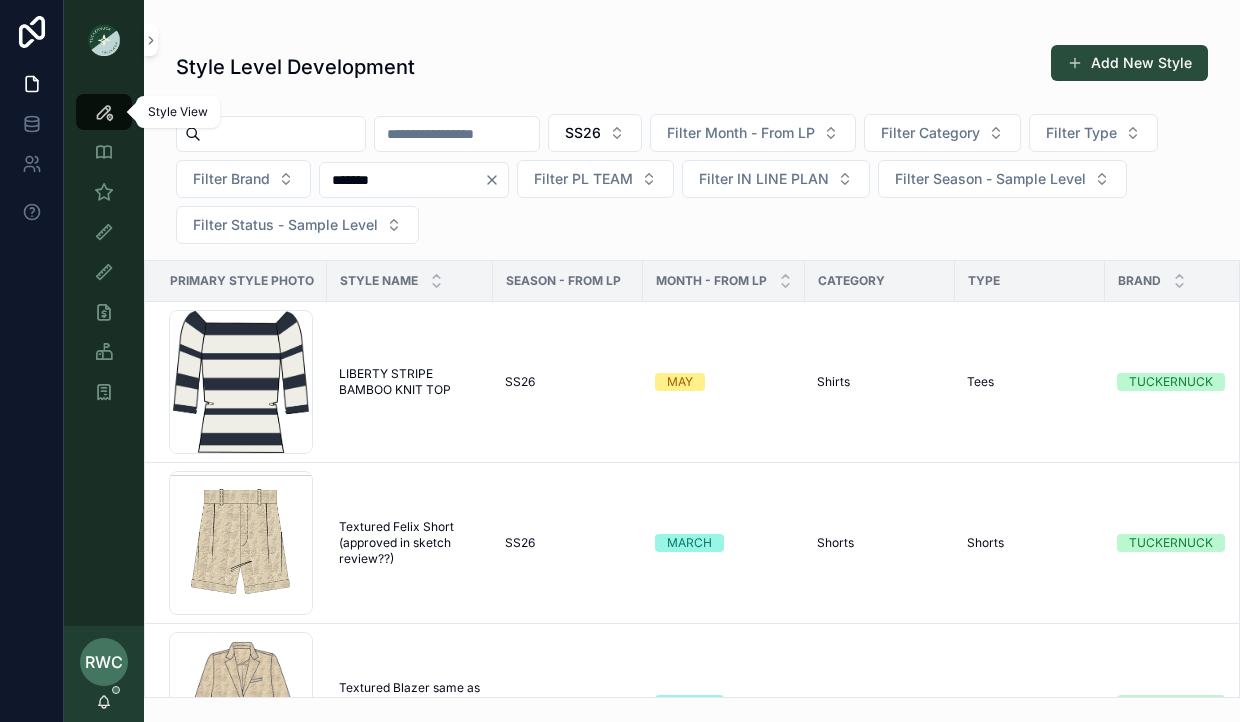 click at bounding box center [104, 112] 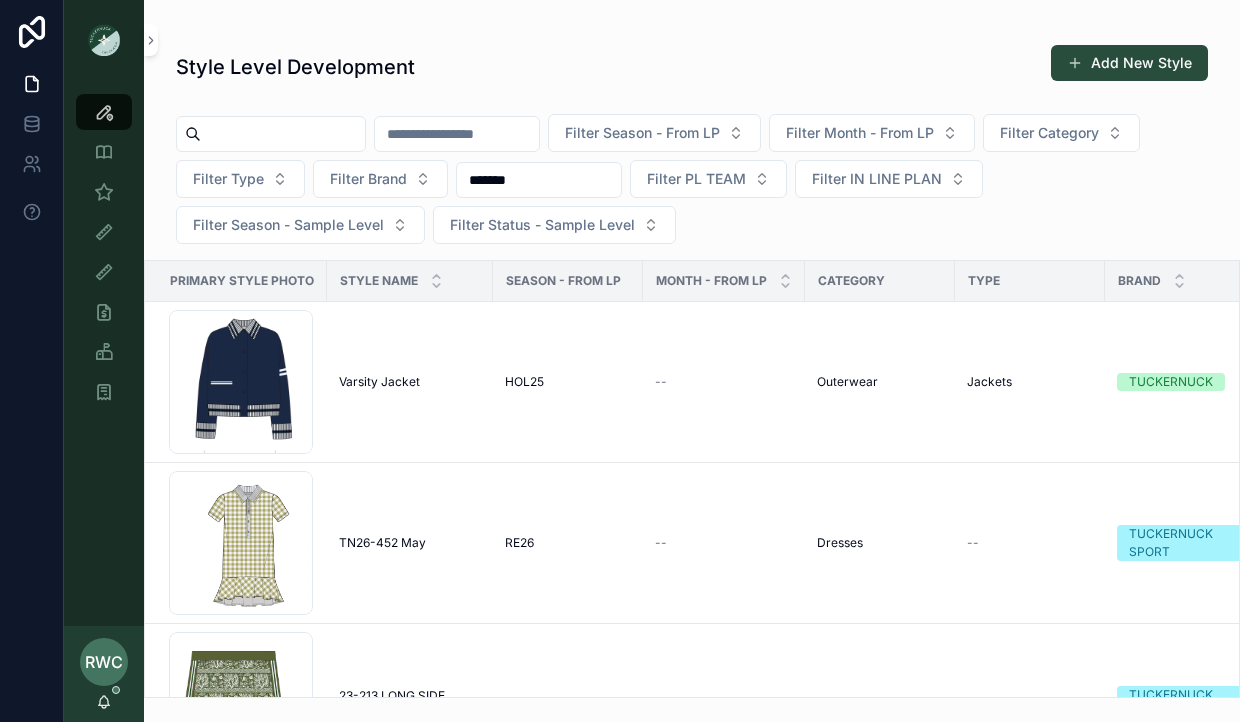 click at bounding box center [457, 134] 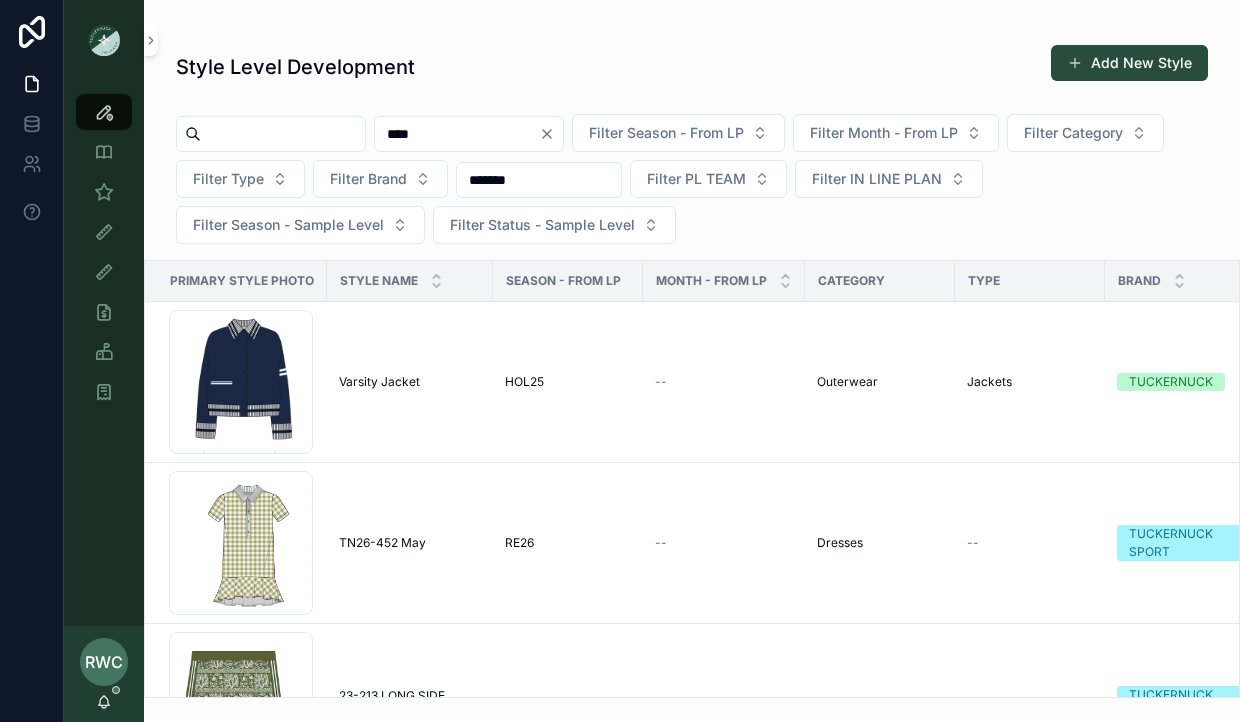 type on "****" 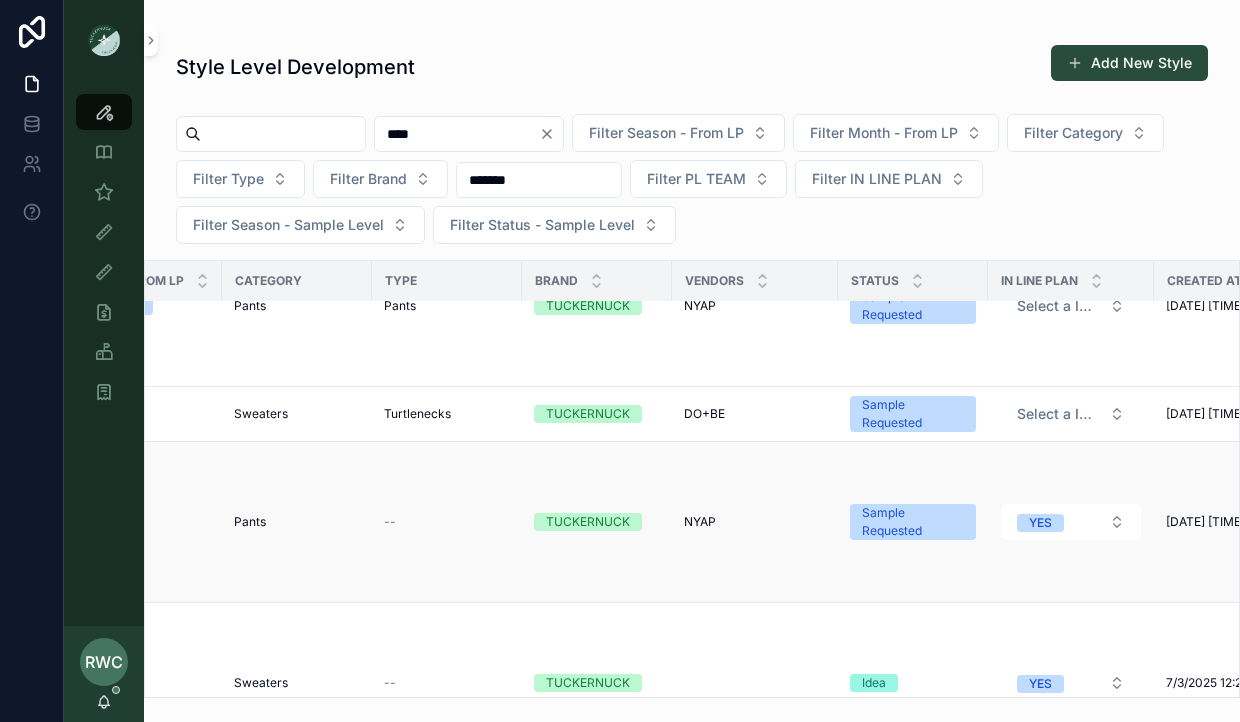 scroll, scrollTop: 0, scrollLeft: 583, axis: horizontal 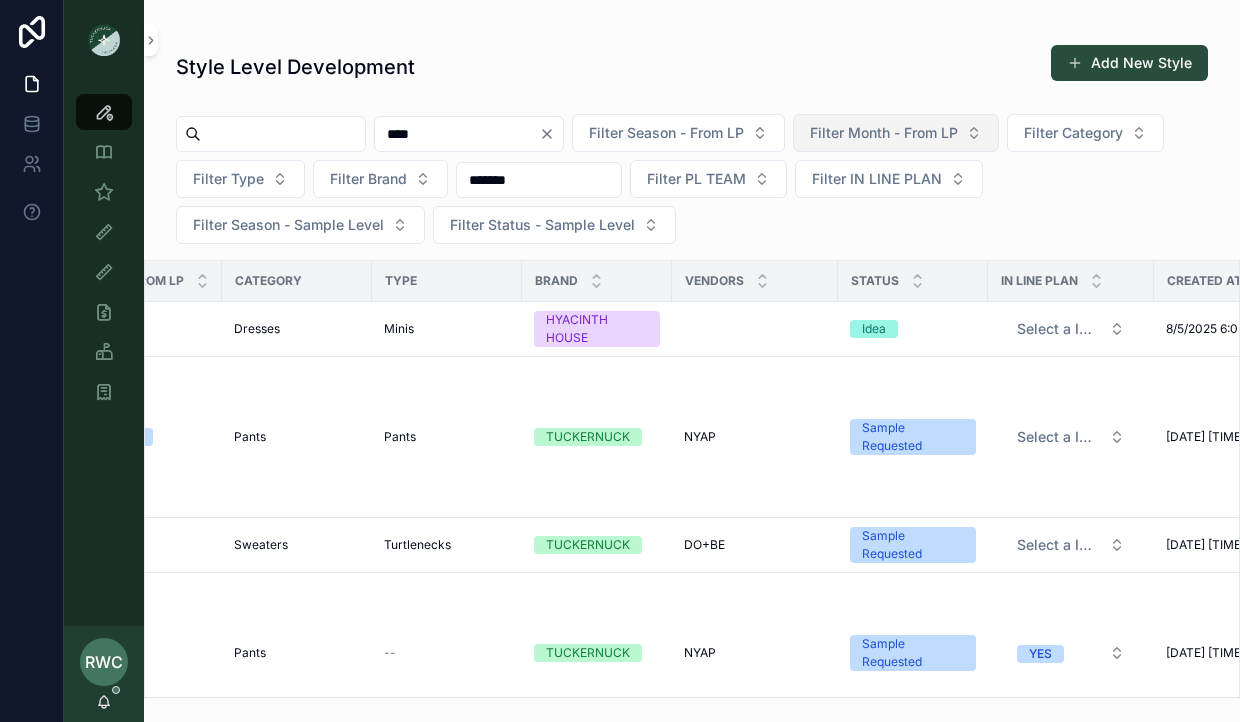click on "Filter Month - From LP" at bounding box center [884, 133] 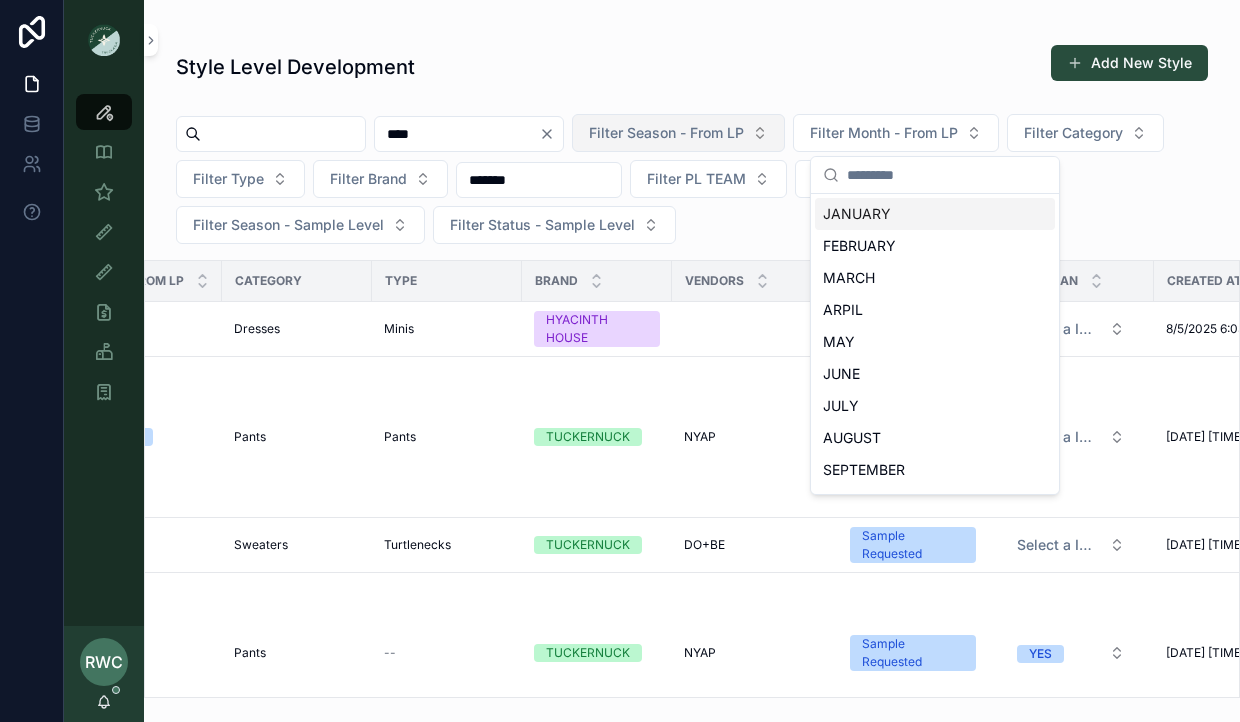 click on "Filter Season - From LP" at bounding box center (666, 133) 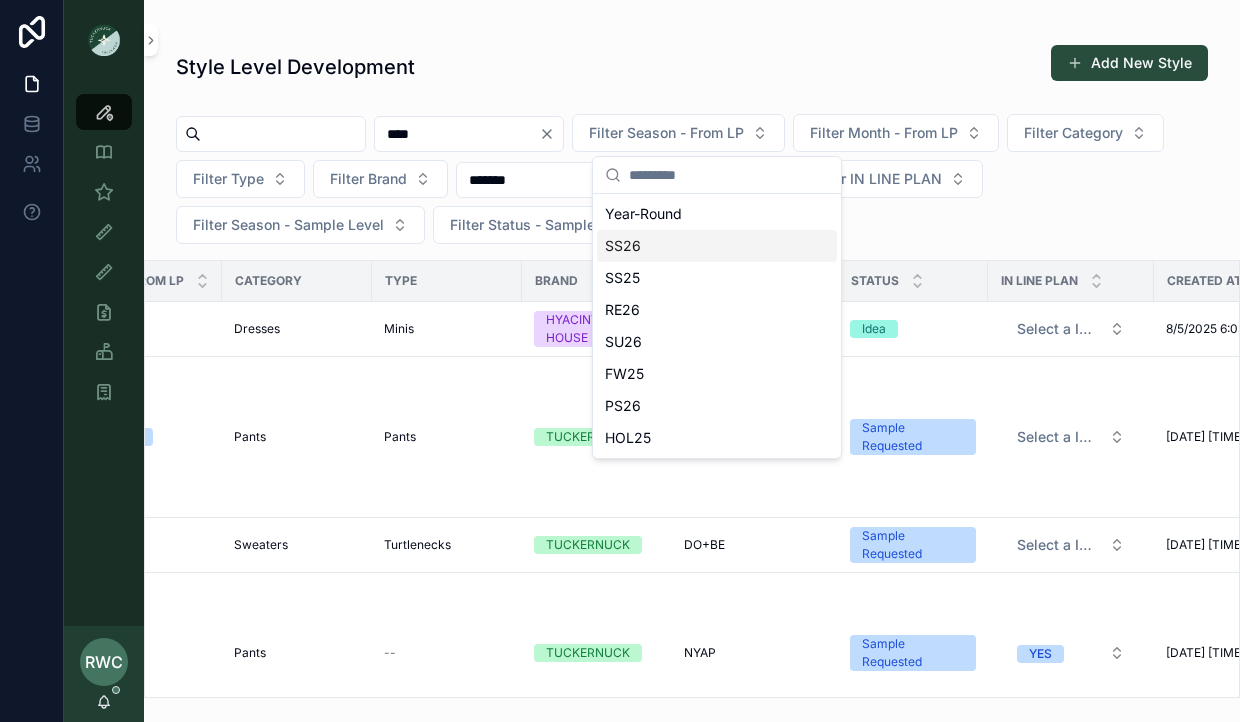 click on "SS26" at bounding box center [717, 246] 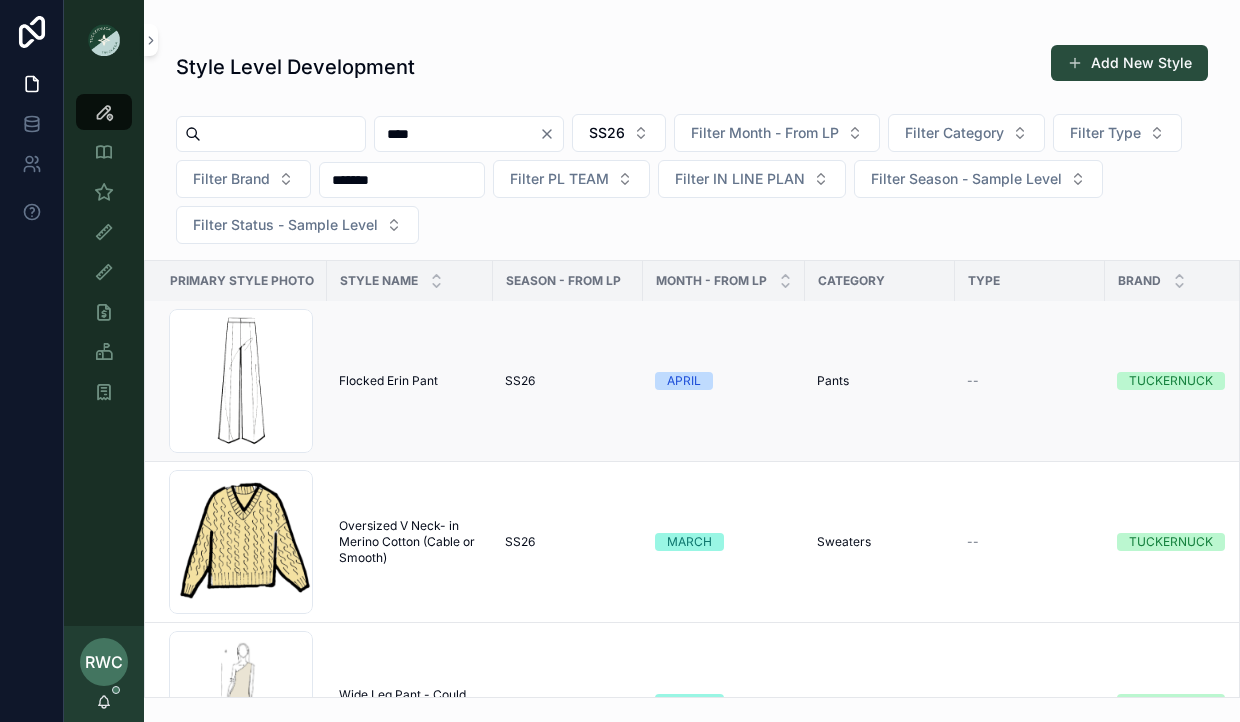 scroll, scrollTop: 0, scrollLeft: 0, axis: both 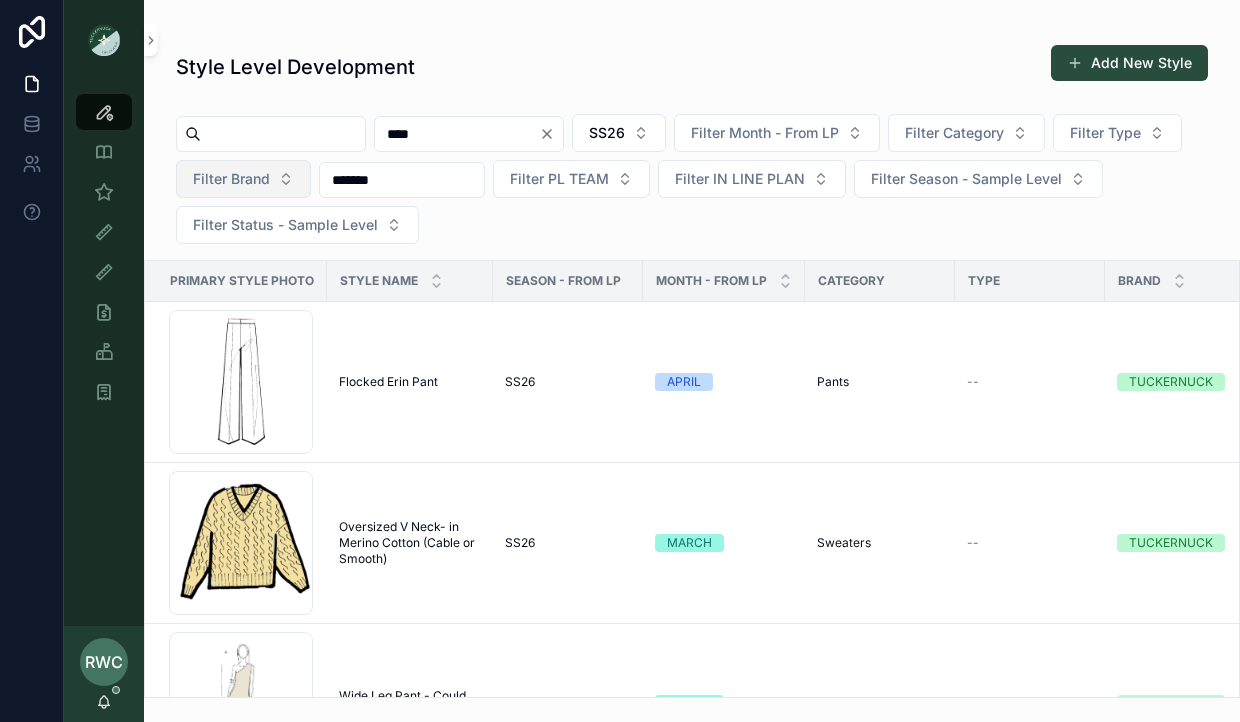 click on "Filter Brand" at bounding box center (243, 179) 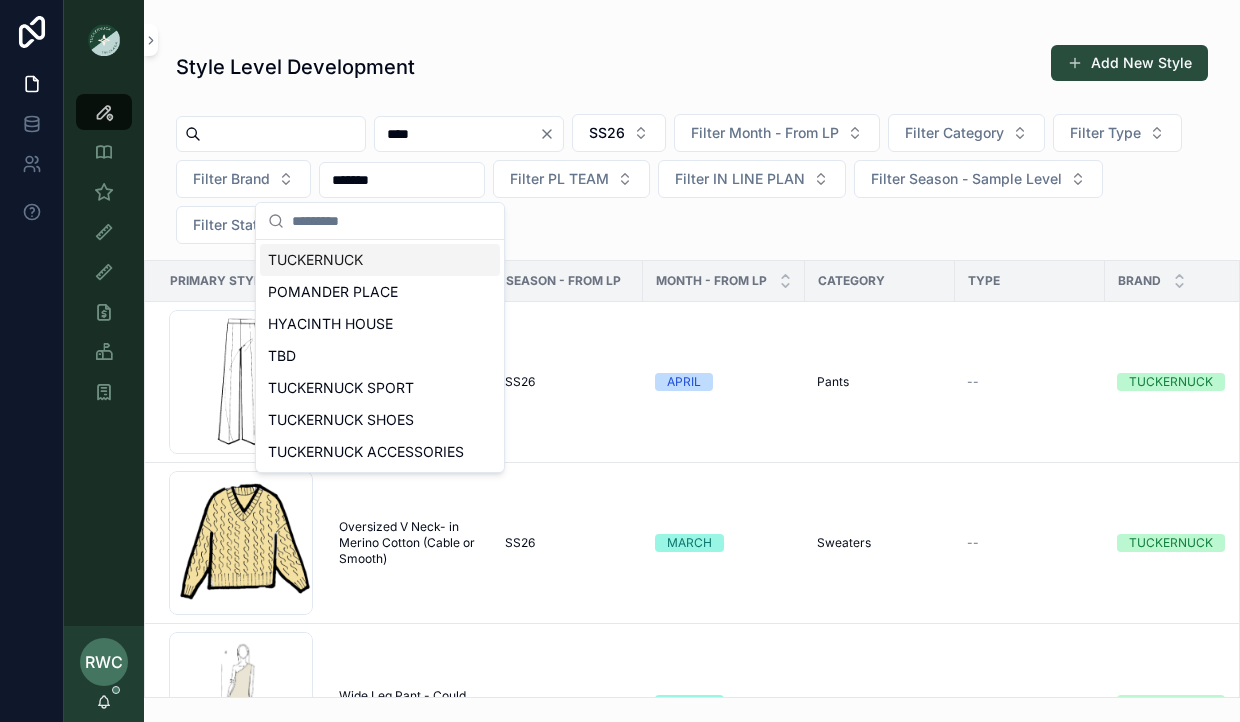 click on "Style Level Development" at bounding box center (295, 67) 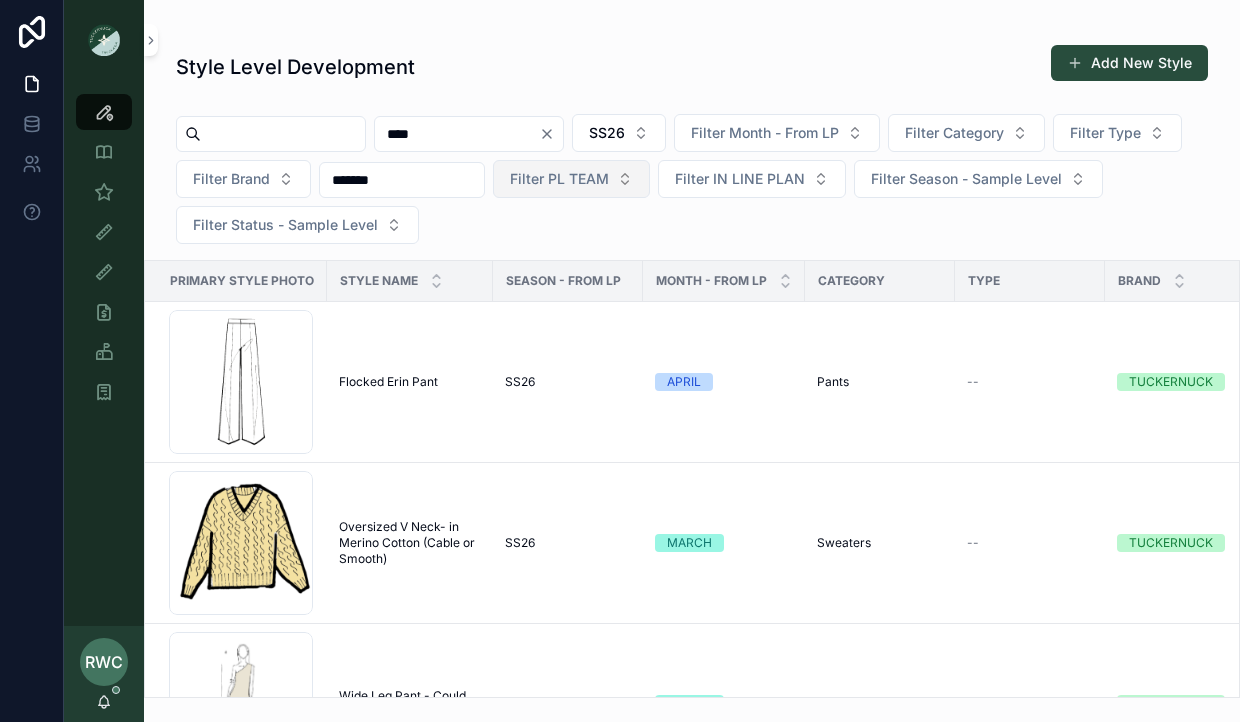 click on "Filter PL TEAM" at bounding box center (571, 179) 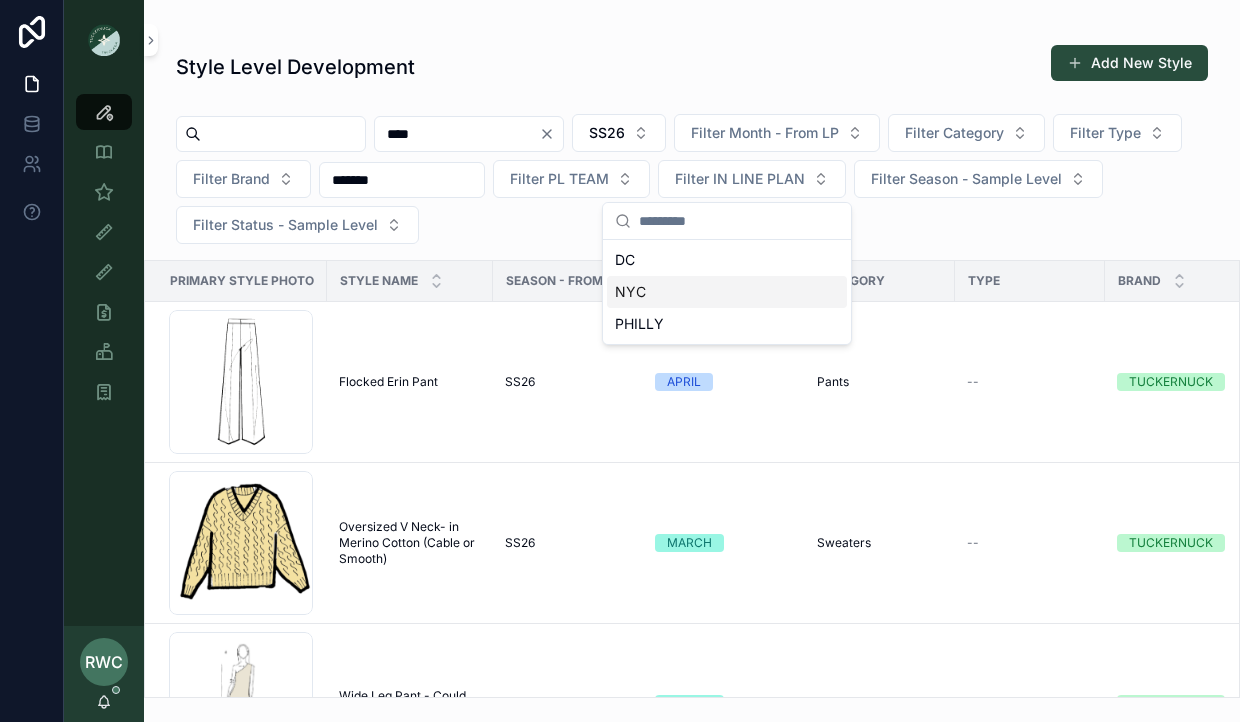 click on "NYC" at bounding box center [727, 292] 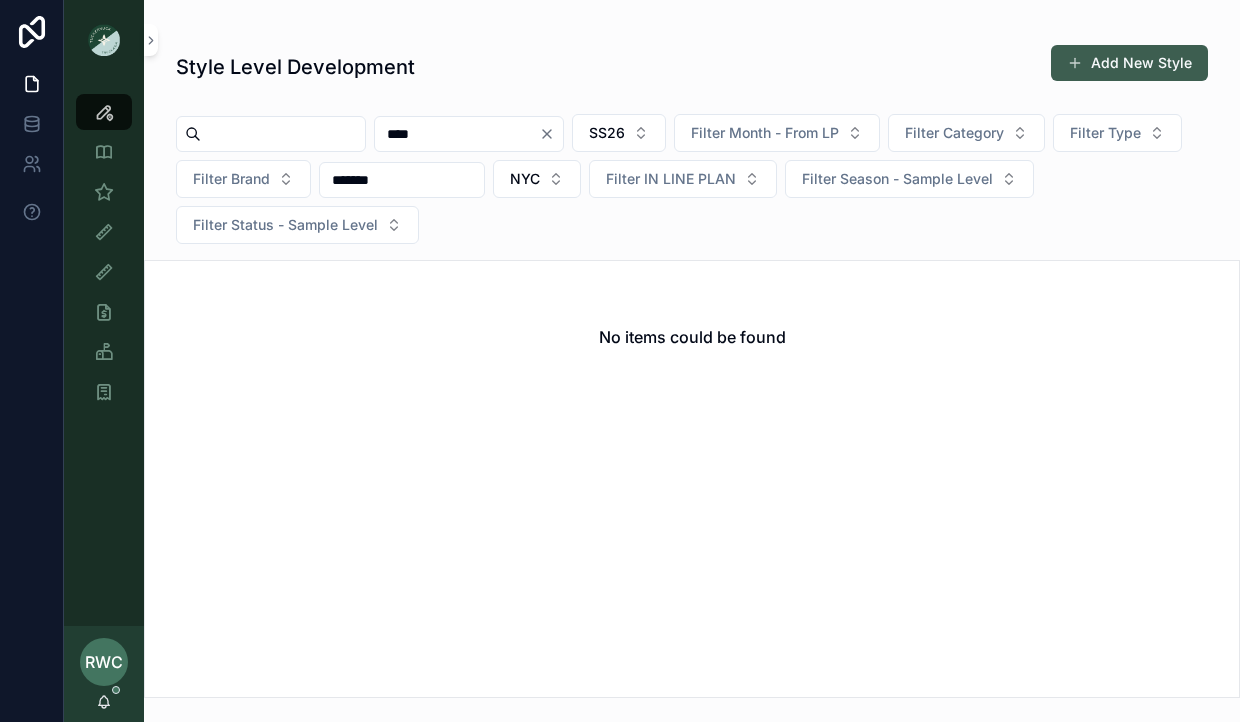click on "Add New Style" at bounding box center [1129, 63] 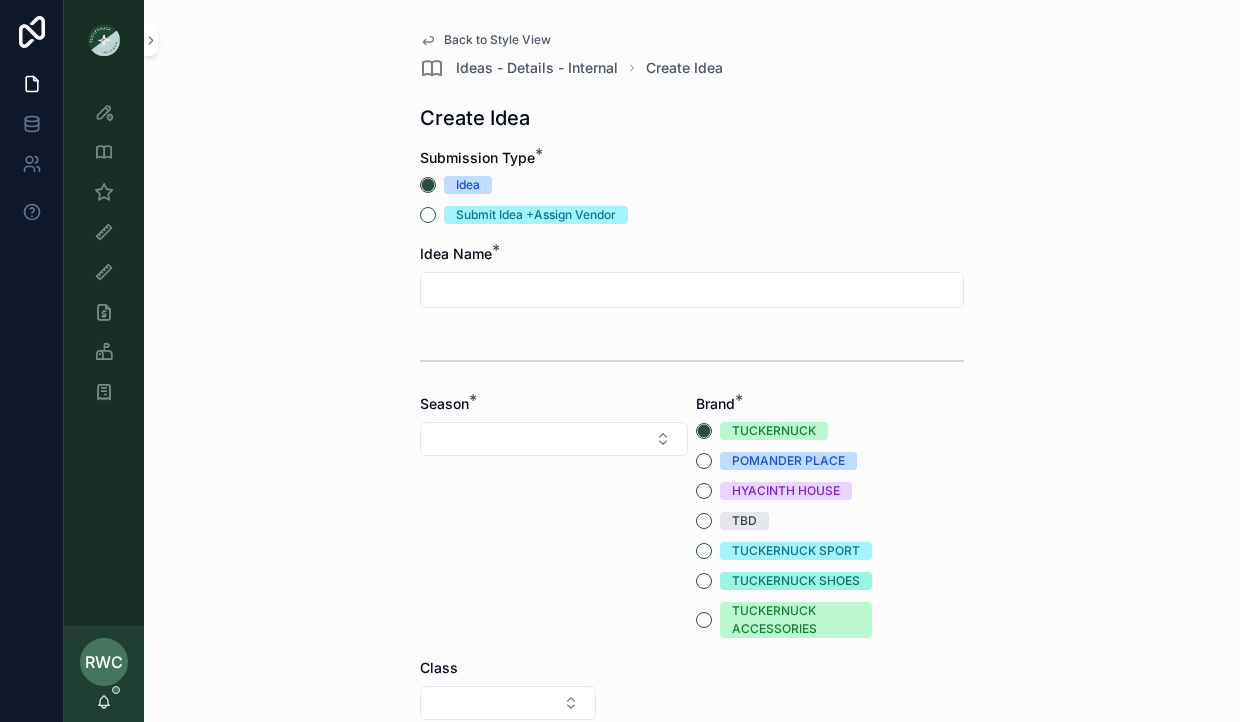 click at bounding box center [692, 290] 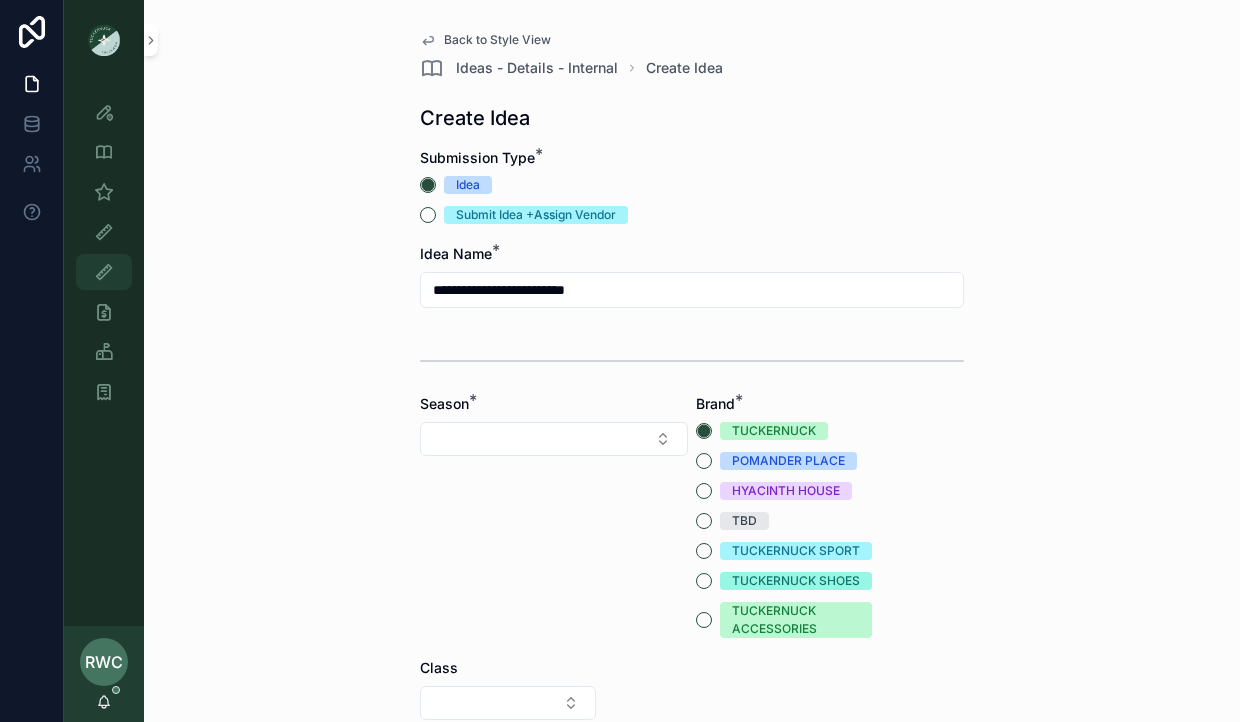 drag, startPoint x: 675, startPoint y: 293, endPoint x: 96, endPoint y: 263, distance: 579.7767 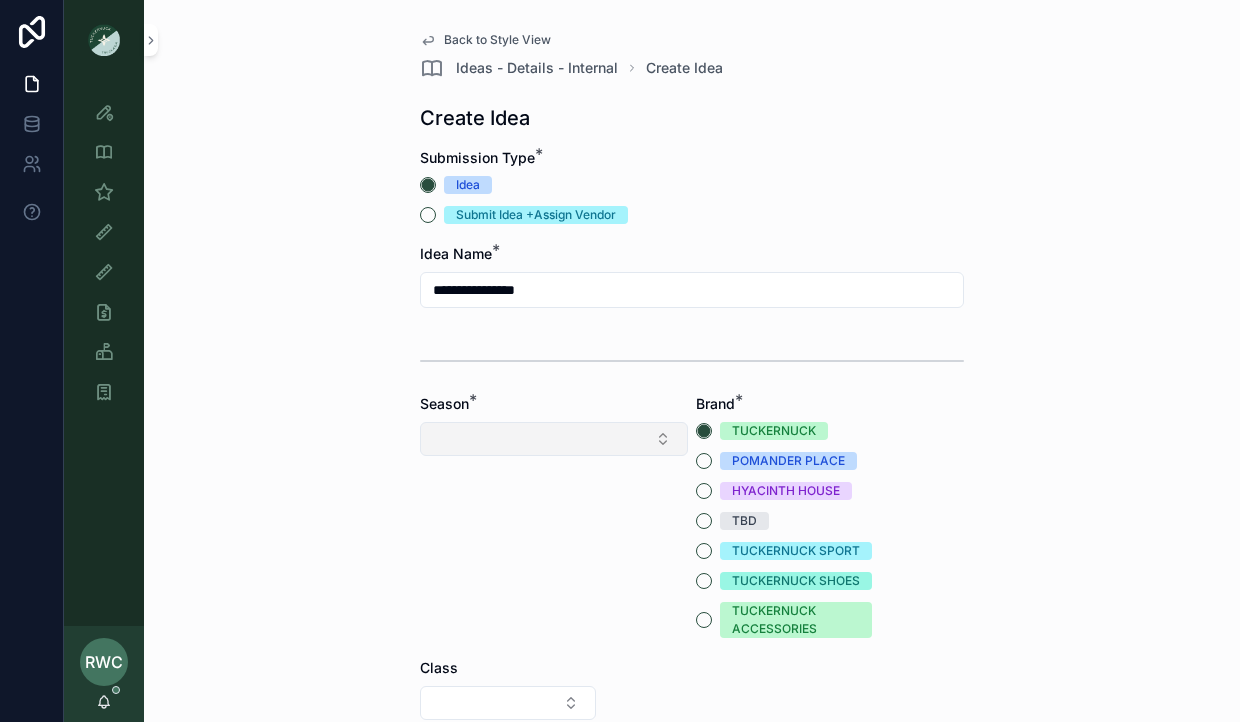 type on "**********" 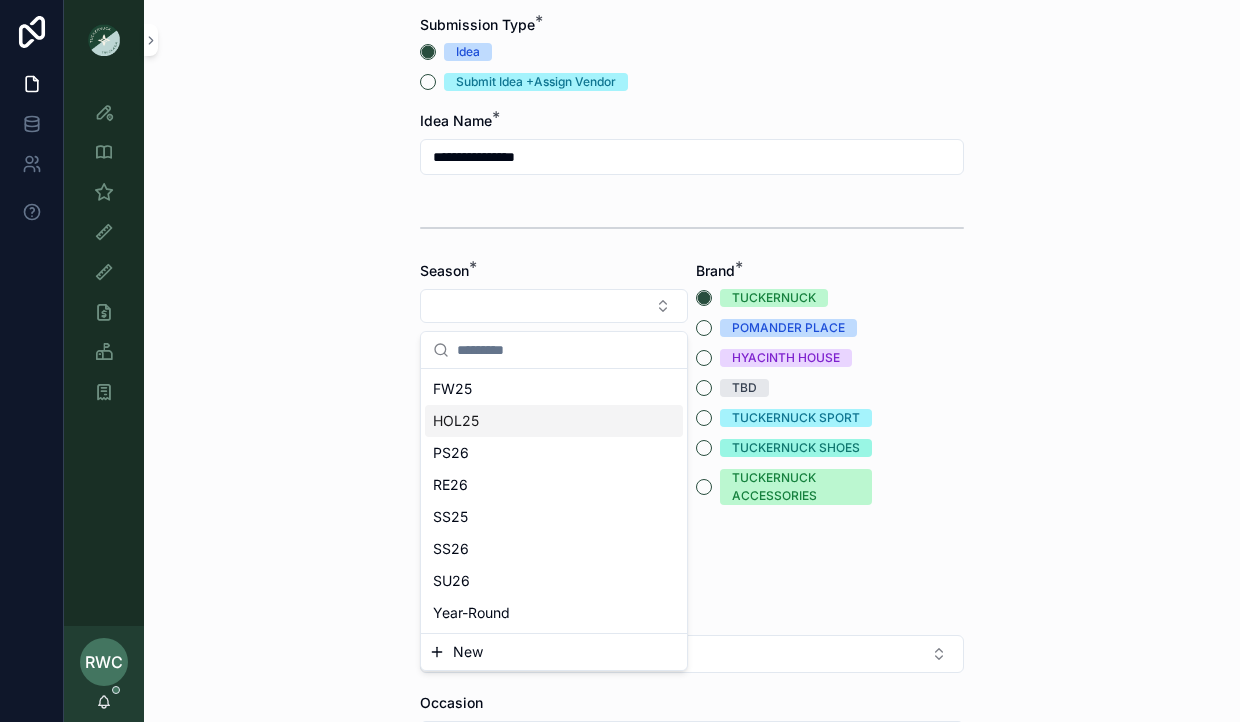 scroll, scrollTop: 148, scrollLeft: 0, axis: vertical 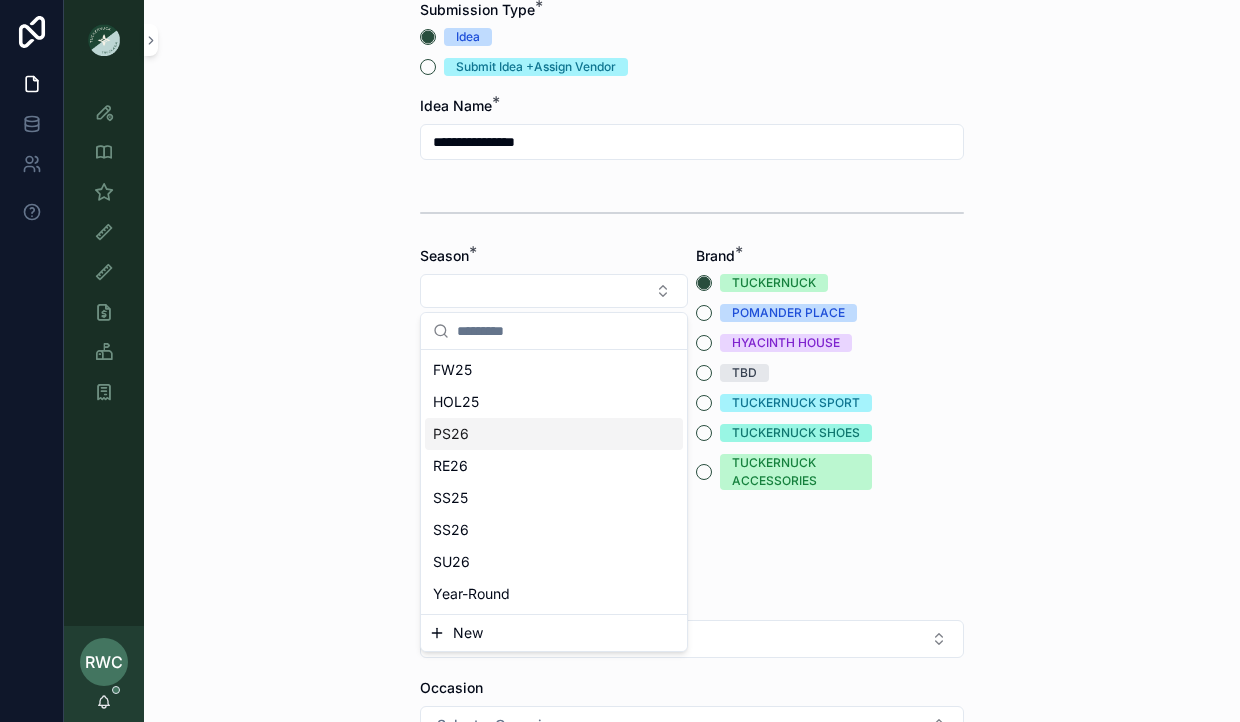 click on "PS26" at bounding box center (554, 434) 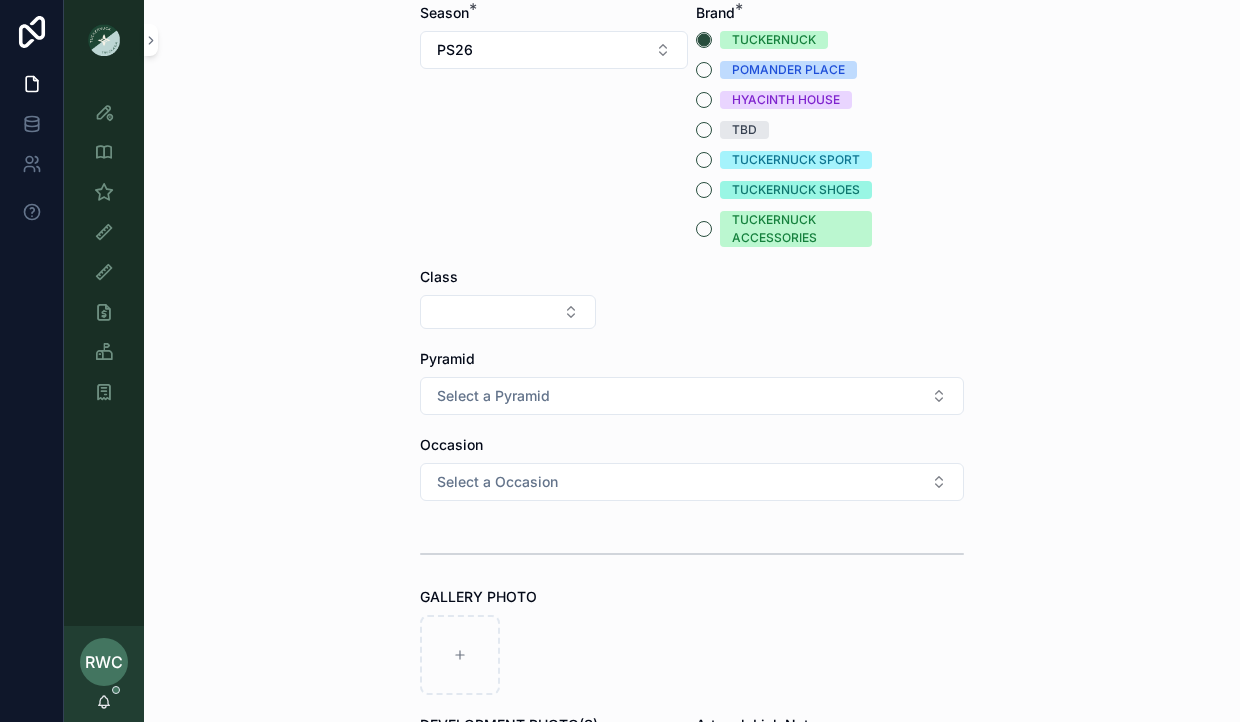 scroll, scrollTop: 360, scrollLeft: 0, axis: vertical 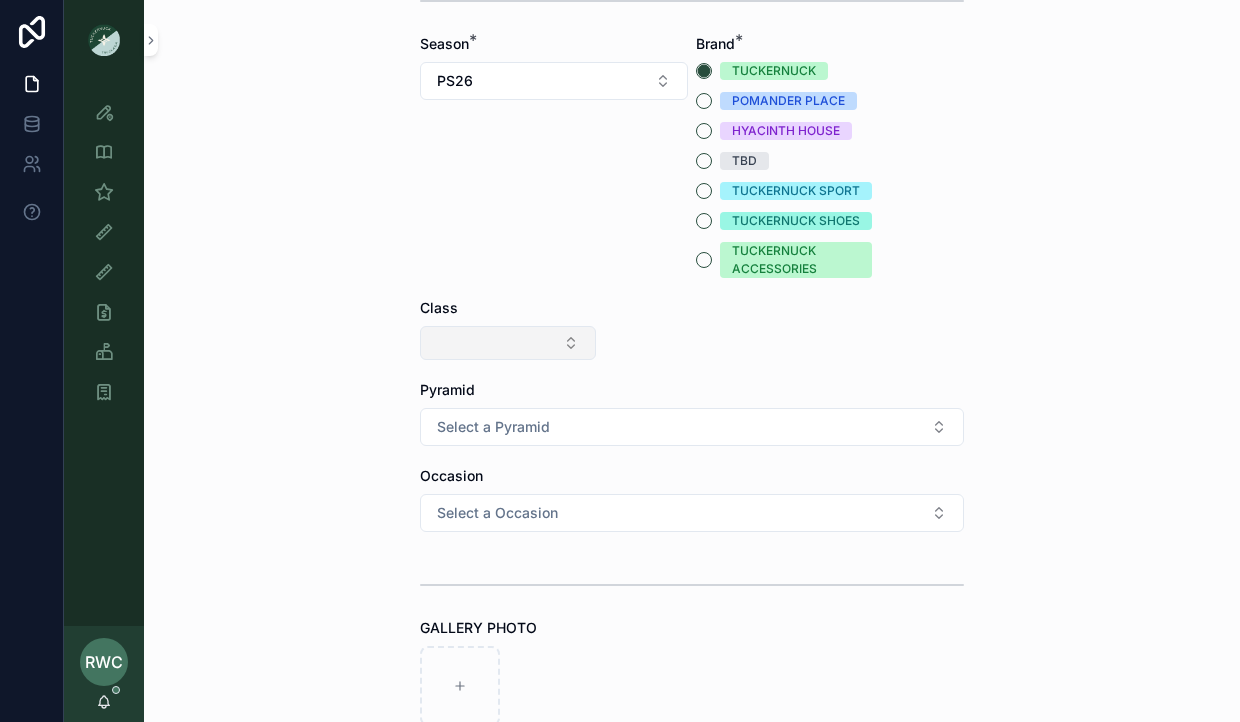 click at bounding box center [508, 343] 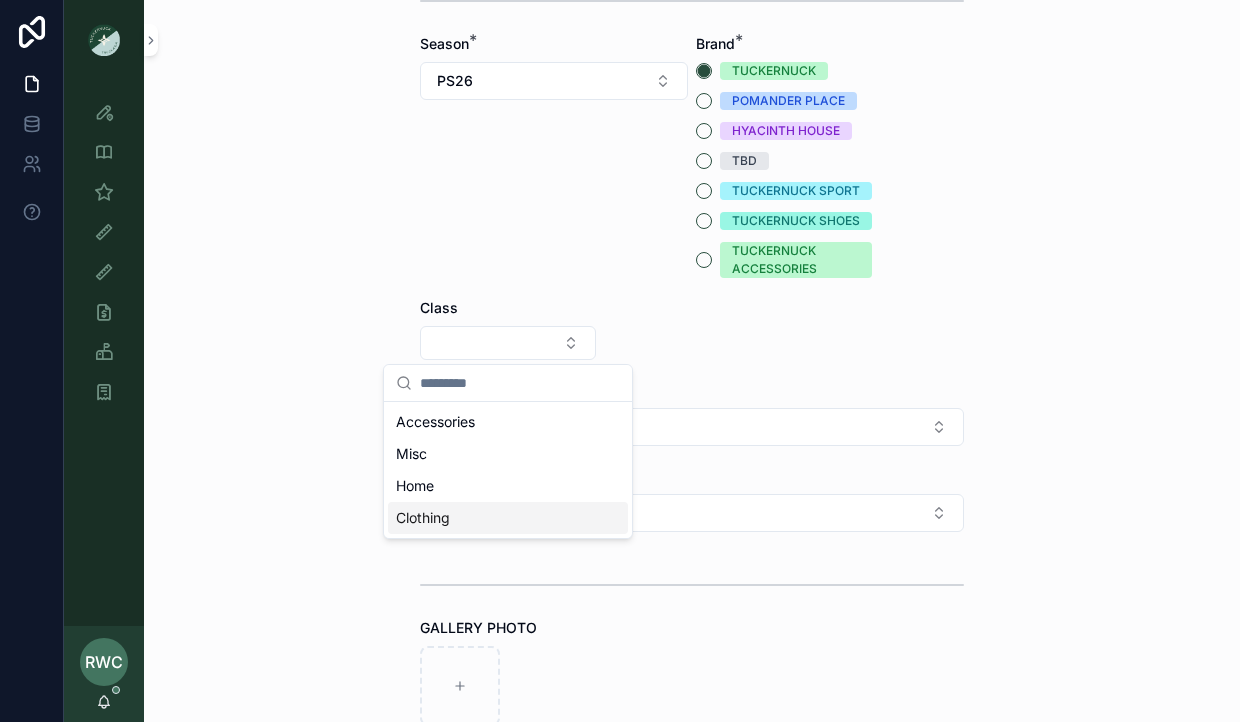 click on "Clothing" at bounding box center [423, 518] 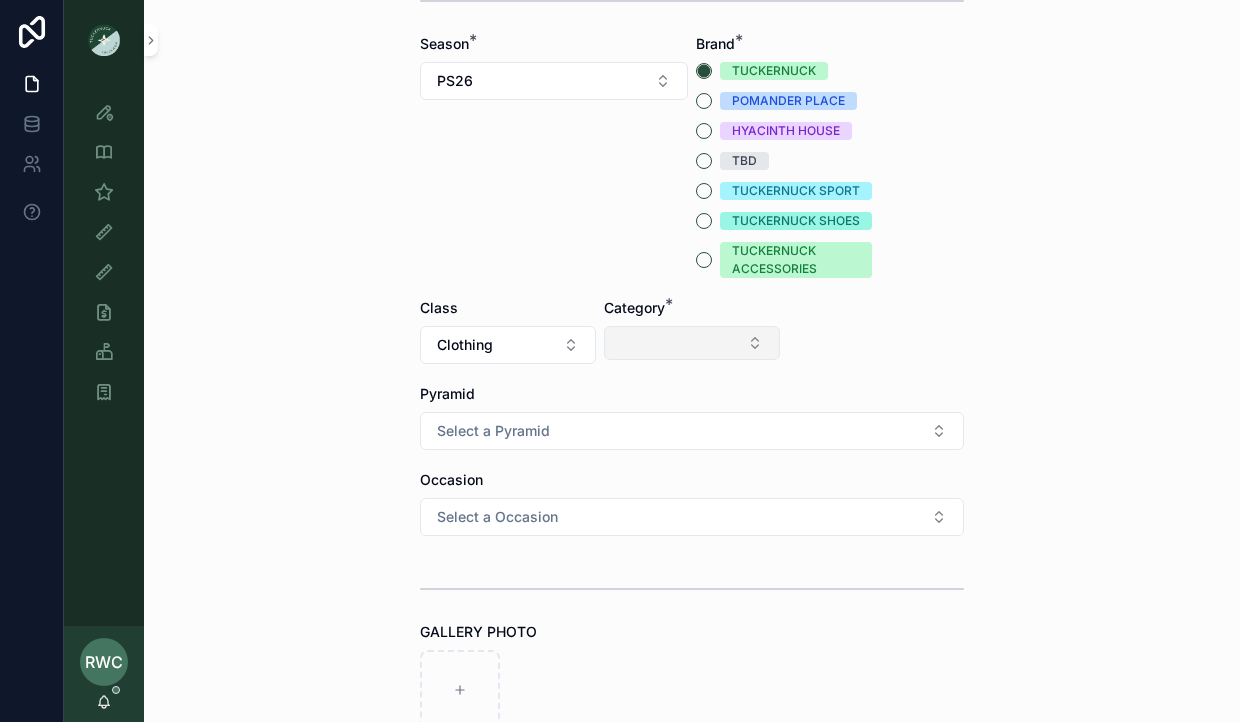 click at bounding box center (692, 343) 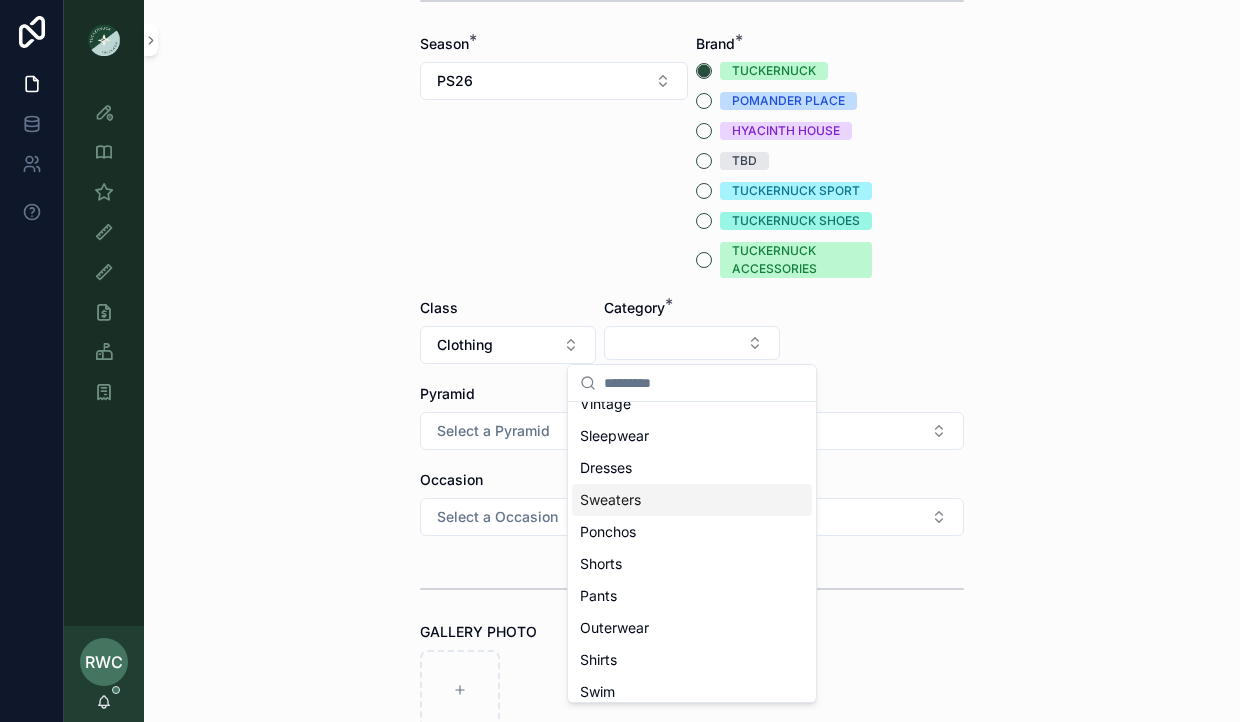 scroll, scrollTop: 106, scrollLeft: 0, axis: vertical 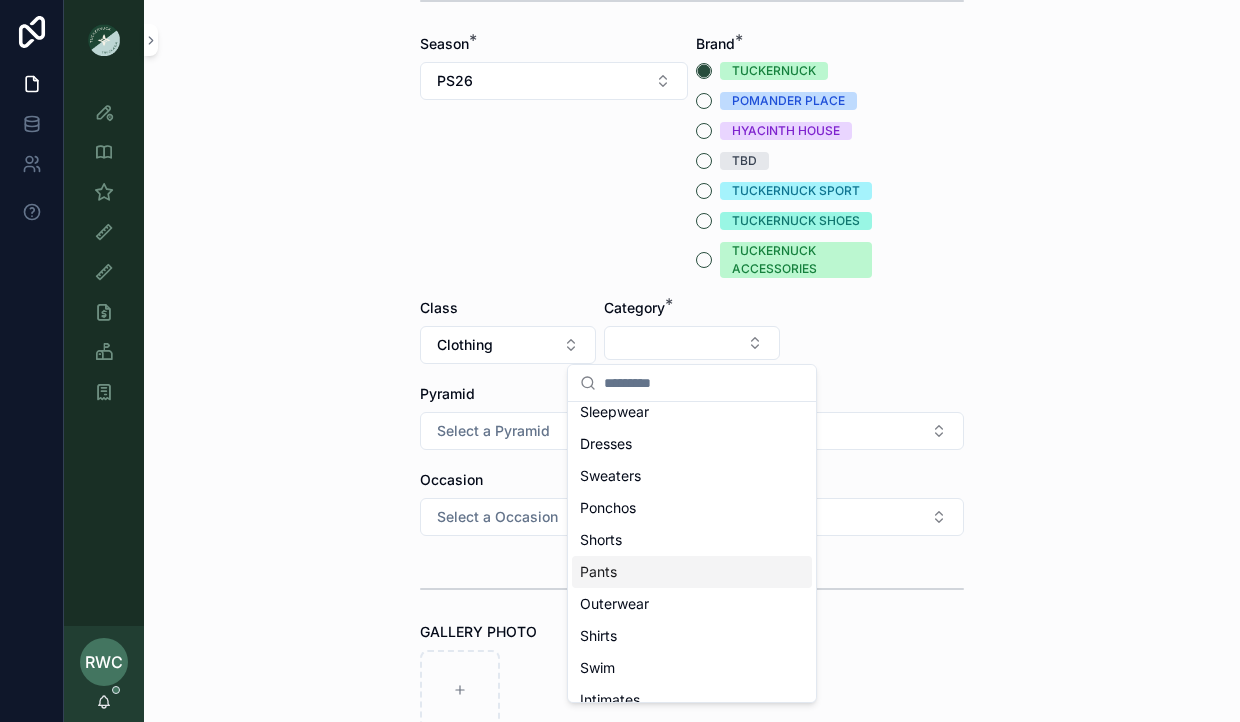 click on "Pants" at bounding box center (692, 572) 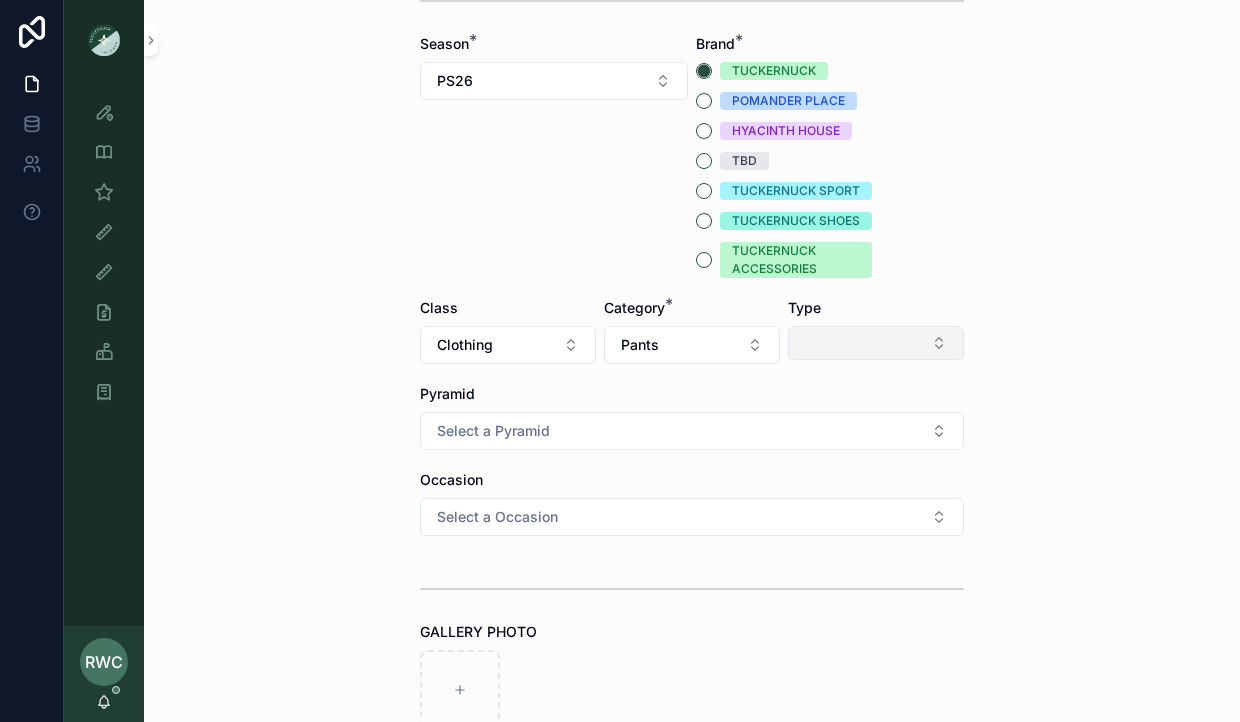click at bounding box center (876, 343) 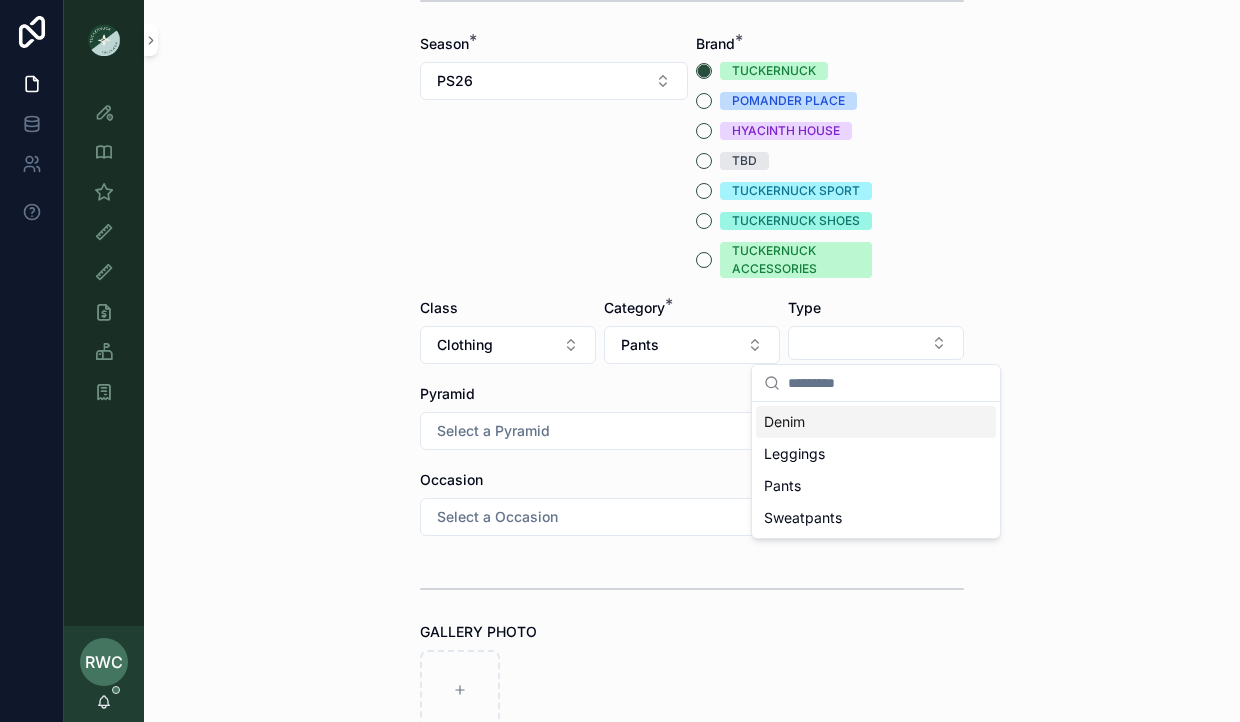 click on "Denim" at bounding box center [876, 422] 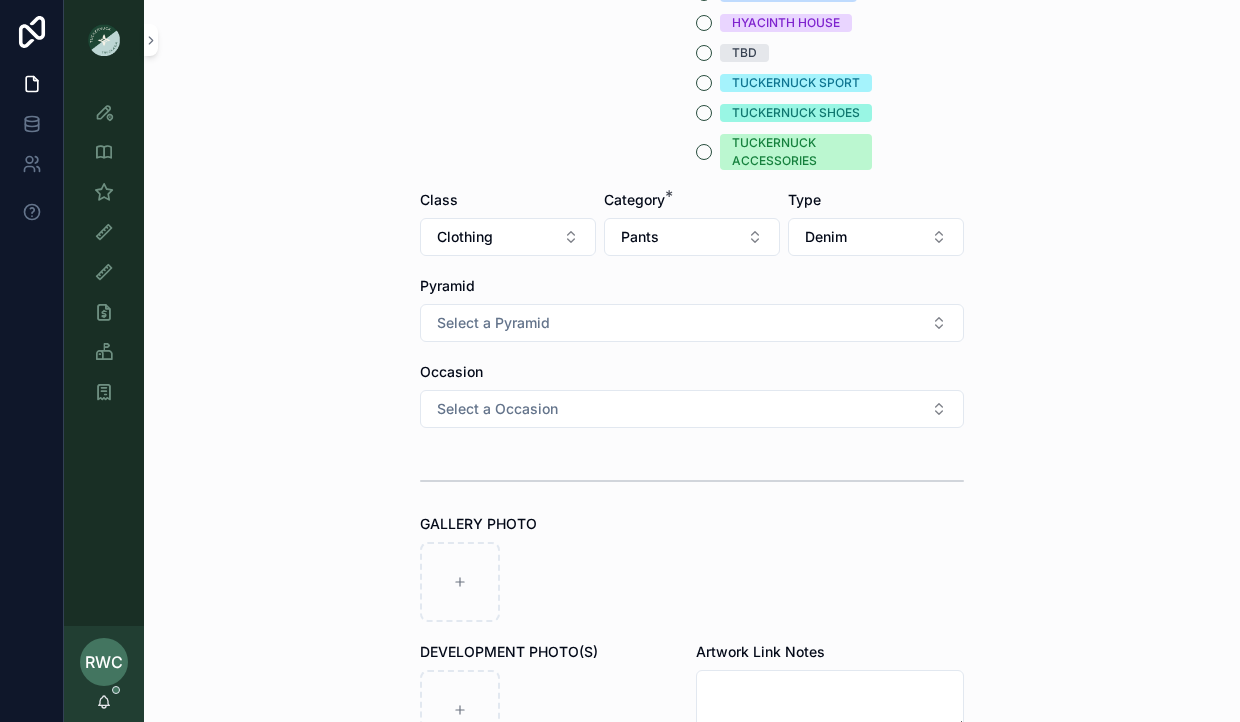 scroll, scrollTop: 503, scrollLeft: 0, axis: vertical 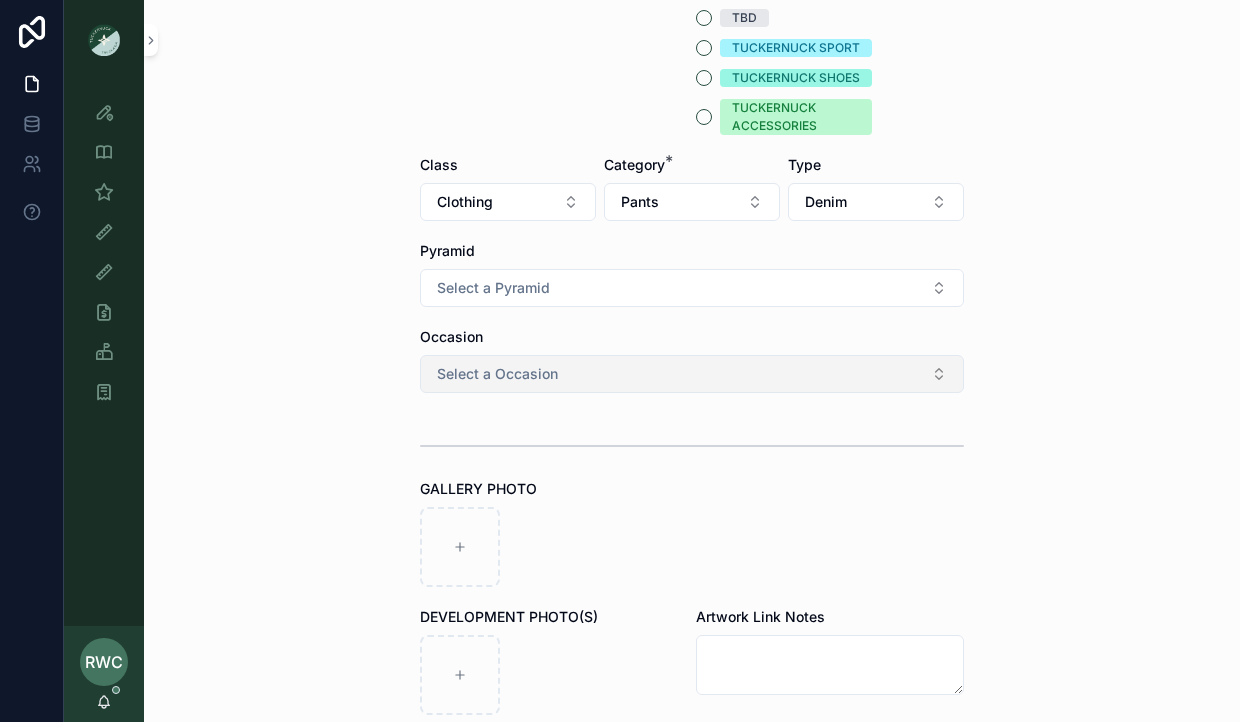 click on "Select a Occasion" at bounding box center (497, 374) 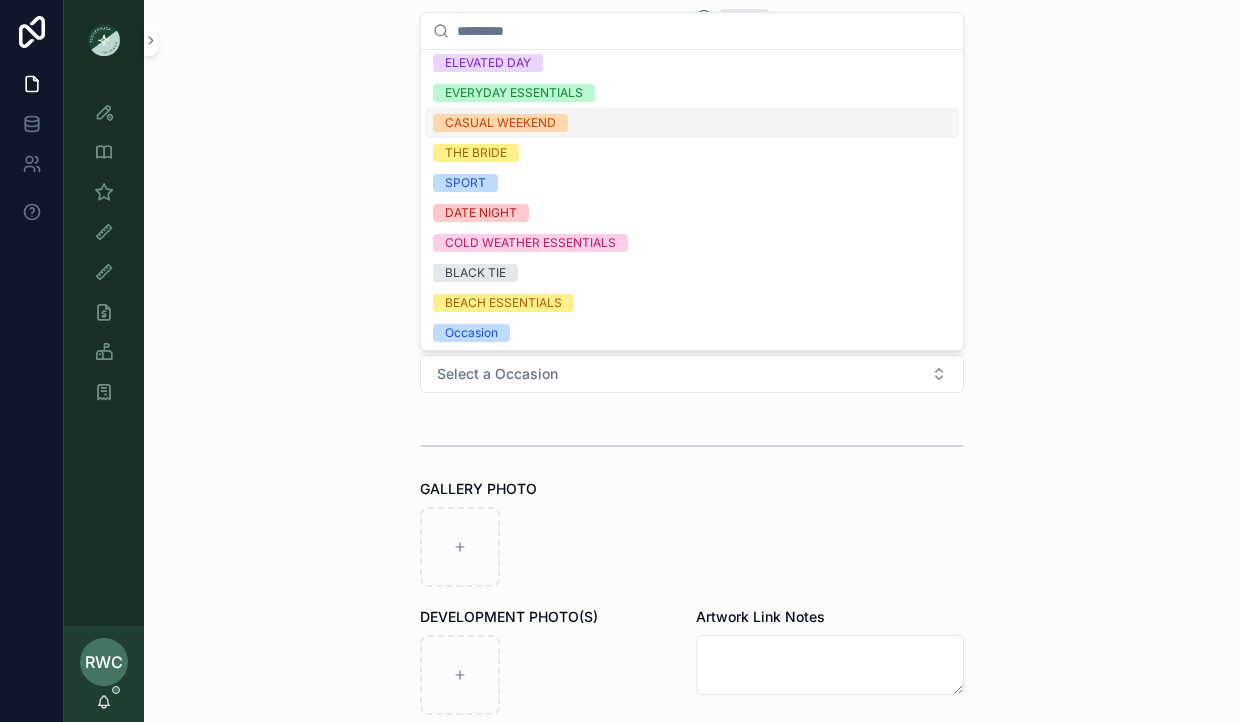 scroll, scrollTop: 0, scrollLeft: 0, axis: both 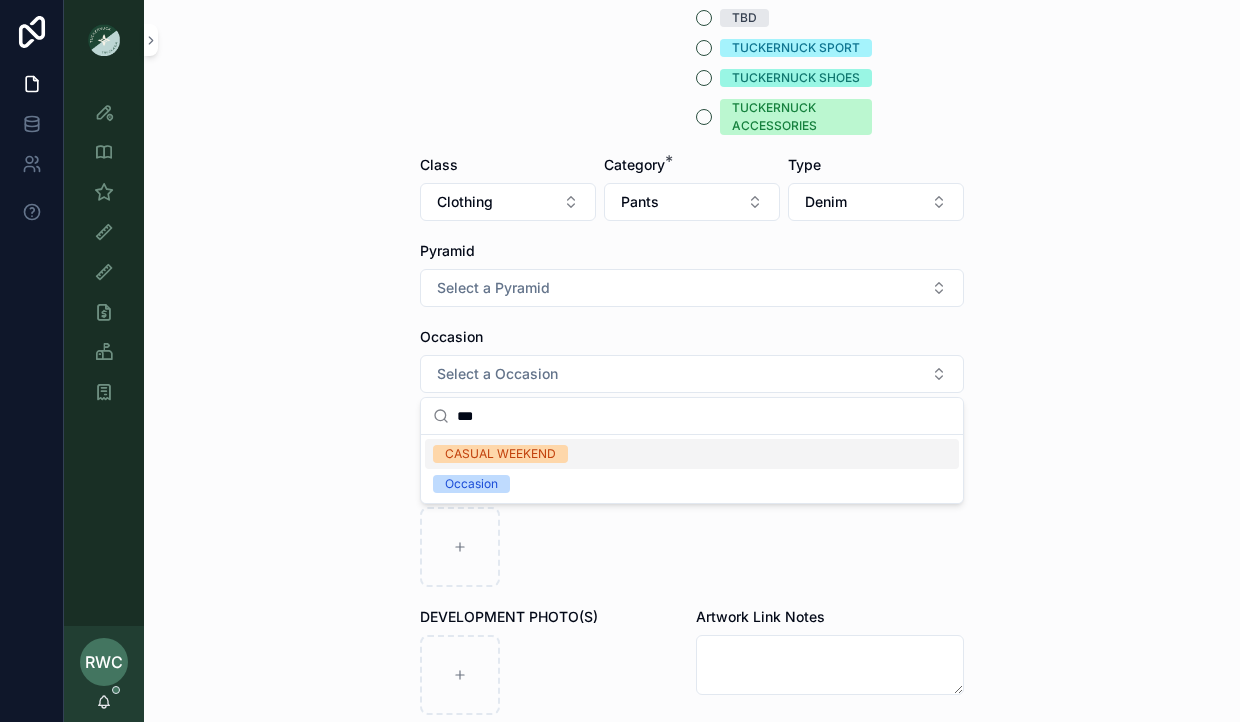 type on "***" 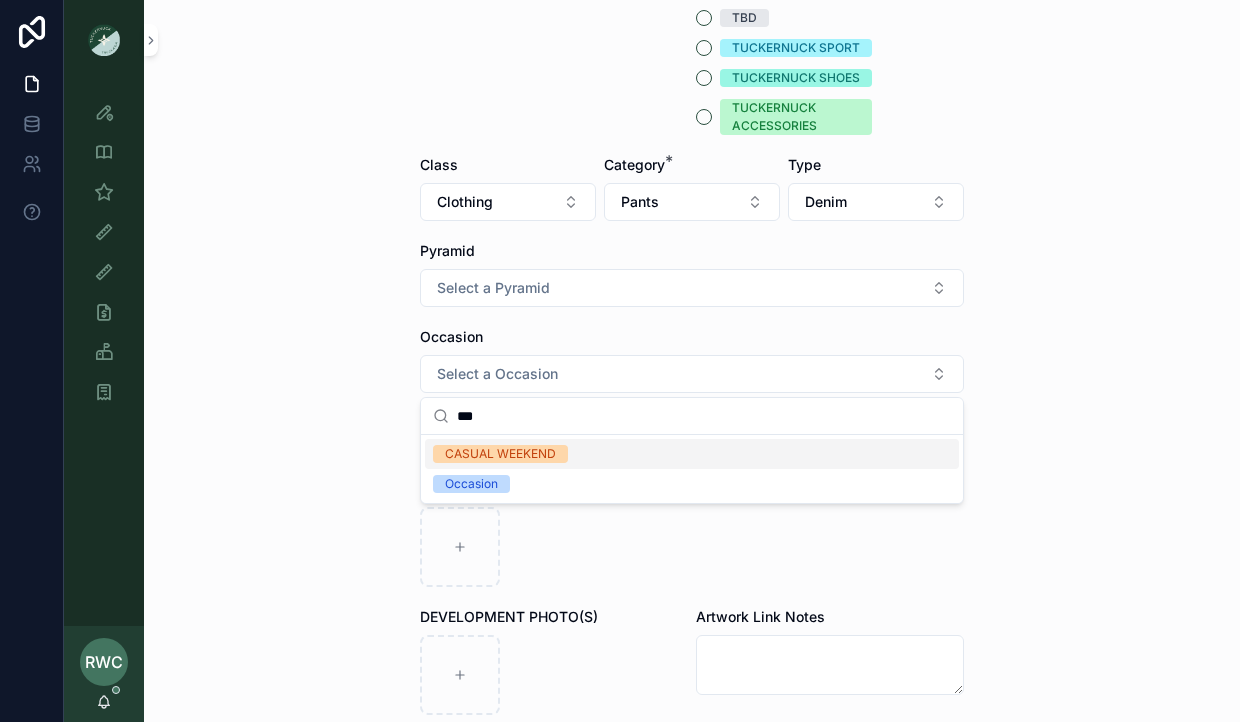 click on "CASUAL WEEKEND" at bounding box center (500, 454) 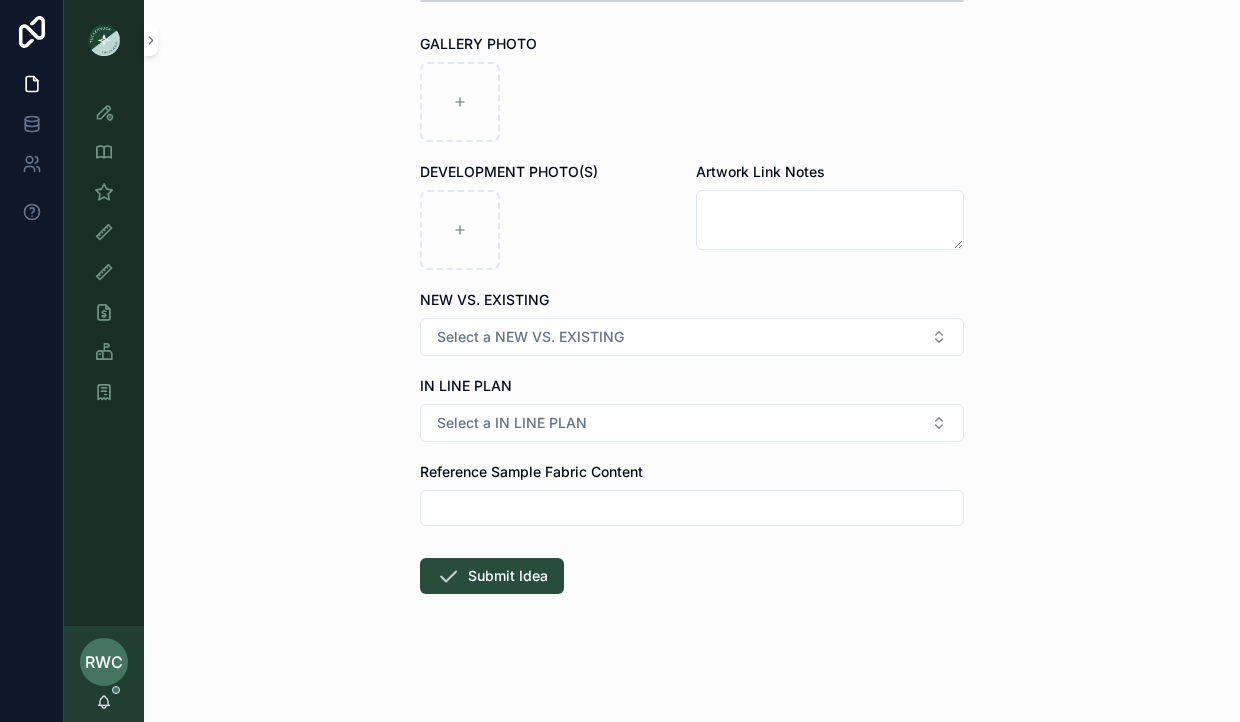 scroll, scrollTop: 947, scrollLeft: 0, axis: vertical 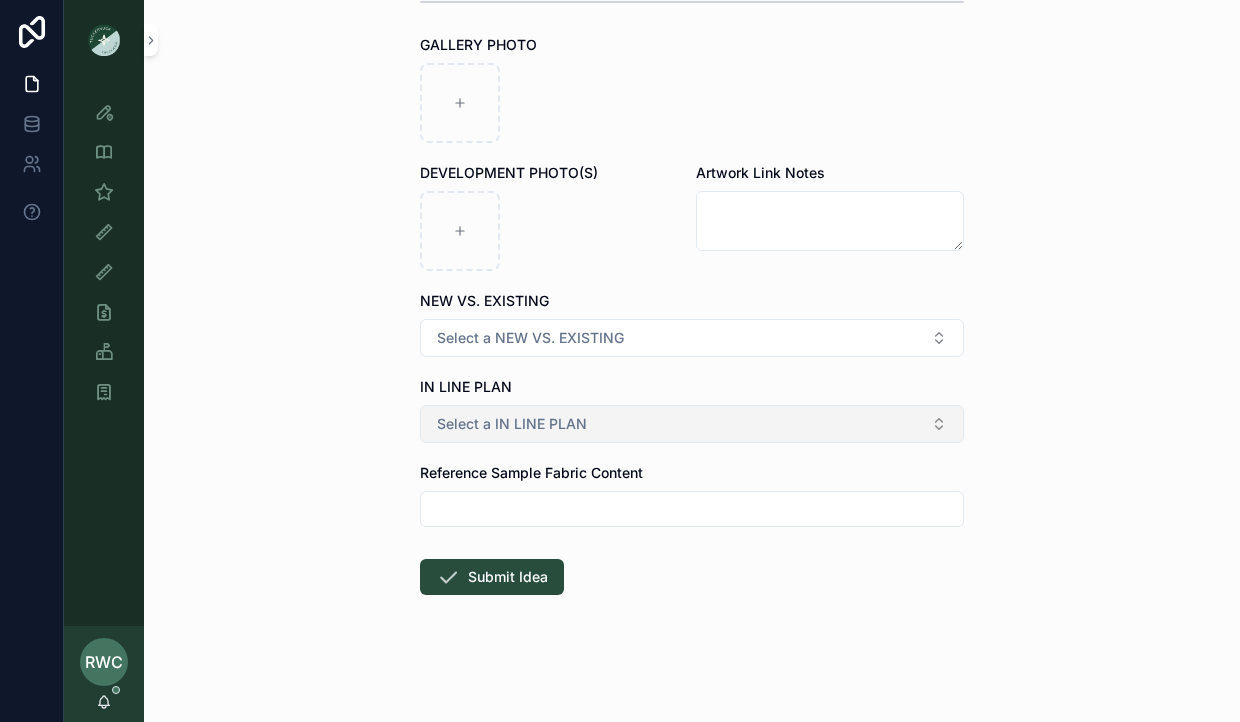 click on "Select a IN LINE PLAN" at bounding box center [692, 424] 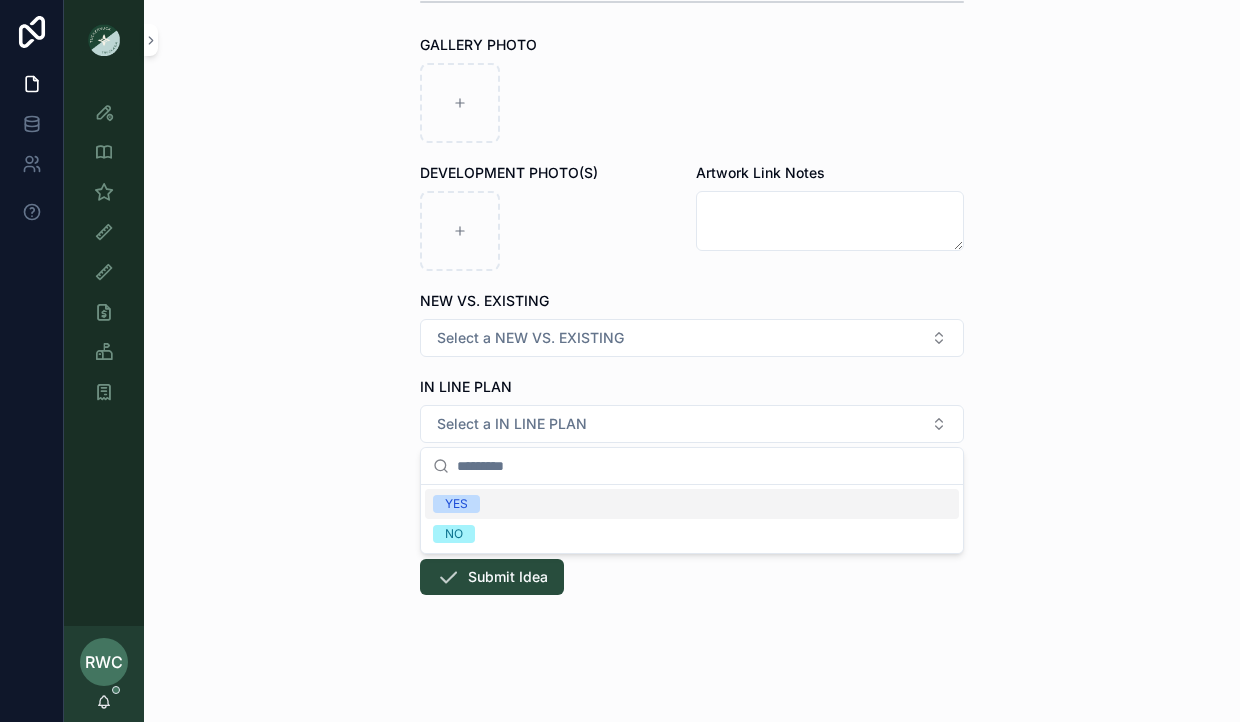click on "**********" at bounding box center (692, 361) 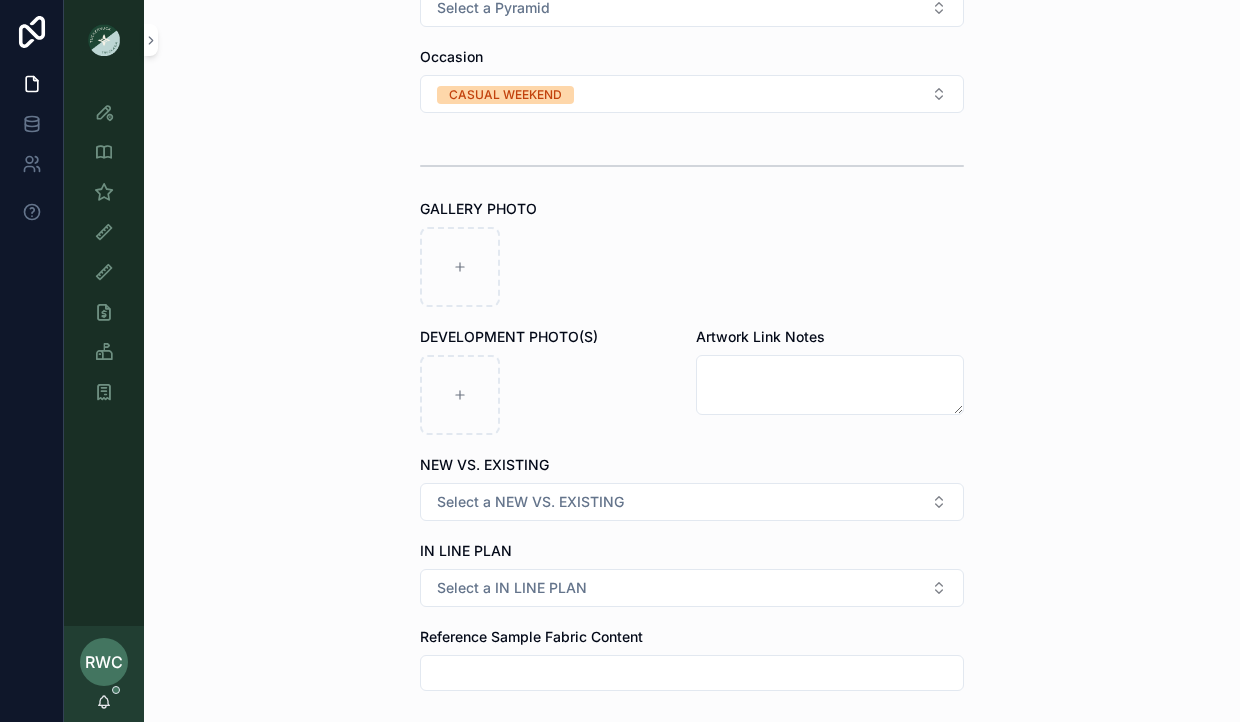 scroll, scrollTop: 783, scrollLeft: 0, axis: vertical 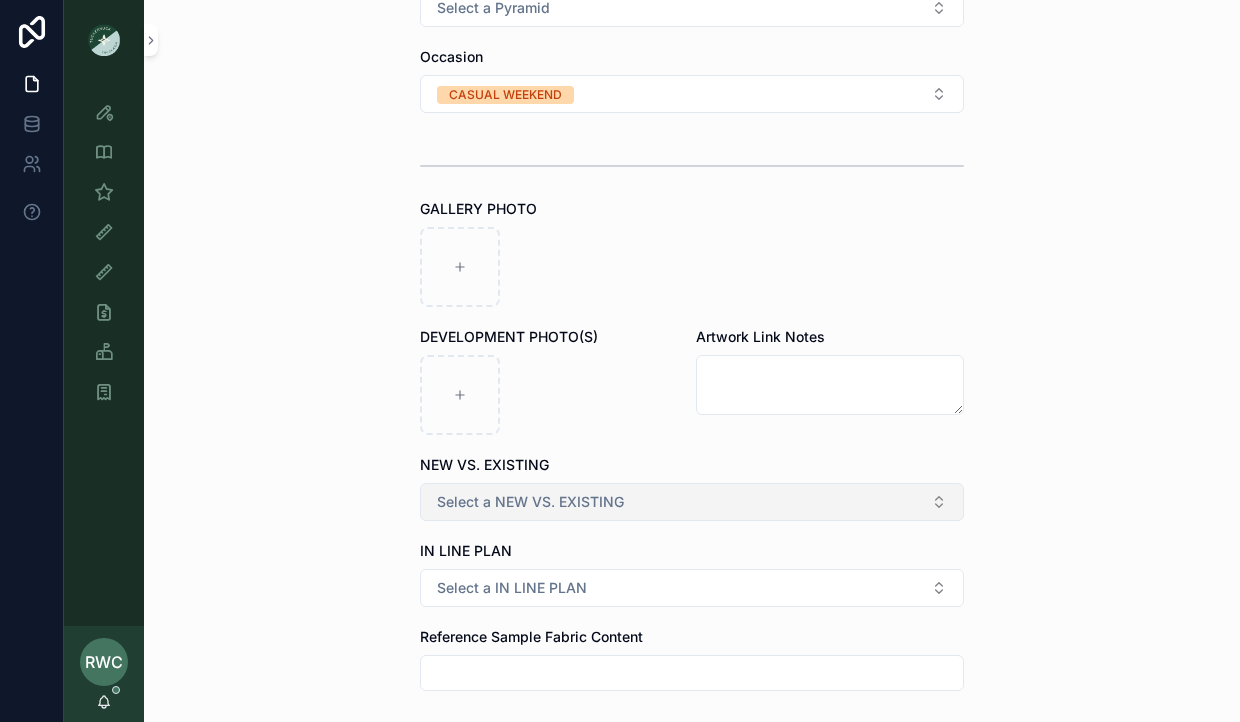 click on "Select a NEW VS. EXISTING" at bounding box center [692, 502] 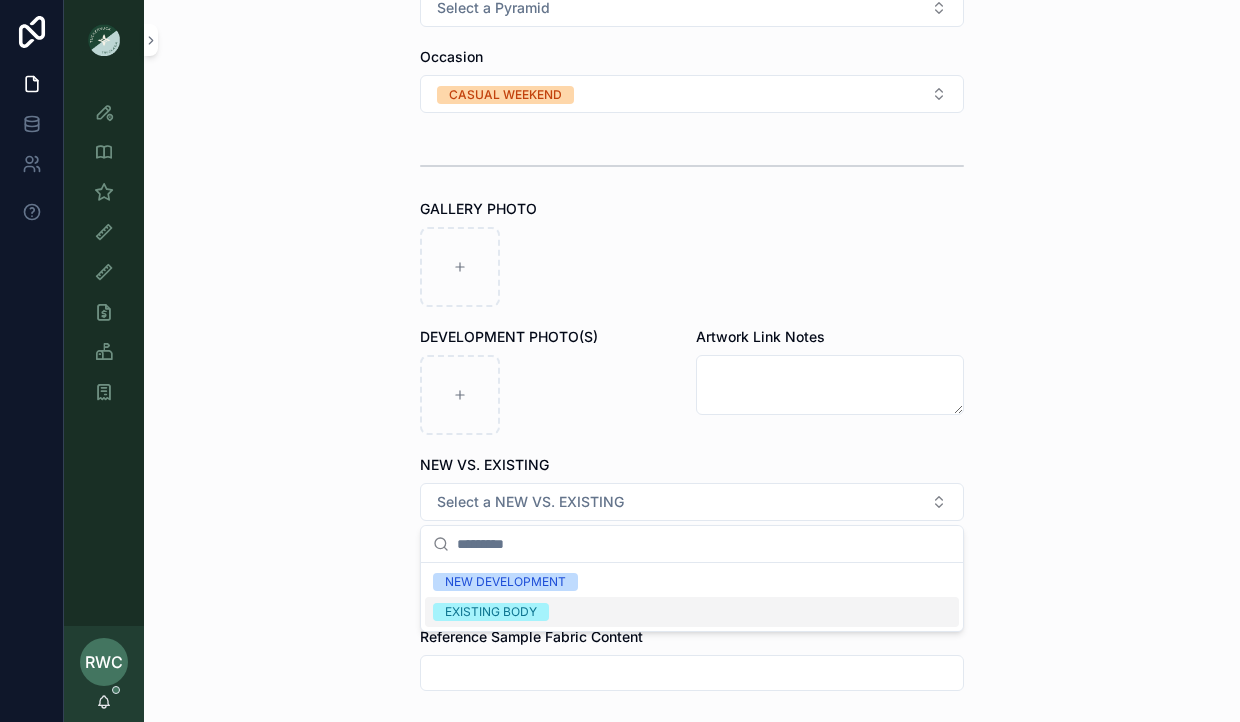 click on "EXISTING BODY" at bounding box center (491, 612) 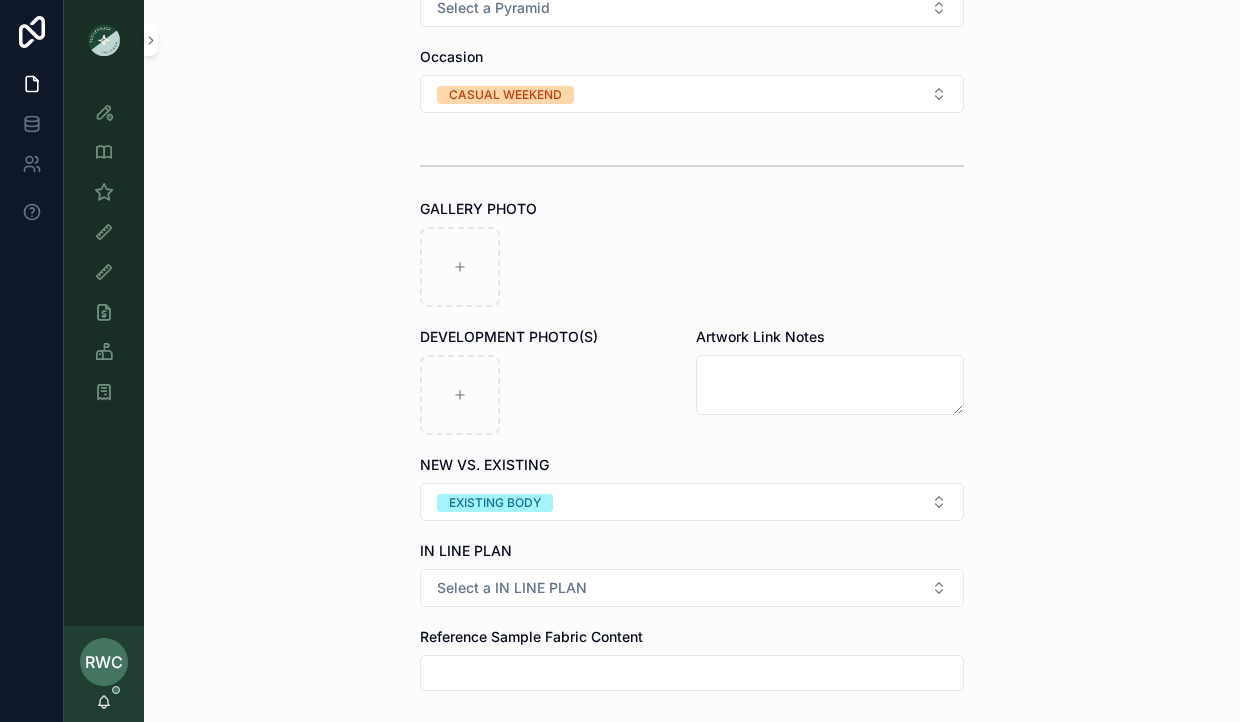 scroll, scrollTop: 948, scrollLeft: 0, axis: vertical 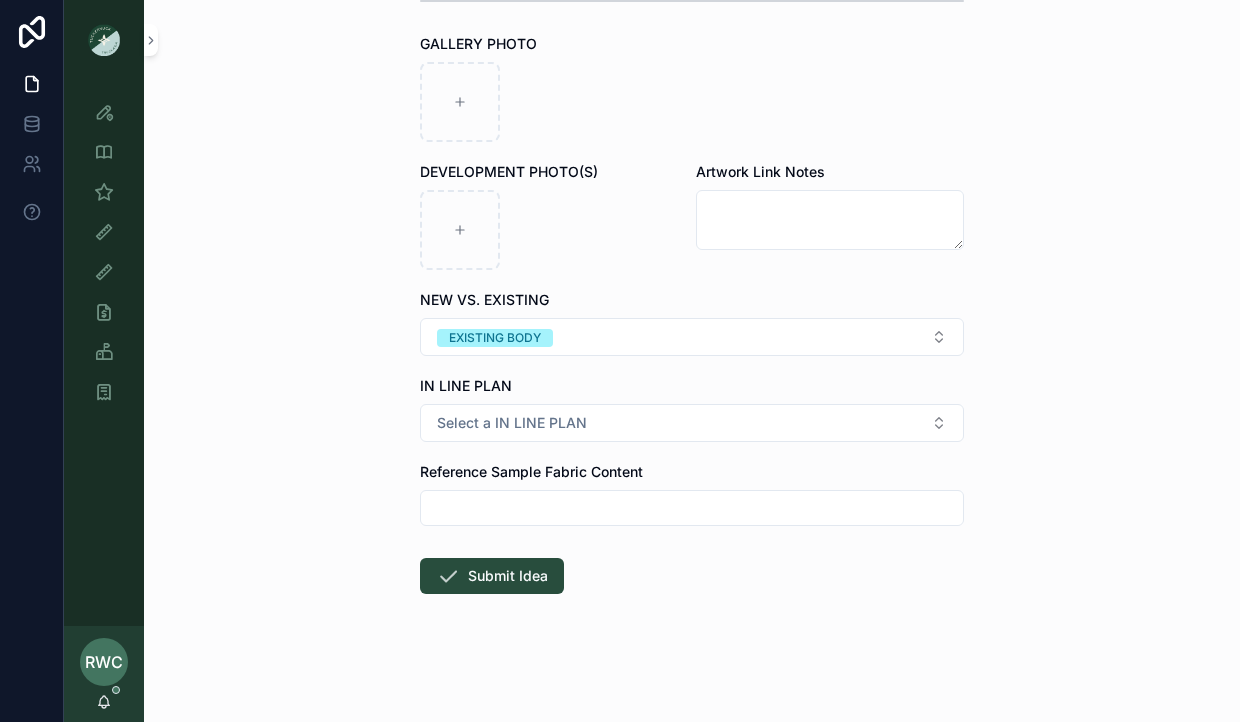 click at bounding box center (692, 508) 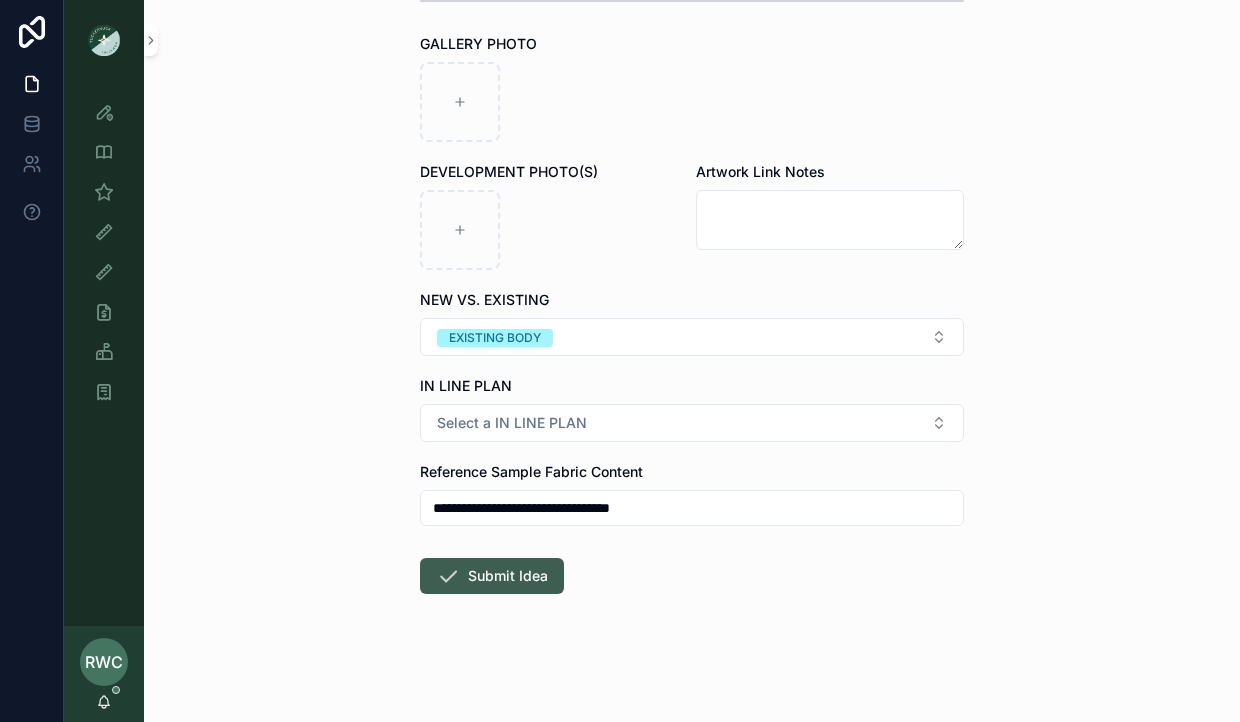 type on "**********" 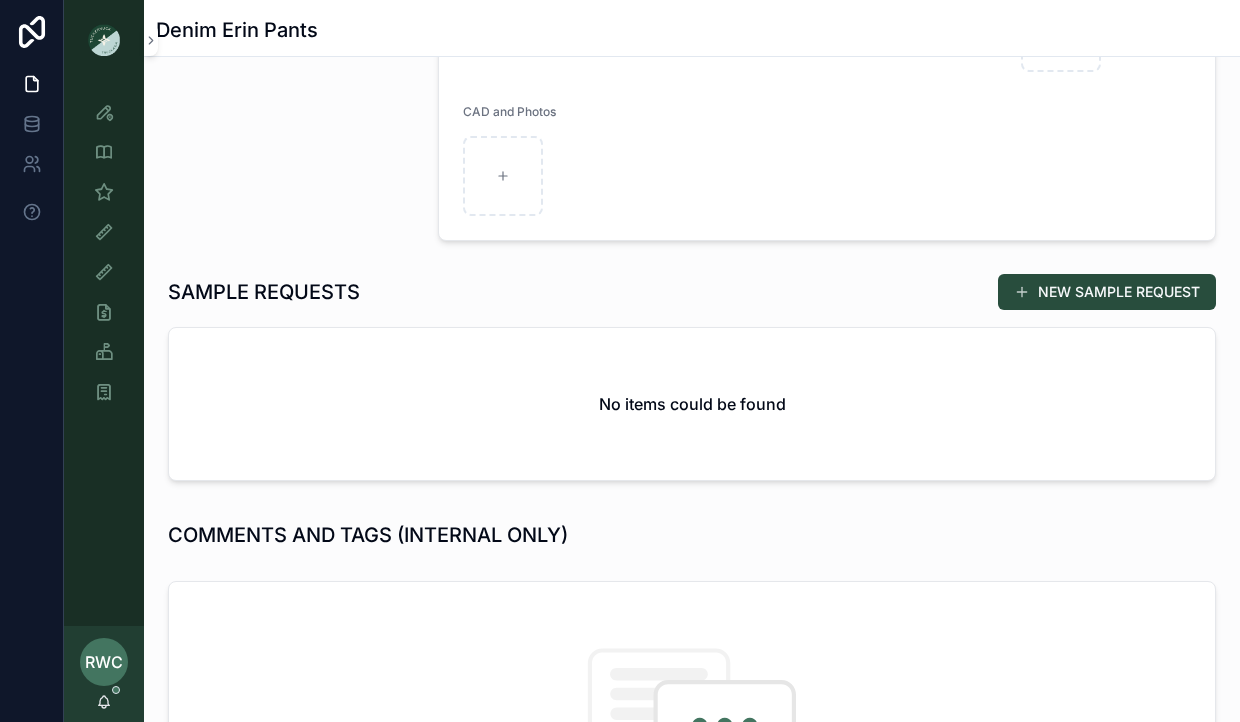 scroll, scrollTop: 632, scrollLeft: 0, axis: vertical 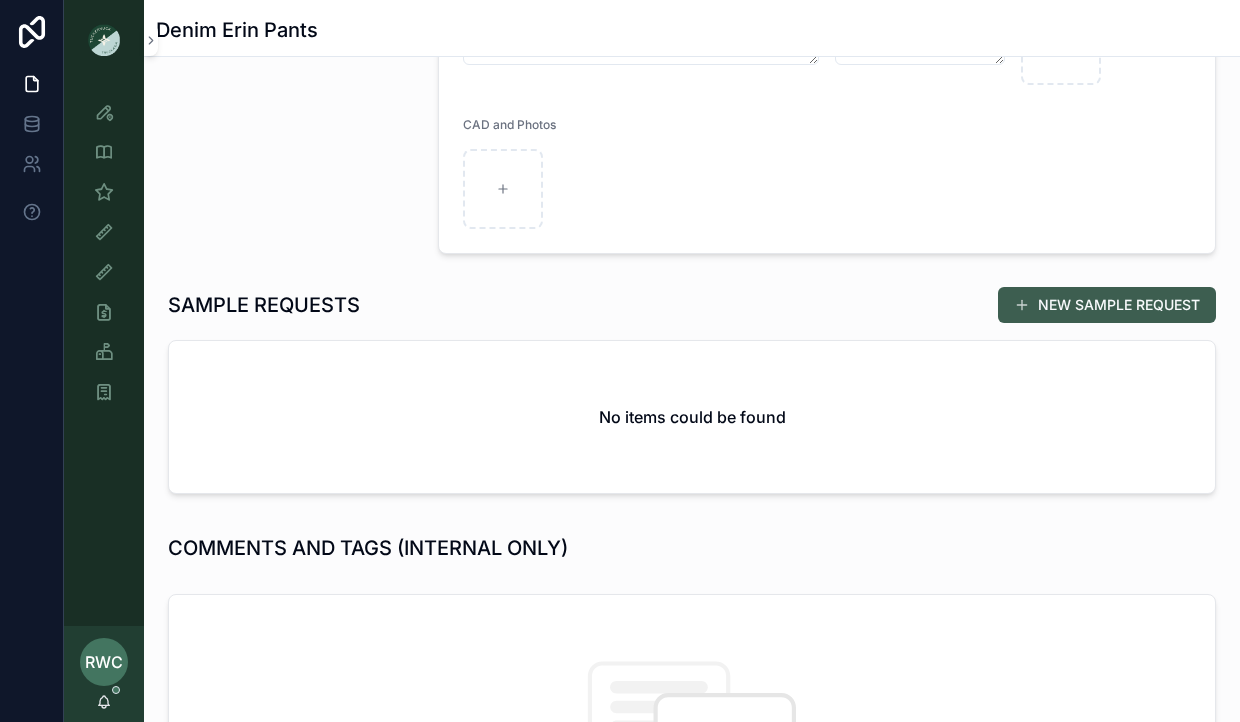 click on "NEW SAMPLE REQUEST" at bounding box center (1107, 305) 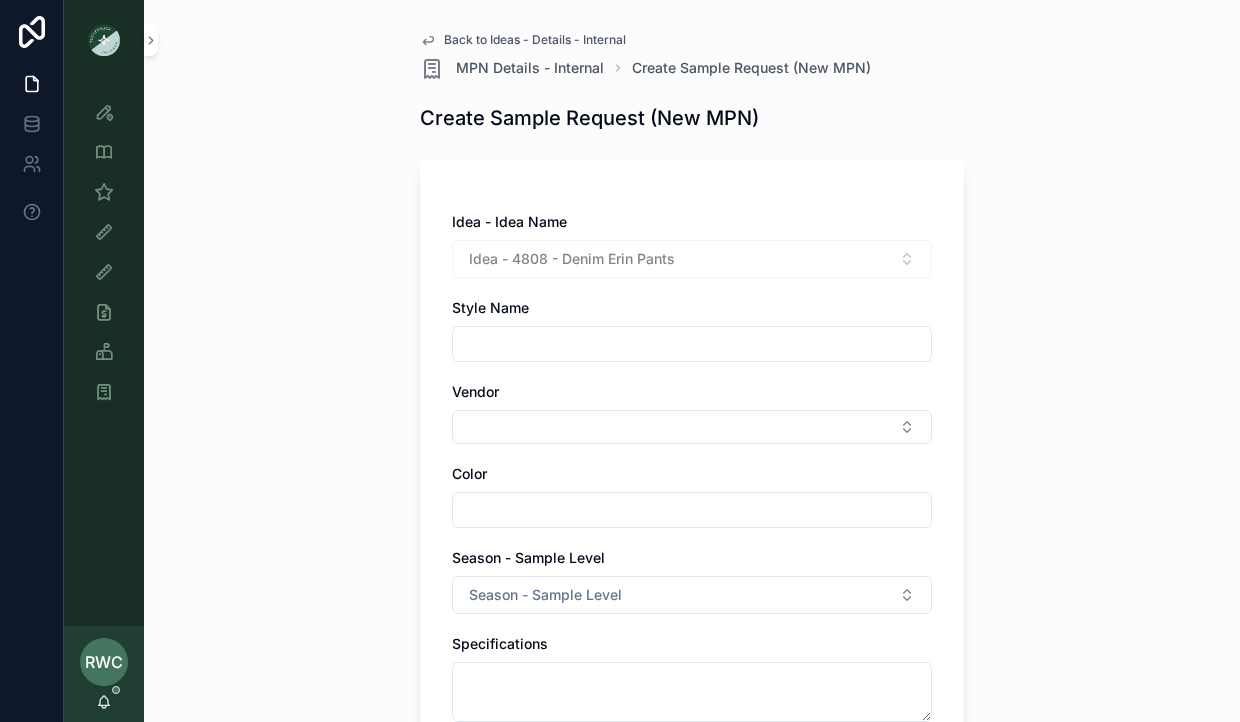 click at bounding box center (692, 344) 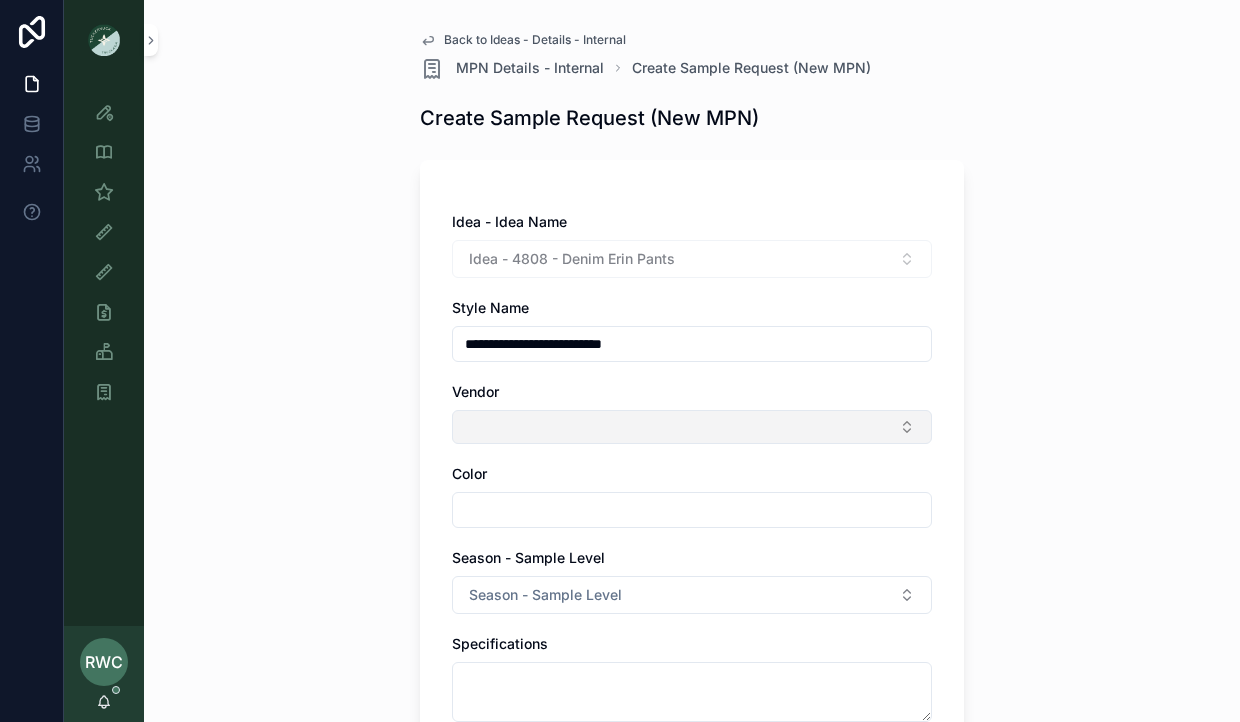 type on "**********" 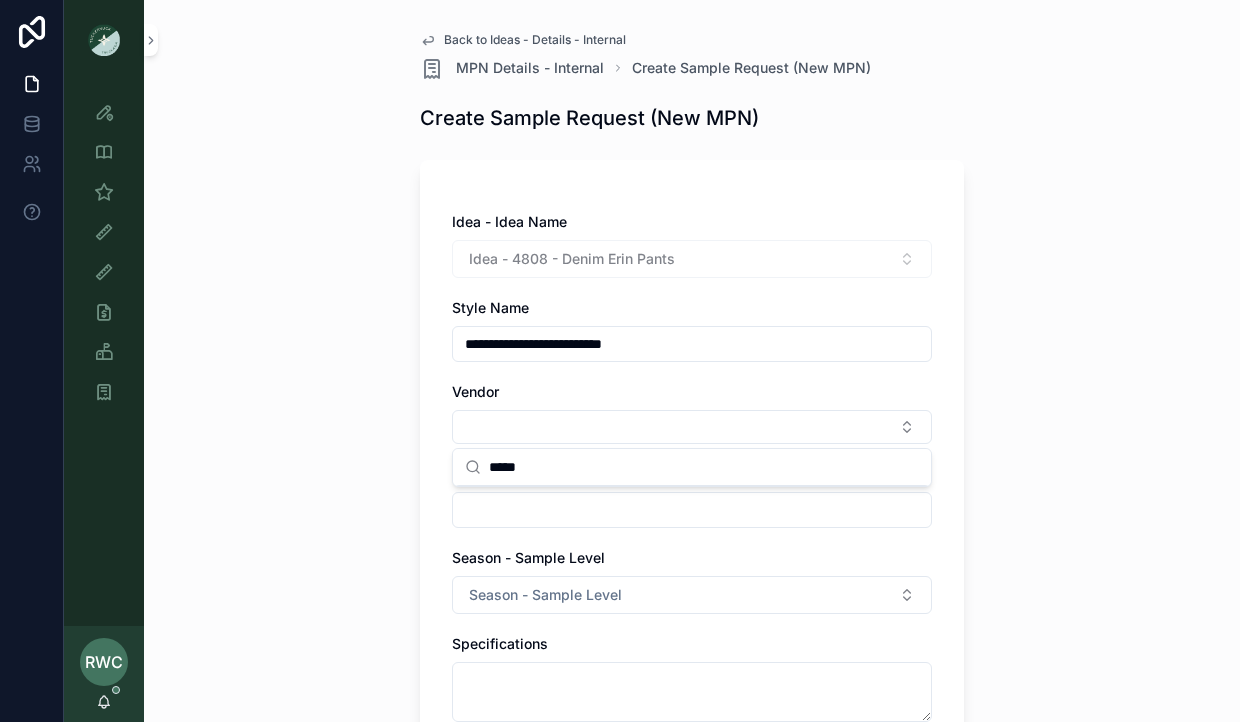 type on "*****" 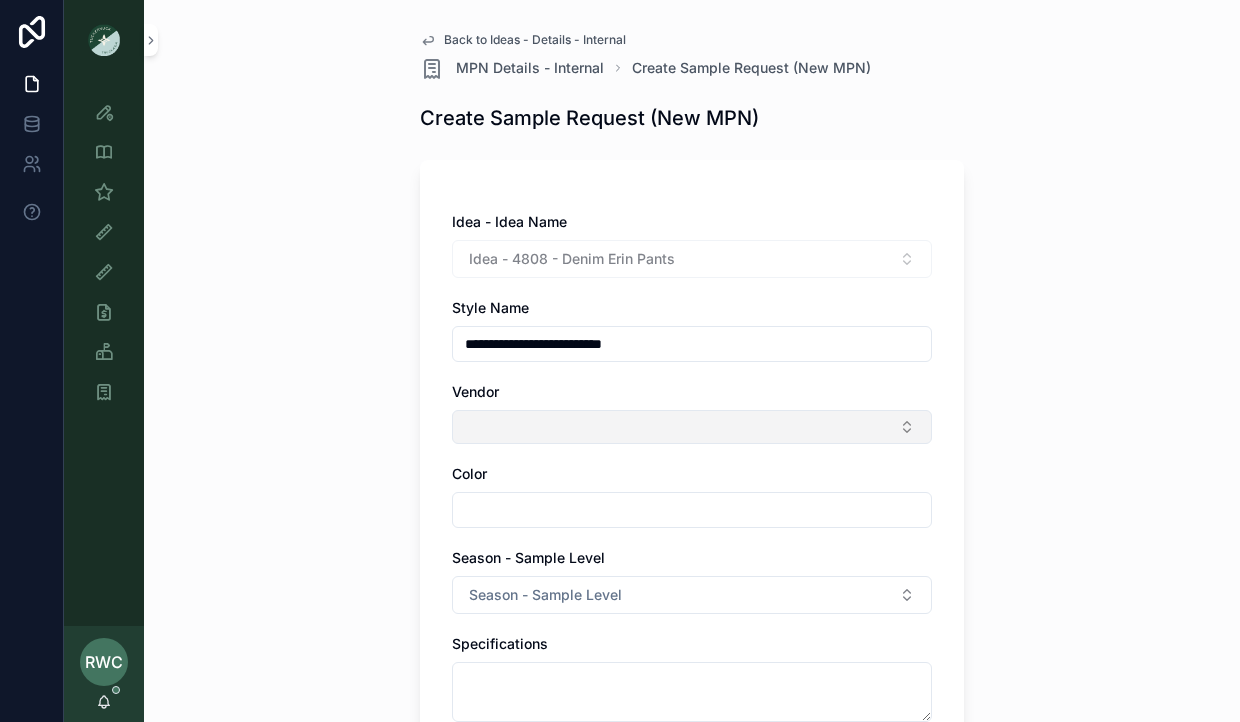 click at bounding box center [692, 427] 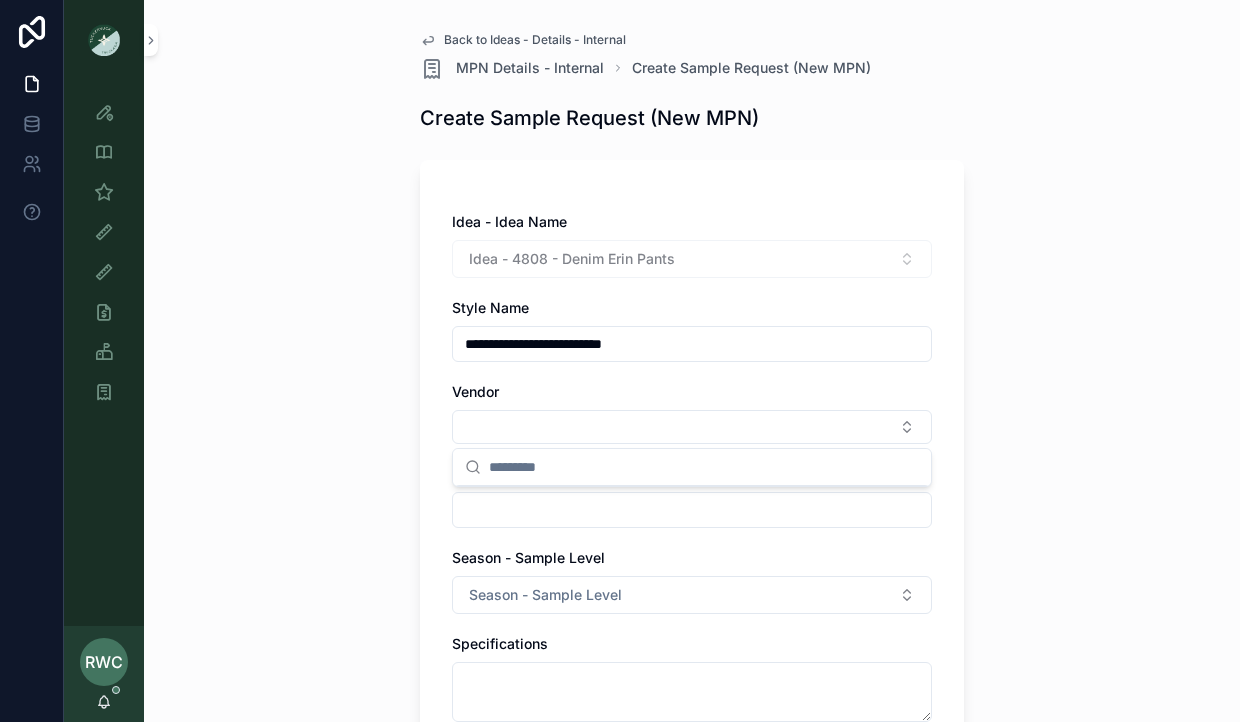 type on "*" 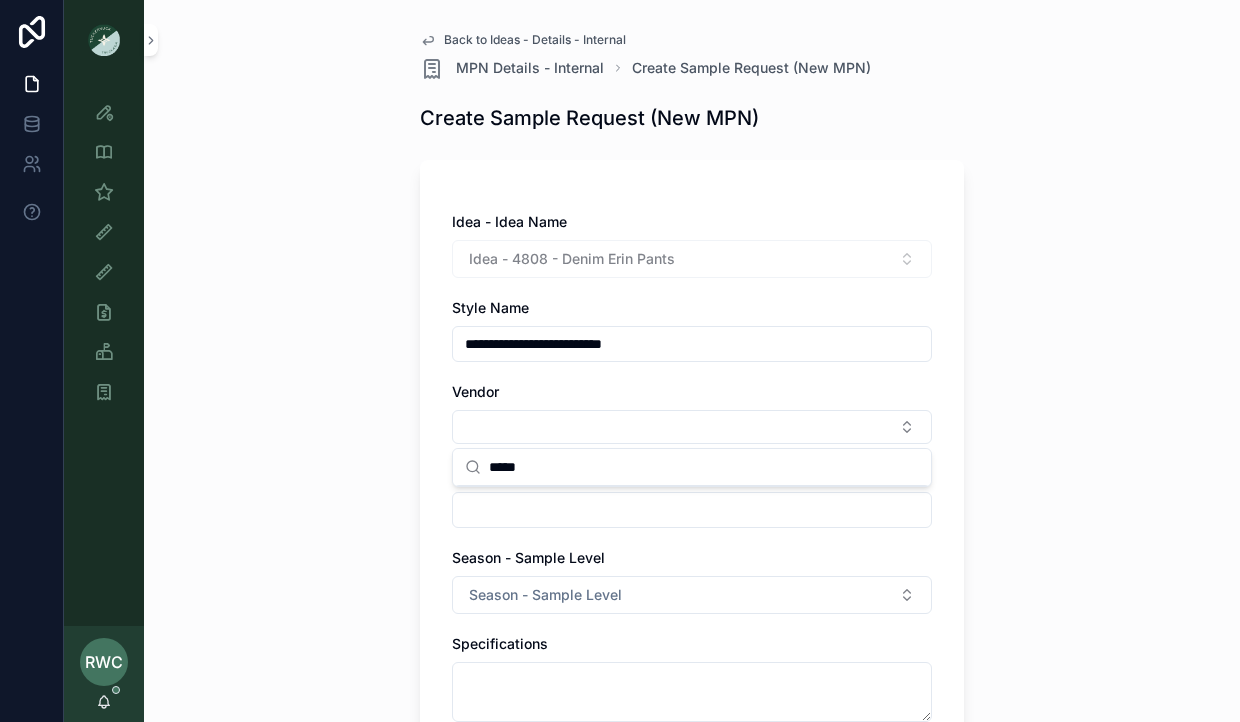 click on "*****" at bounding box center [704, 467] 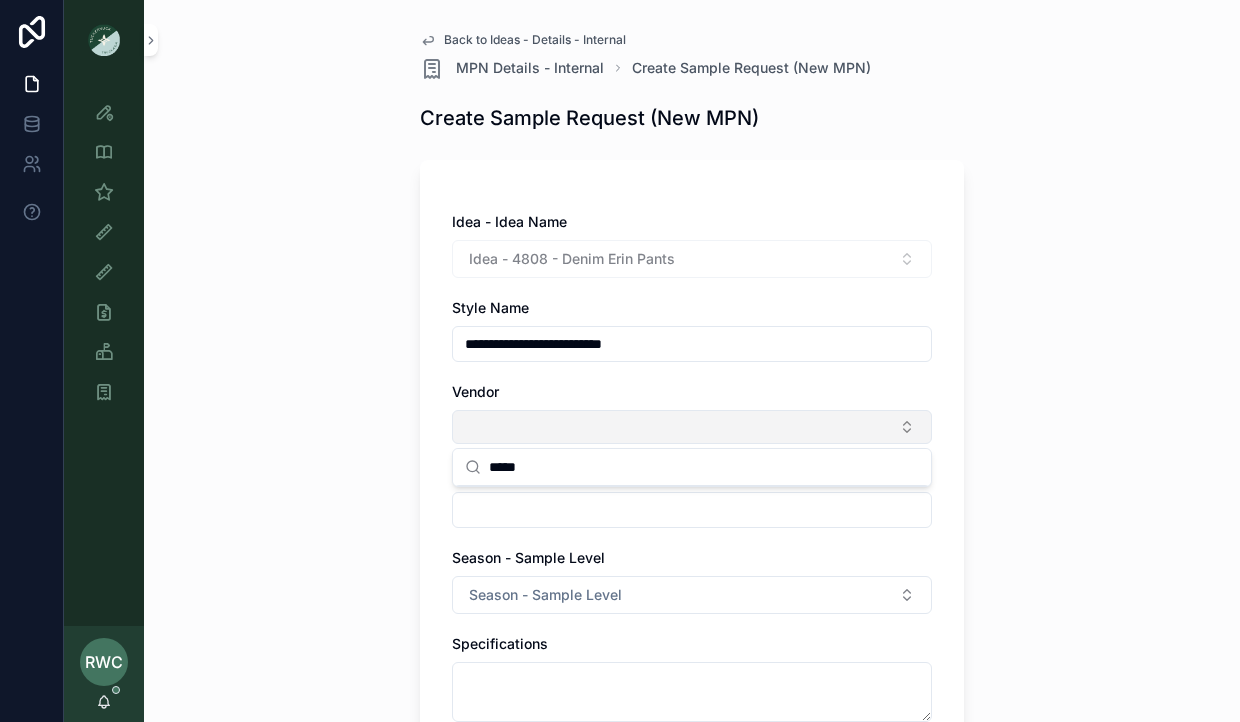 type on "*****" 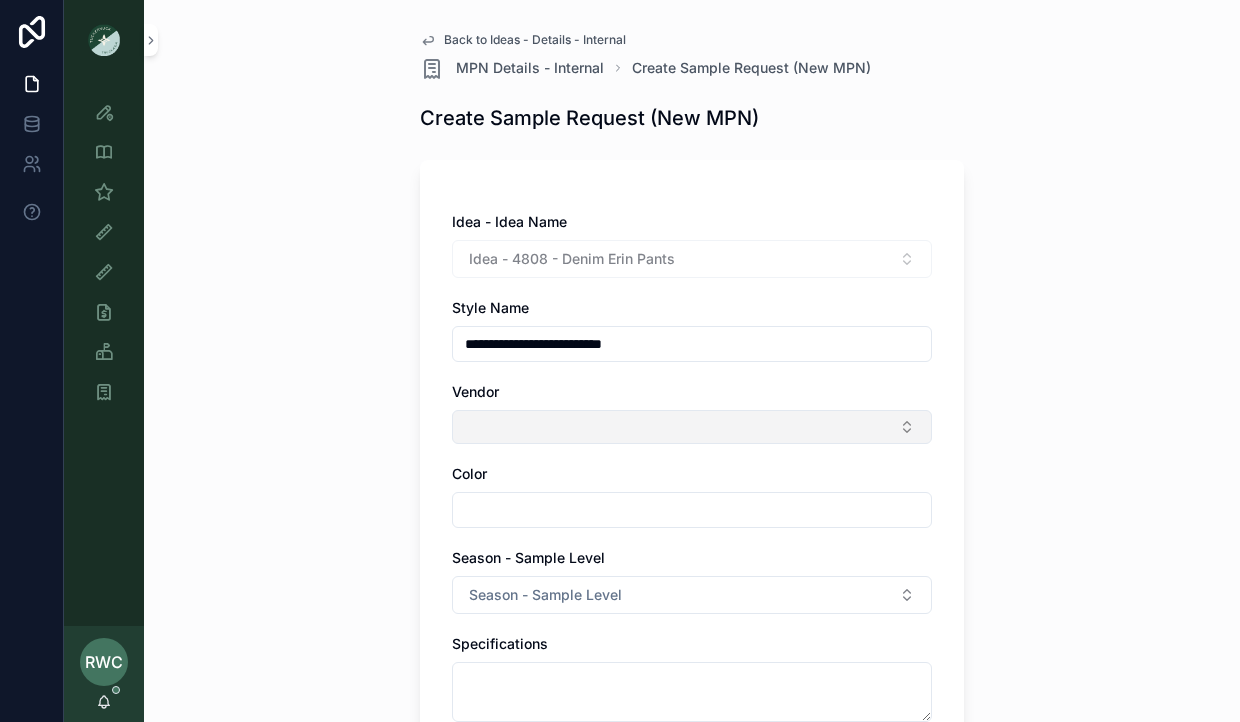 click at bounding box center (692, 427) 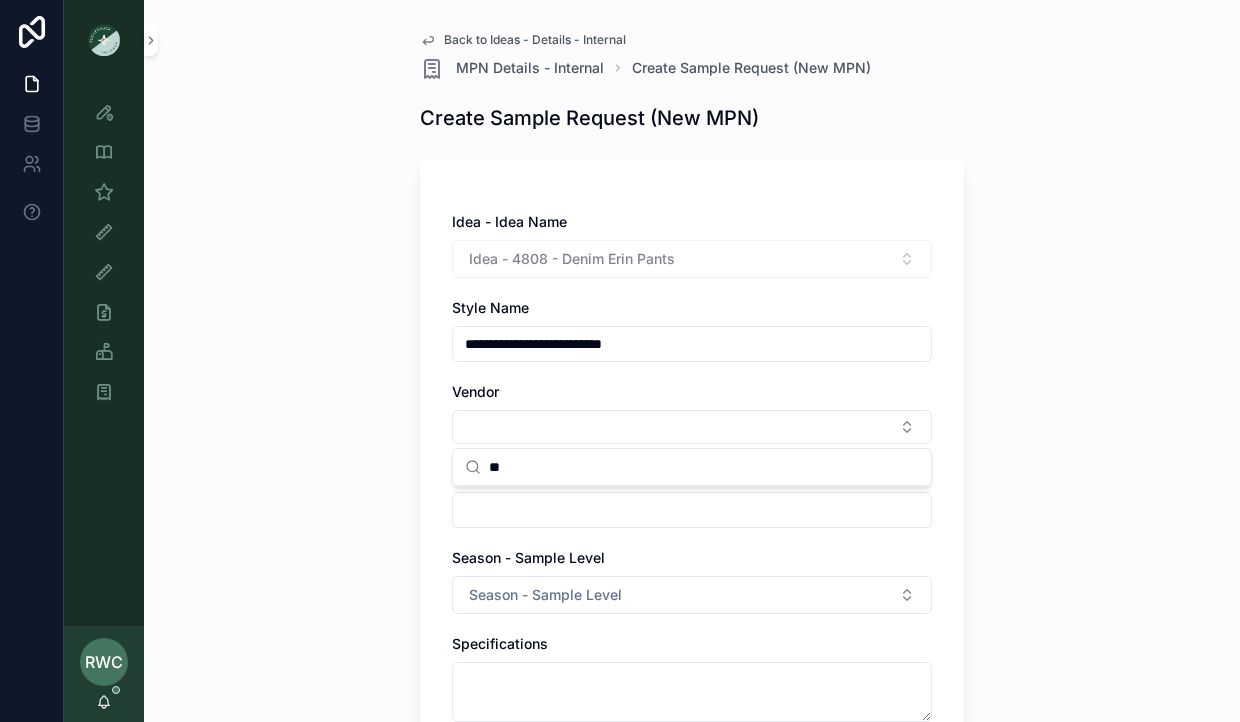 type on "*" 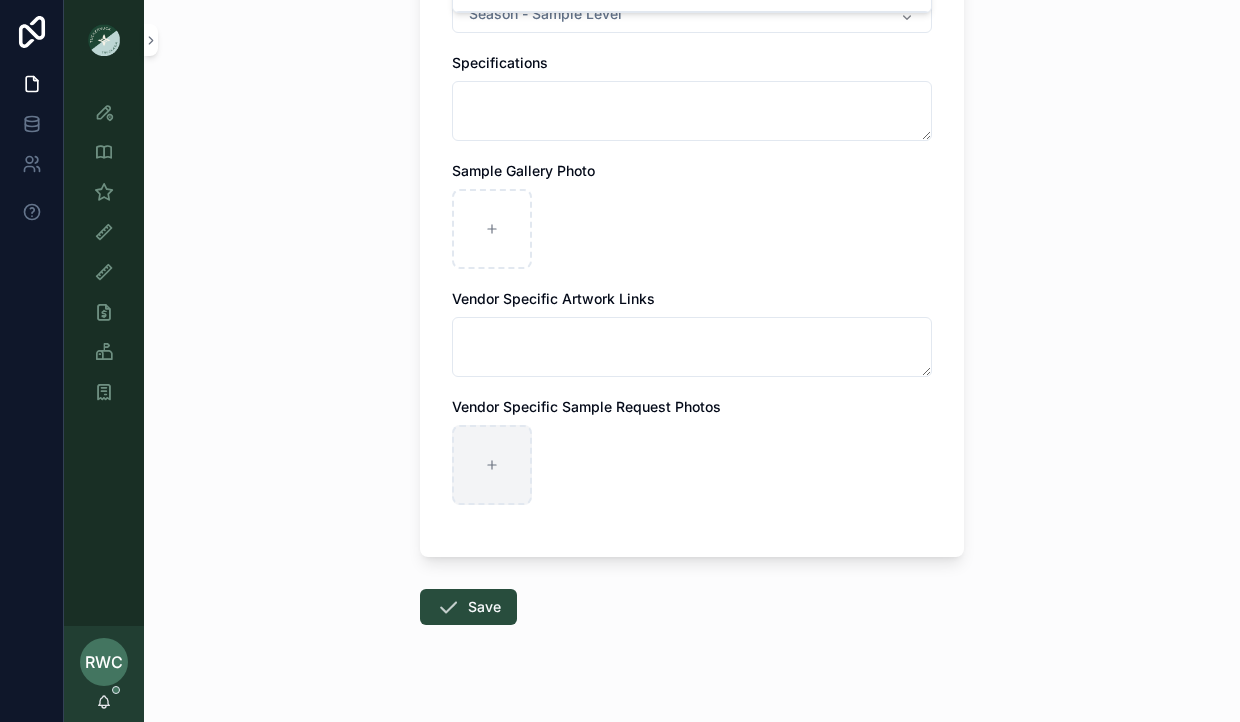 scroll, scrollTop: 593, scrollLeft: 0, axis: vertical 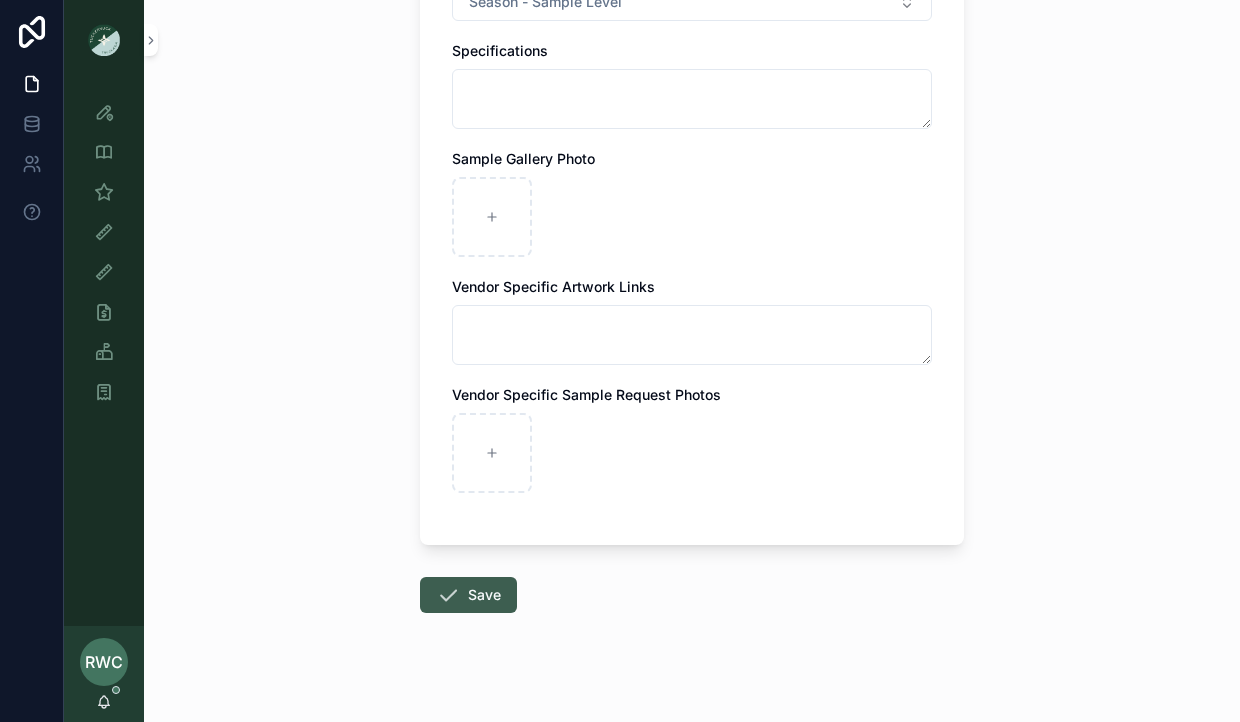 type on "*****" 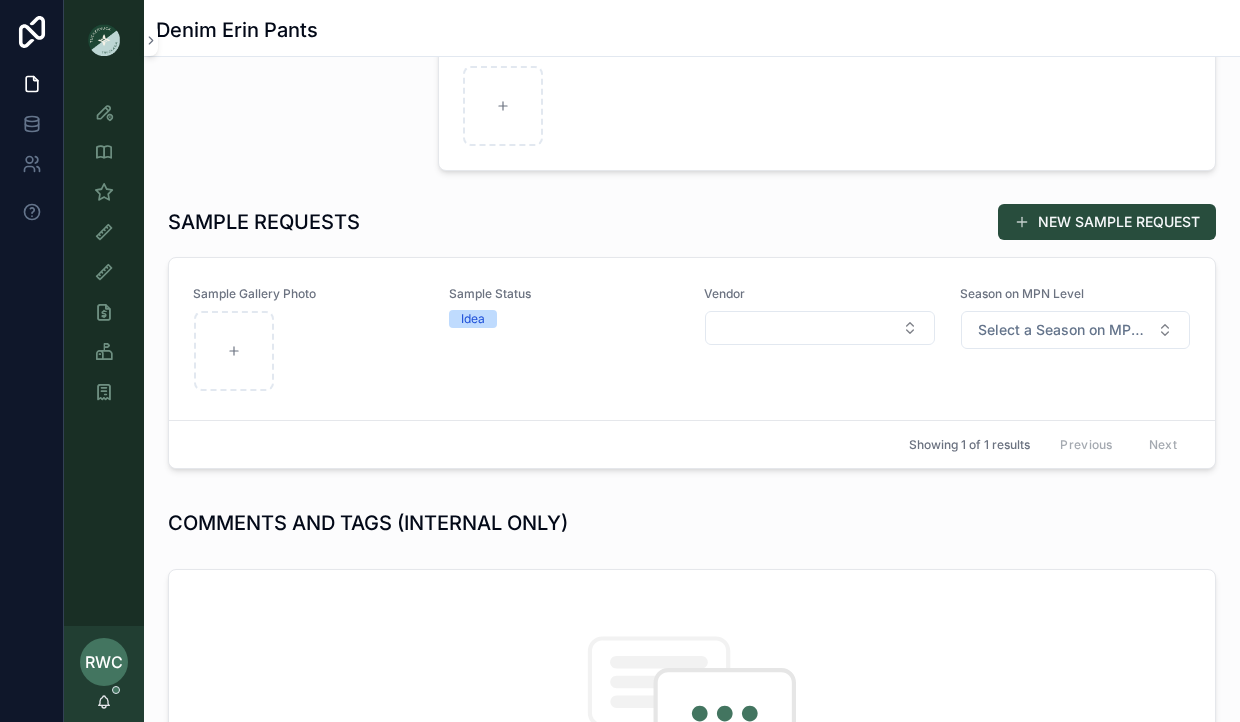 scroll, scrollTop: 730, scrollLeft: 0, axis: vertical 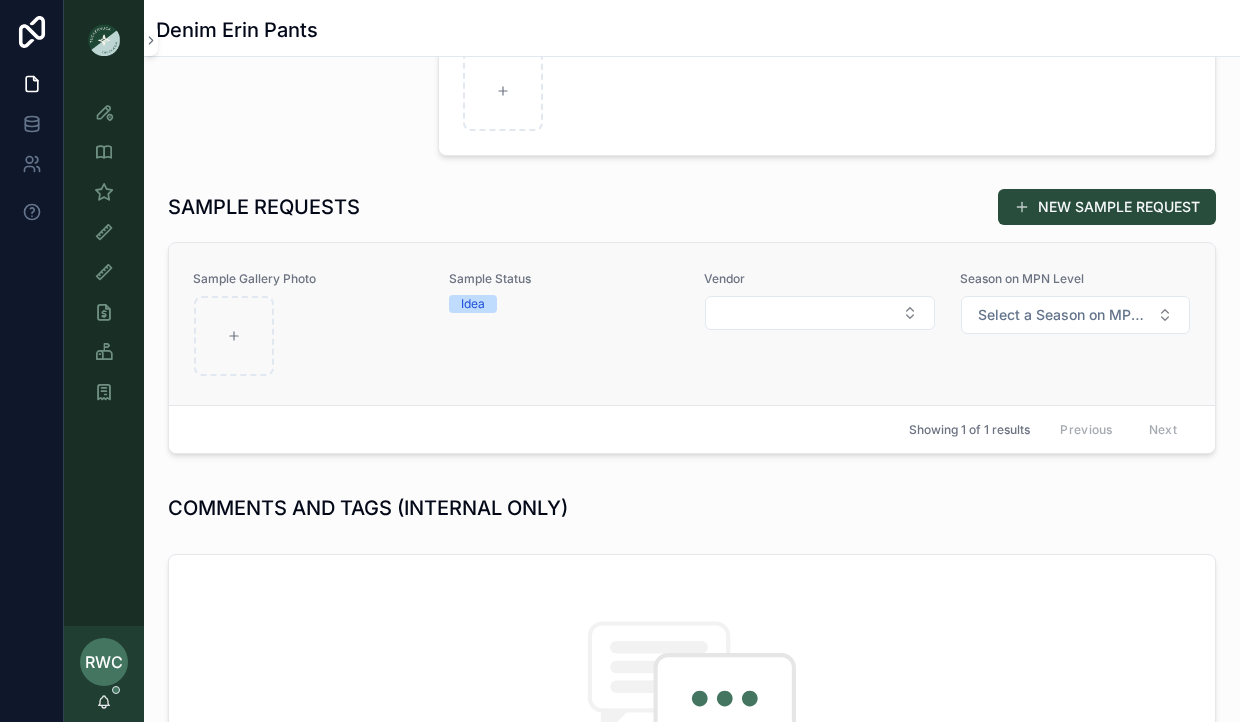 click on "Idea" at bounding box center (473, 304) 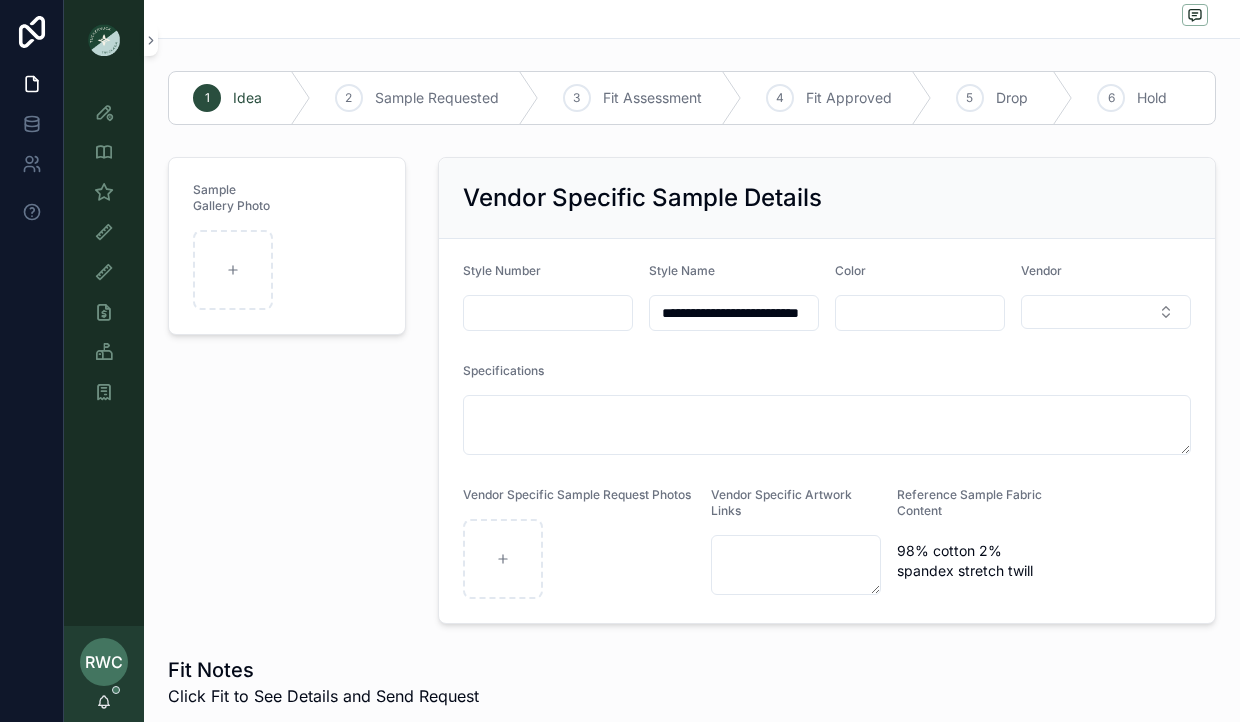 click at bounding box center [548, 313] 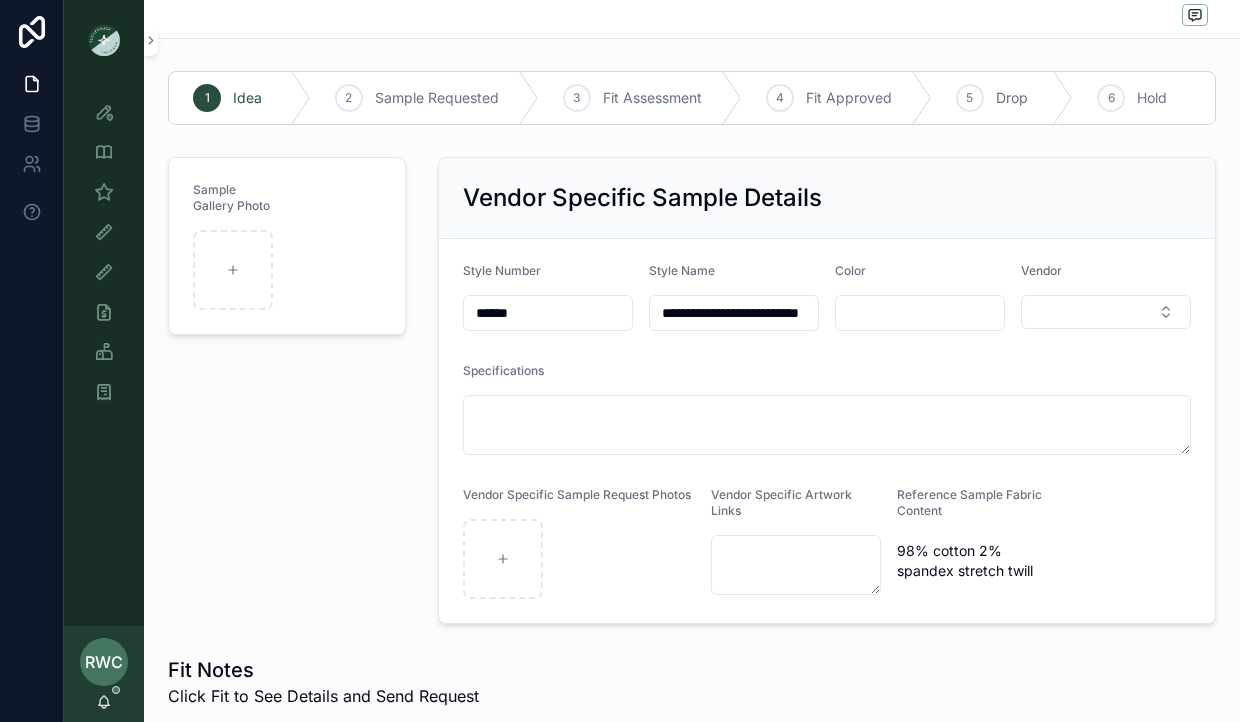 type on "******" 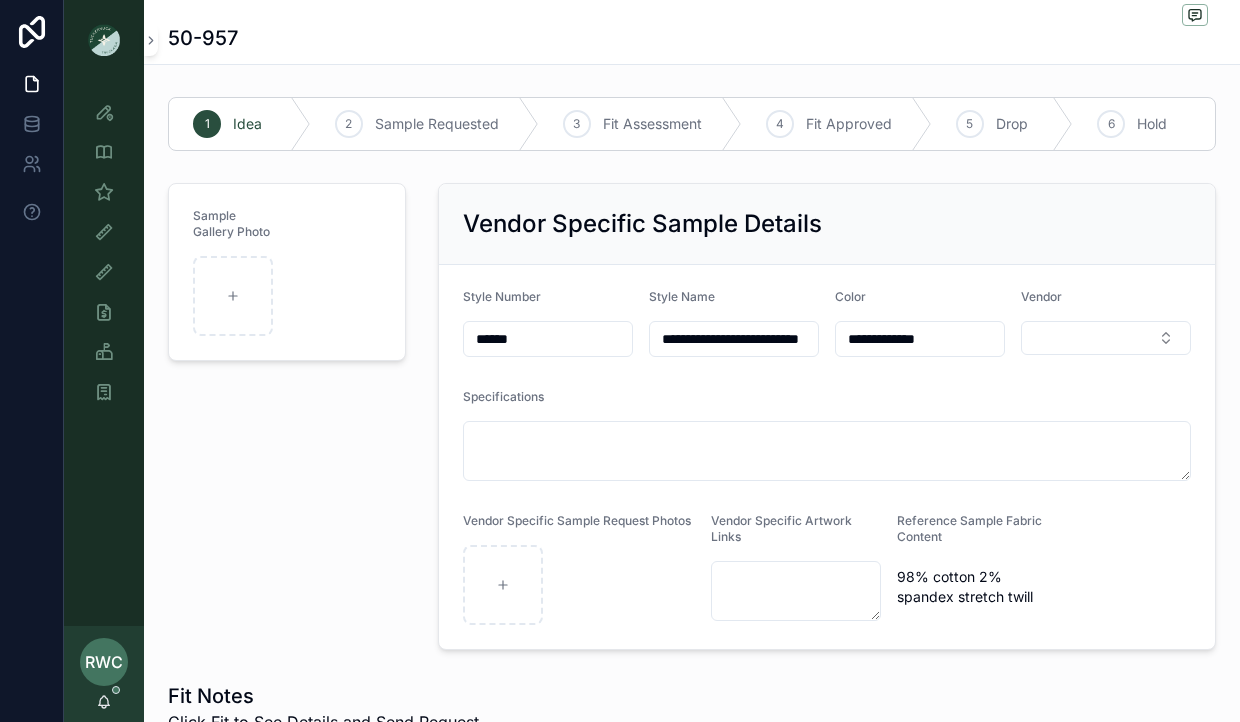 type on "**********" 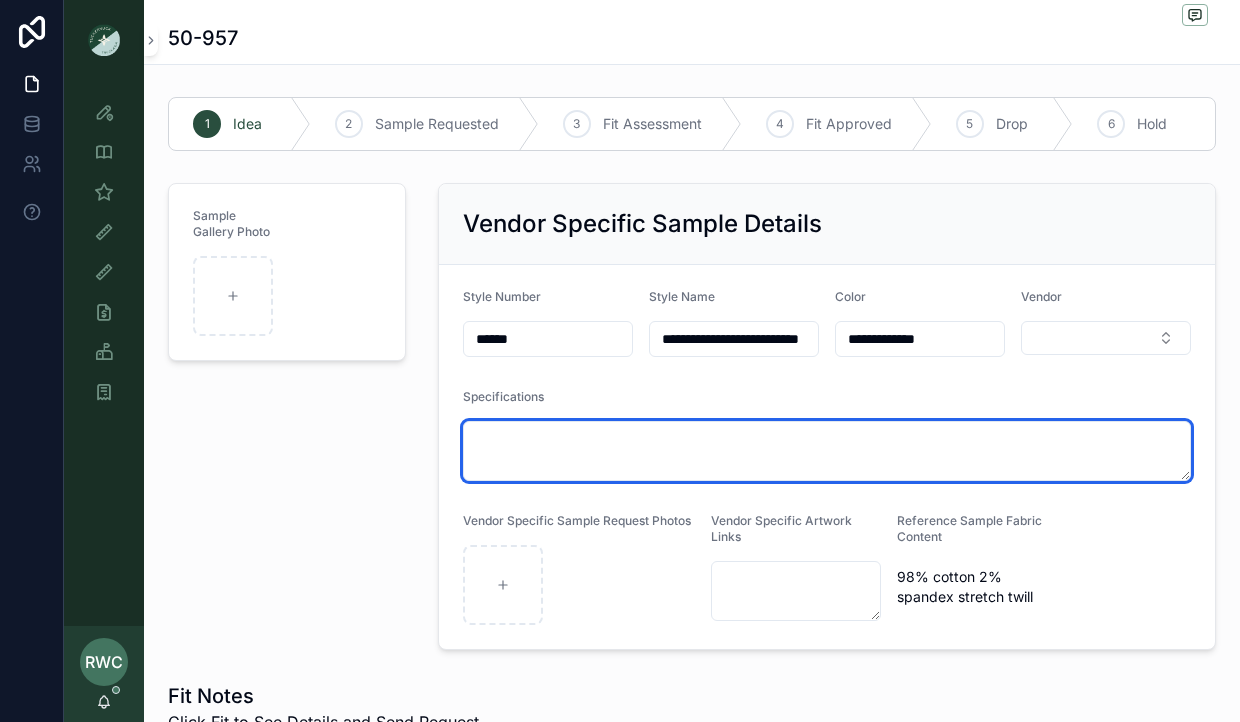 click at bounding box center (827, 451) 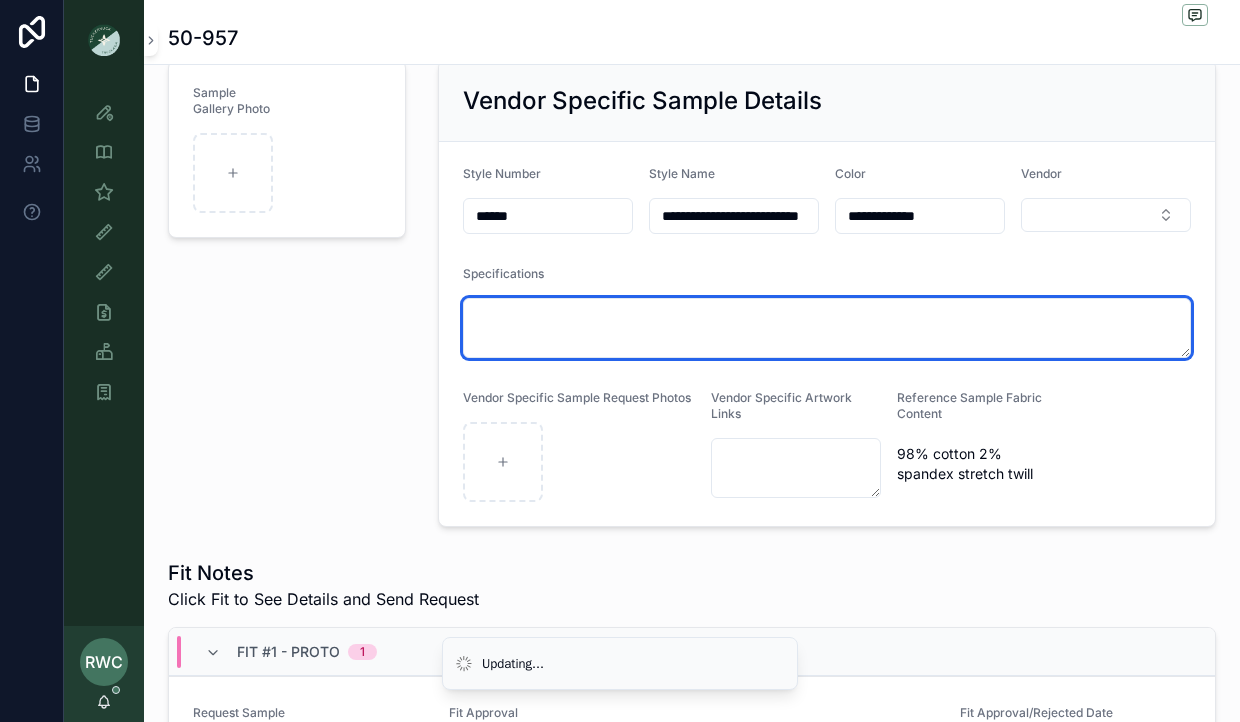scroll, scrollTop: 170, scrollLeft: 0, axis: vertical 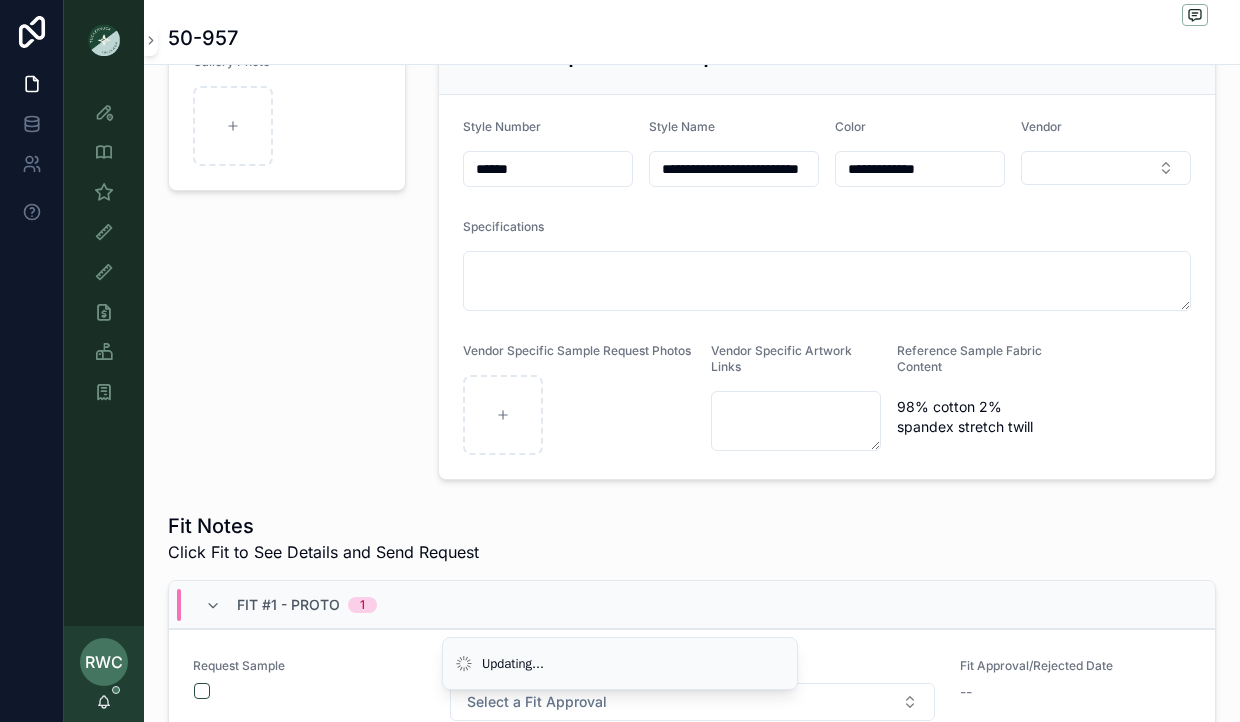 click on "Sample Gallery Photo" at bounding box center [287, 246] 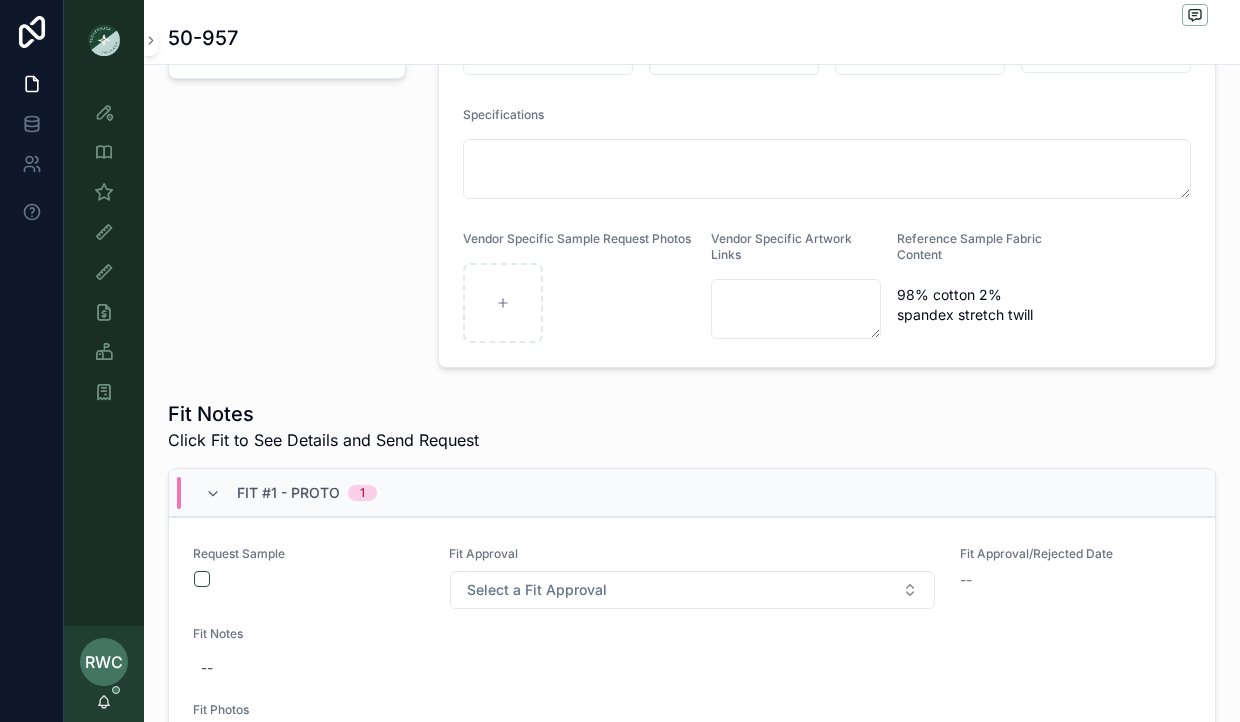 scroll, scrollTop: 287, scrollLeft: 0, axis: vertical 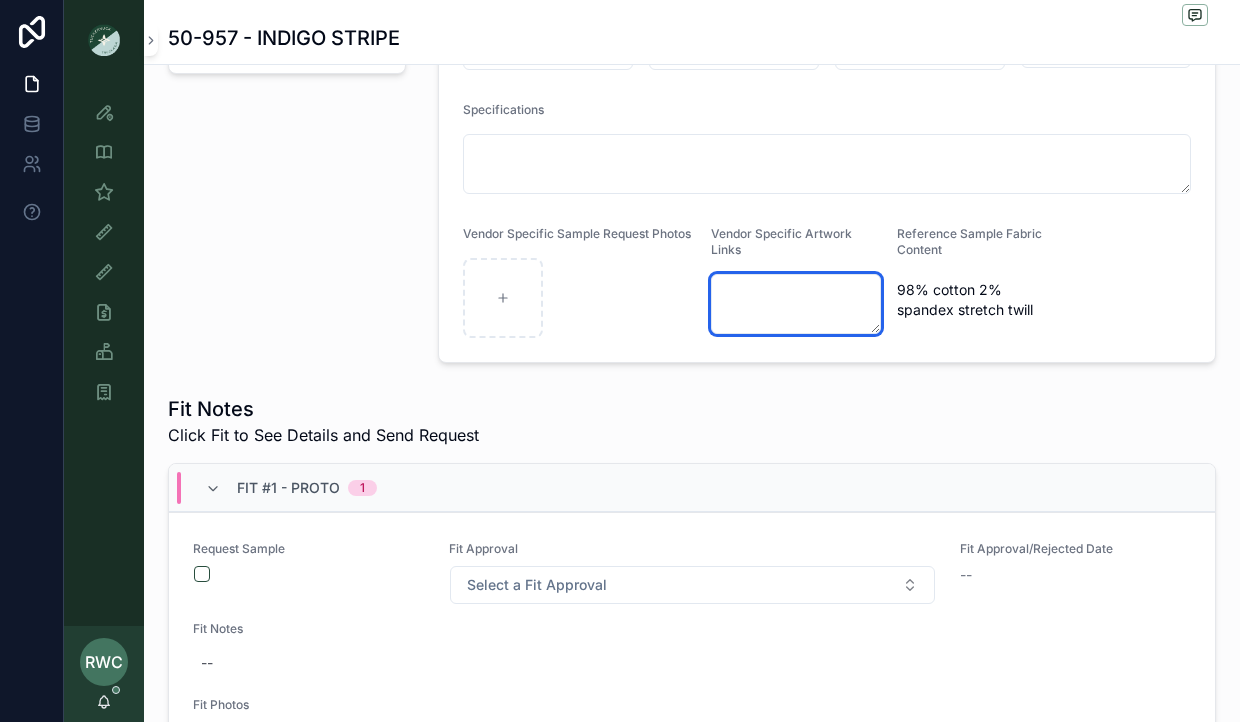 click at bounding box center [796, 304] 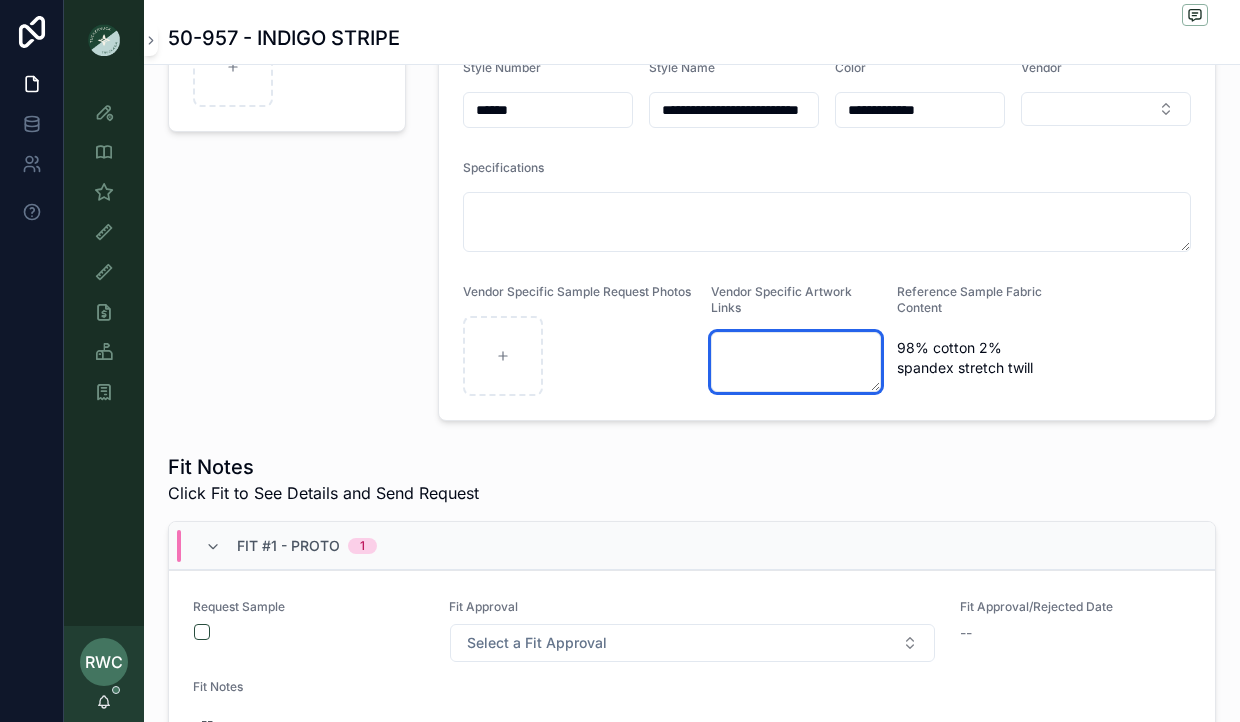 scroll, scrollTop: 267, scrollLeft: 0, axis: vertical 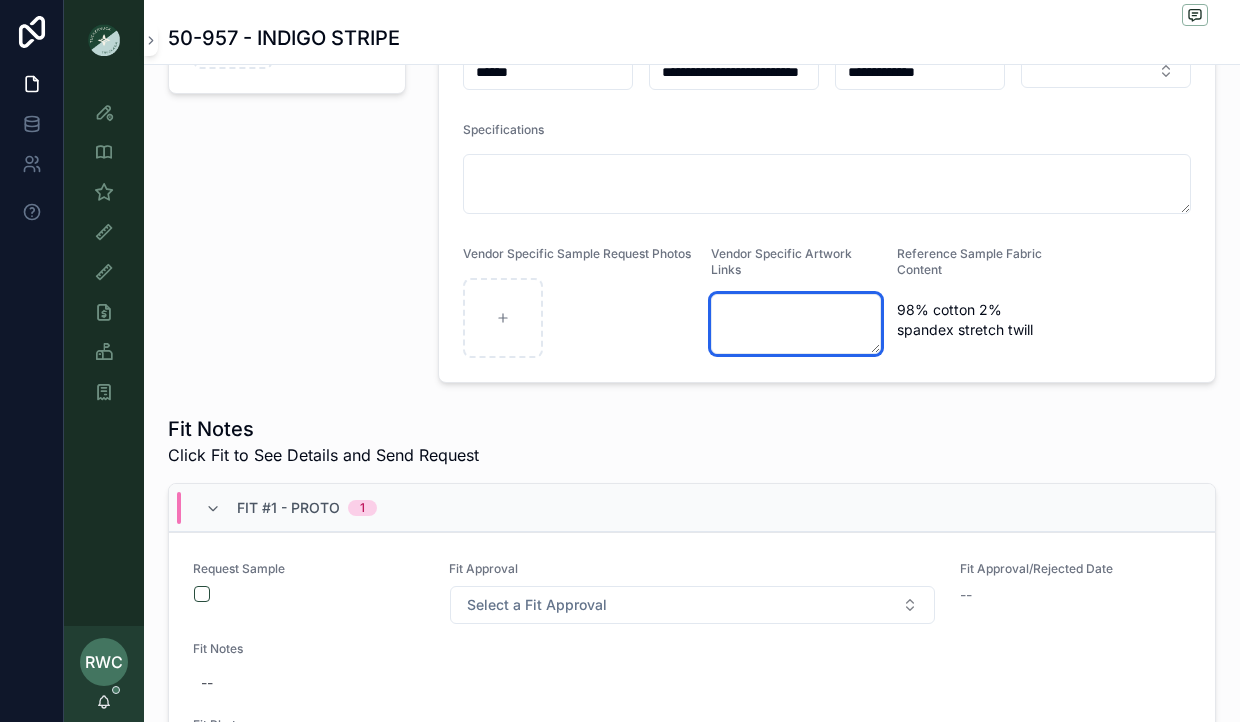 paste on "**********" 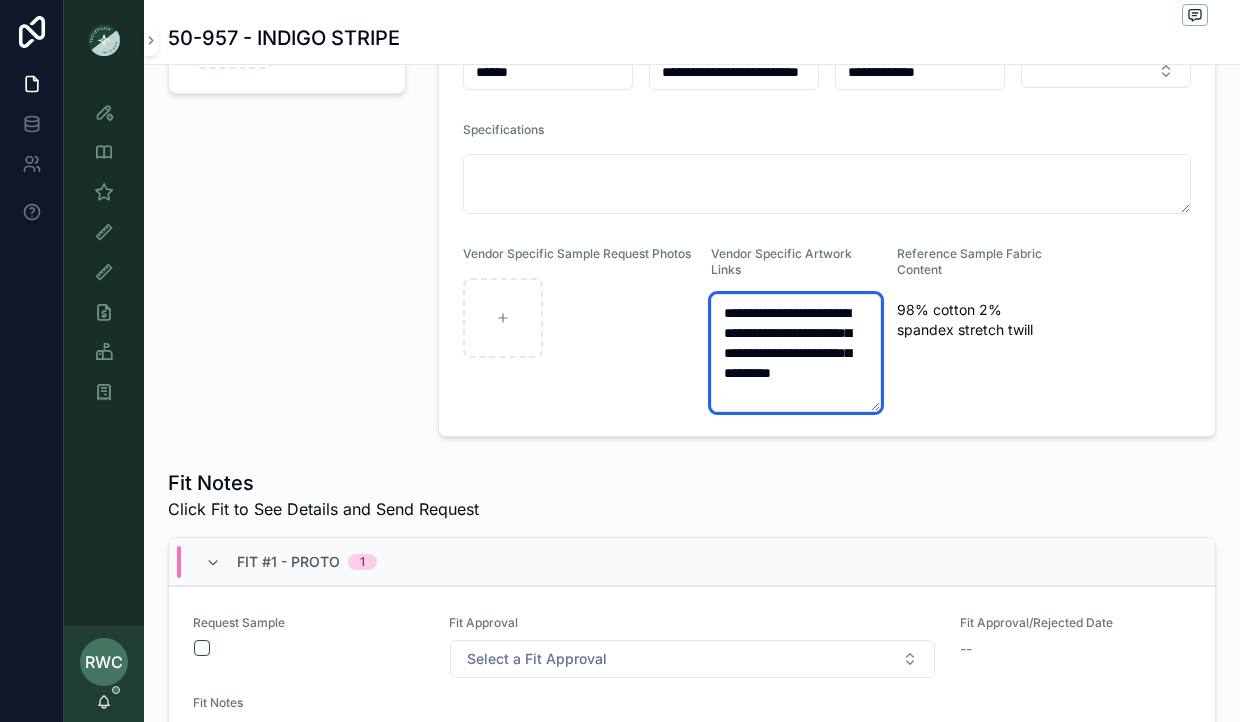 scroll, scrollTop: 10, scrollLeft: 0, axis: vertical 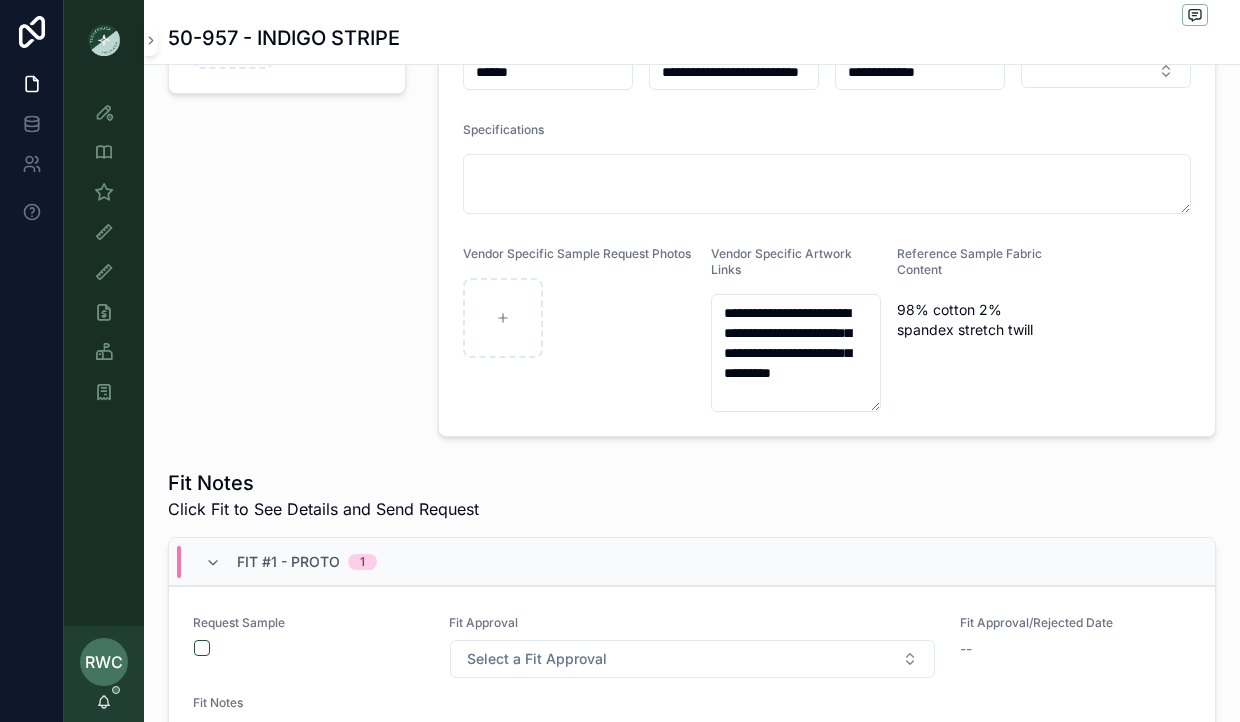 click on "Fit Notes Click Fit to See Details and Send Request" at bounding box center (692, 495) 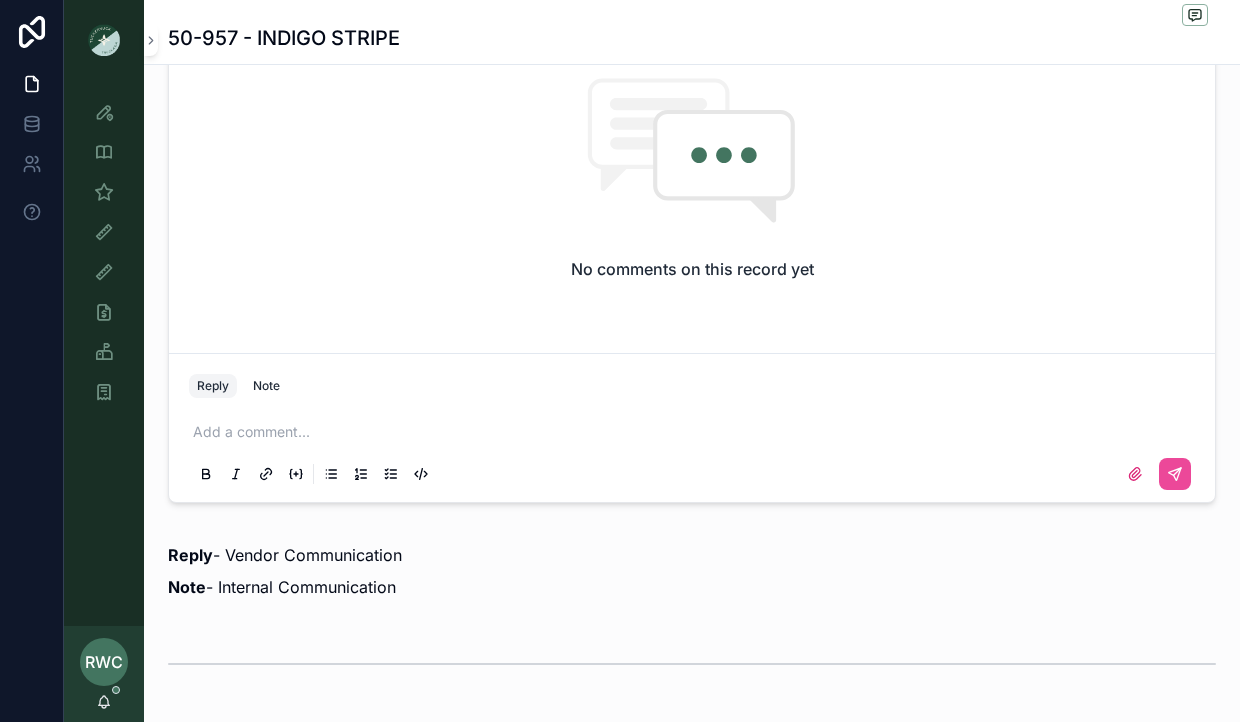 scroll, scrollTop: 1376, scrollLeft: 0, axis: vertical 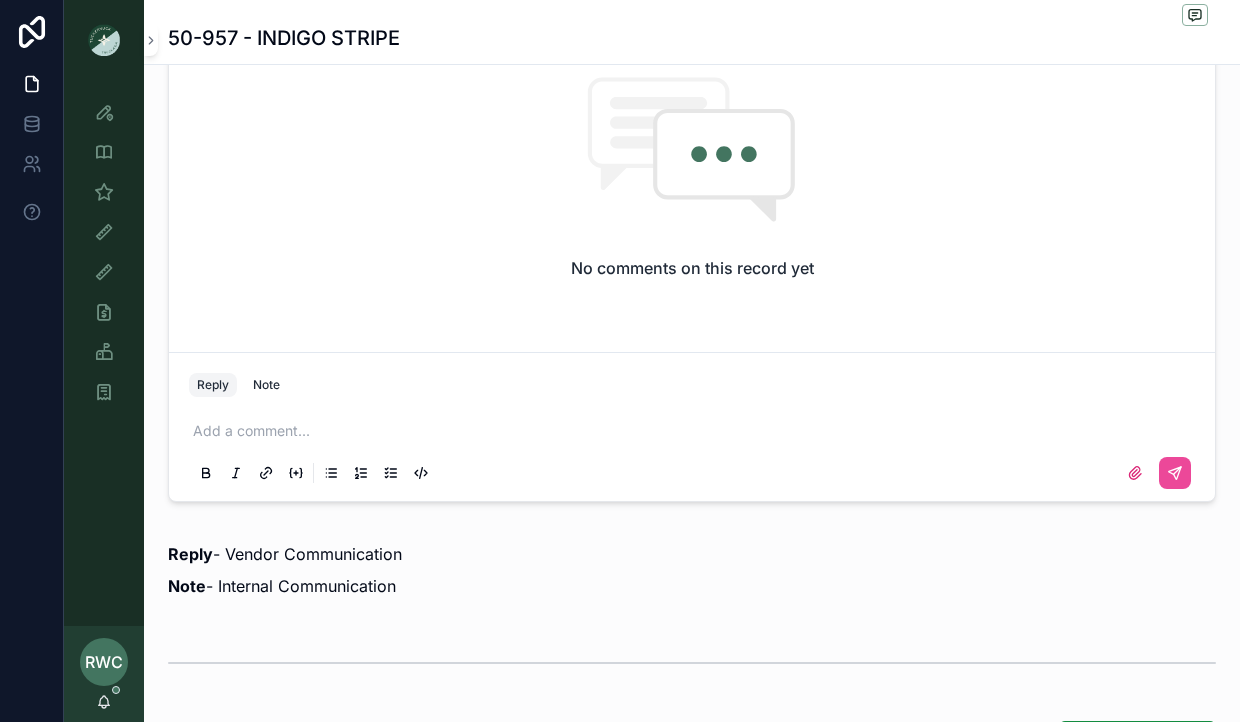 click at bounding box center [696, 431] 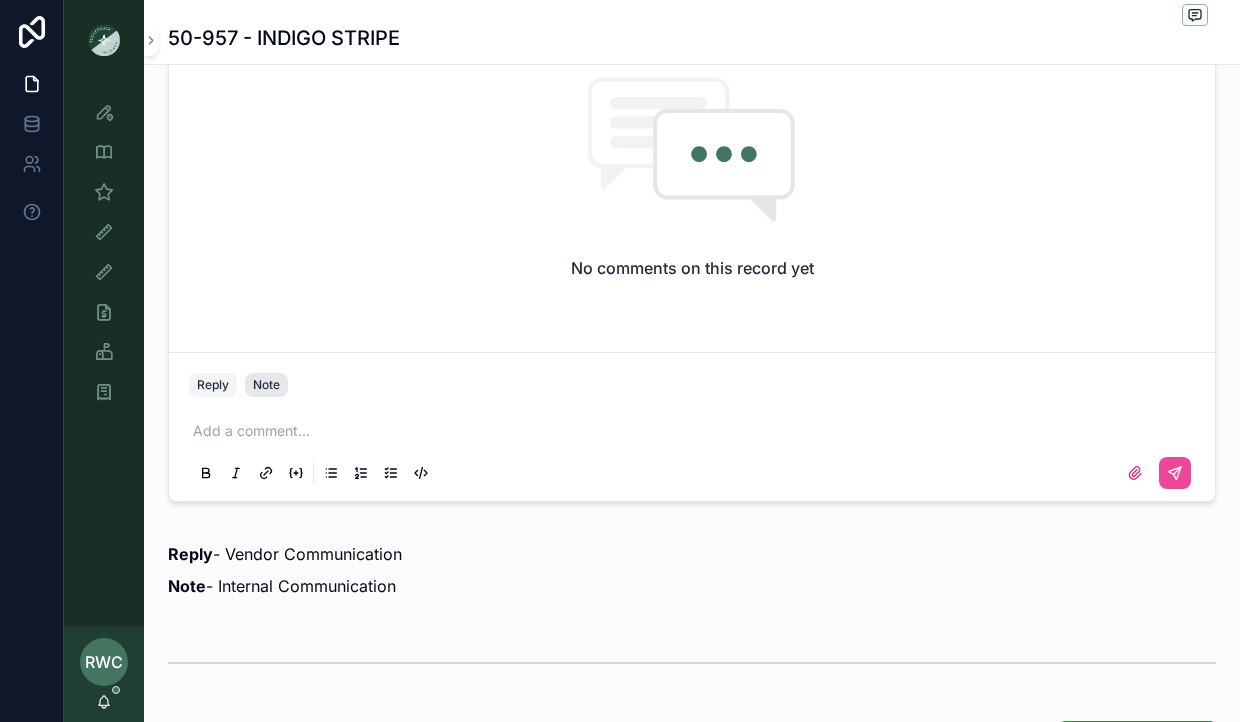 click on "Note" at bounding box center [266, 385] 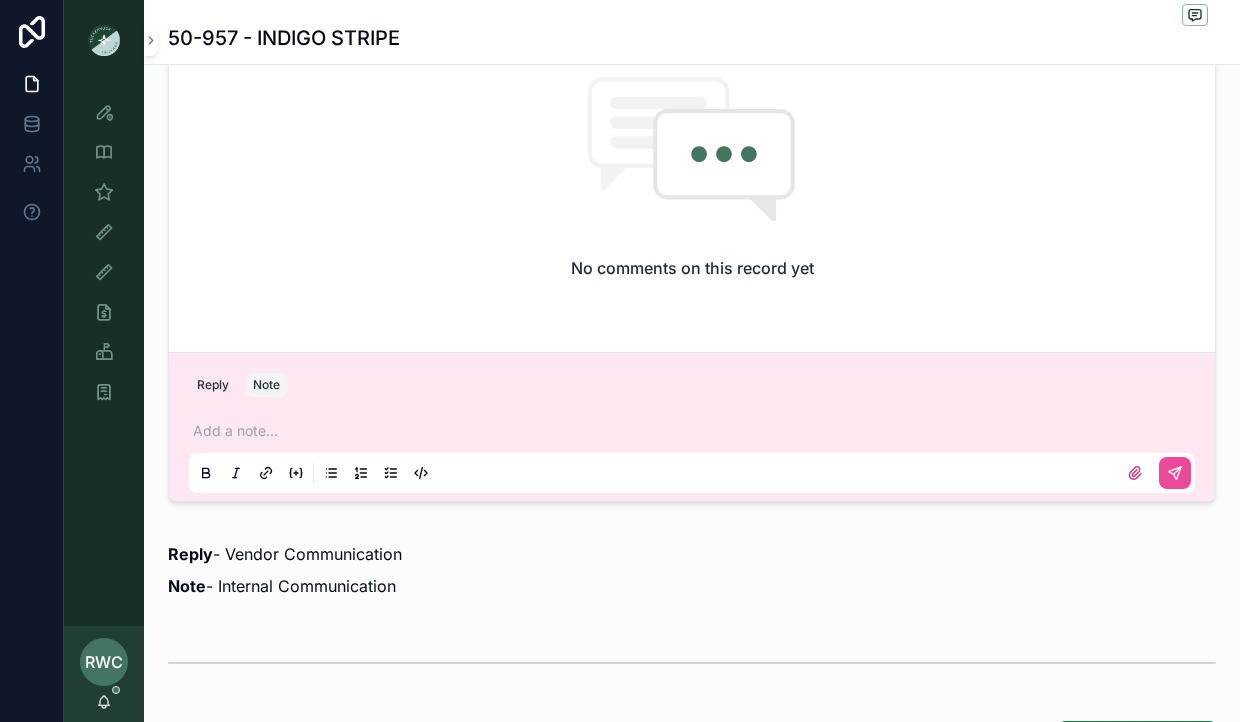 click at bounding box center [696, 431] 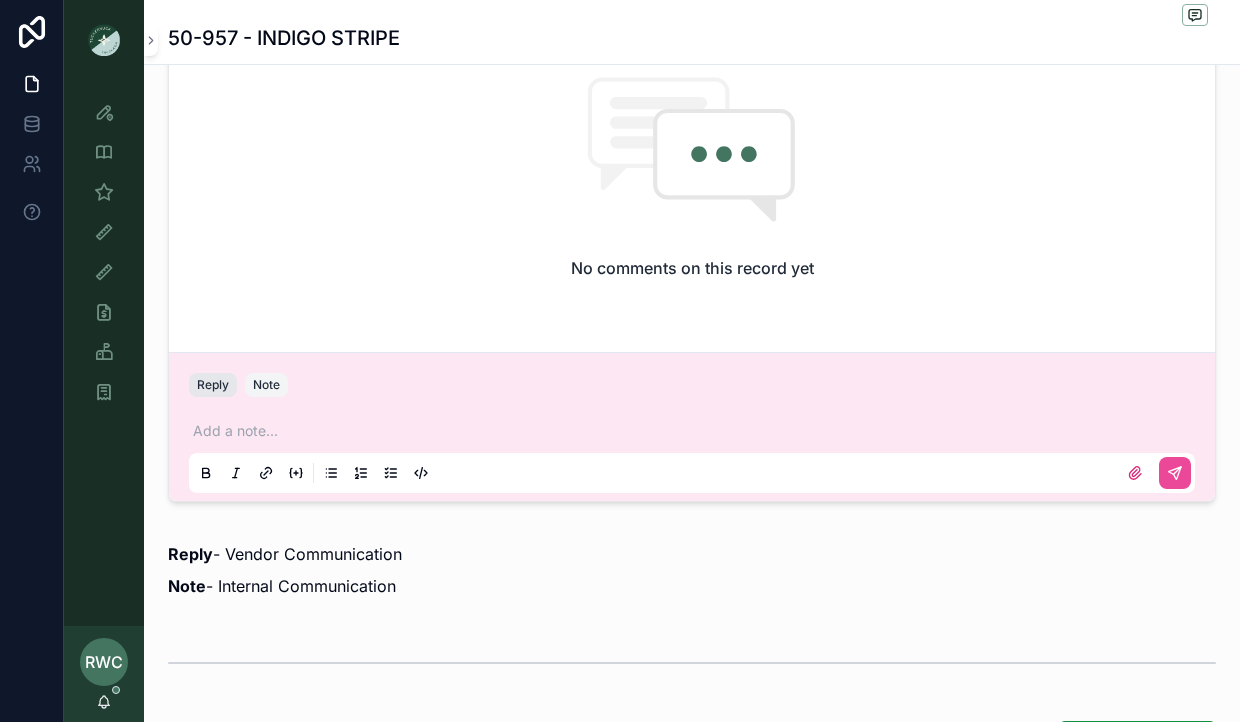 click on "Reply" at bounding box center [213, 385] 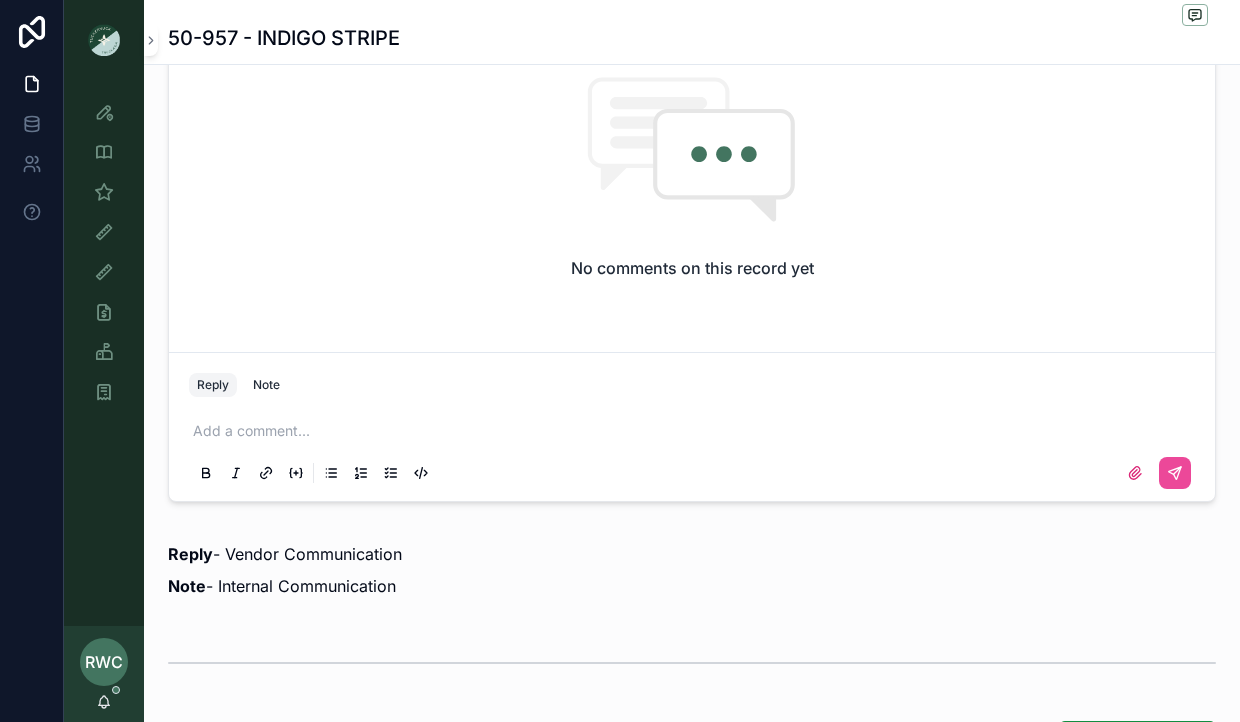 click at bounding box center (696, 431) 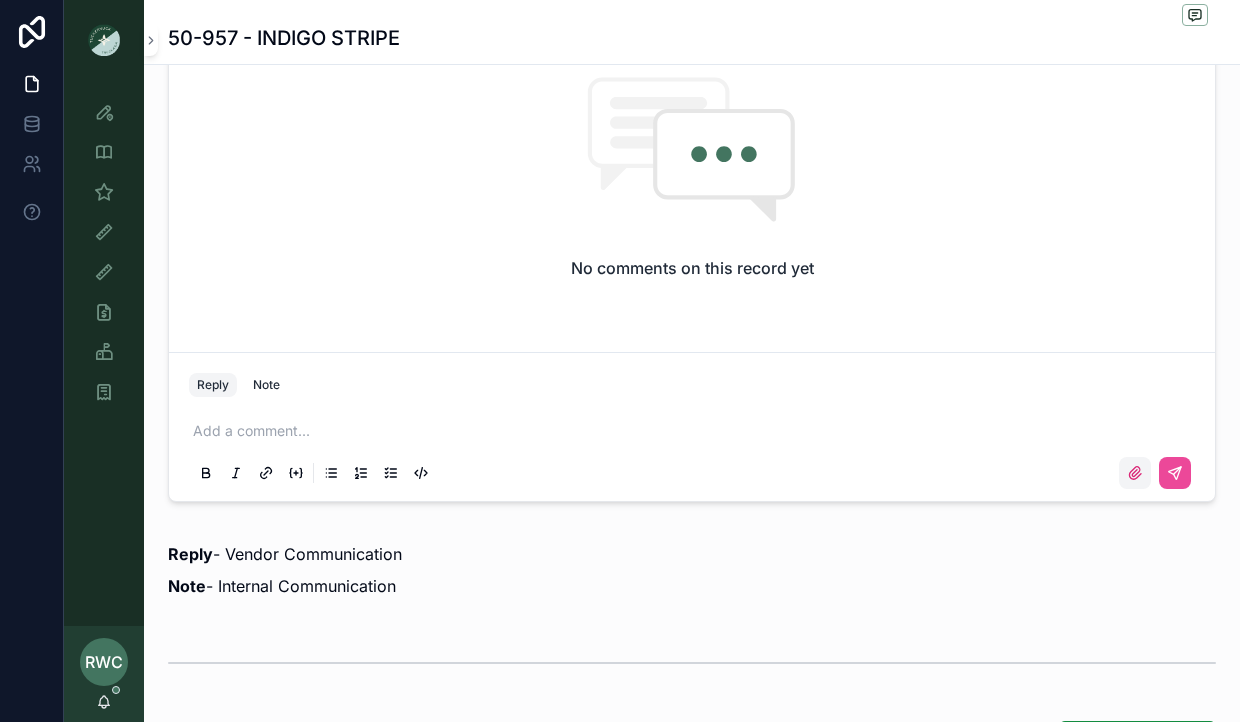 click at bounding box center (1135, 473) 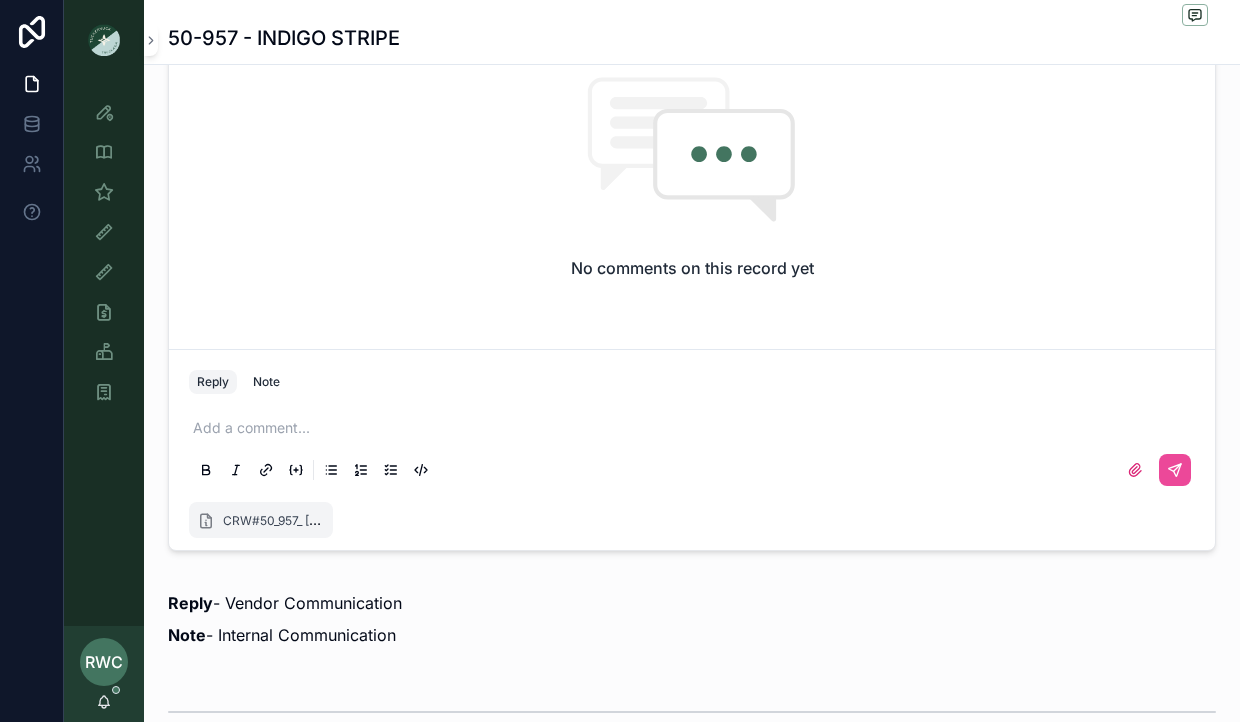 click at bounding box center [696, 428] 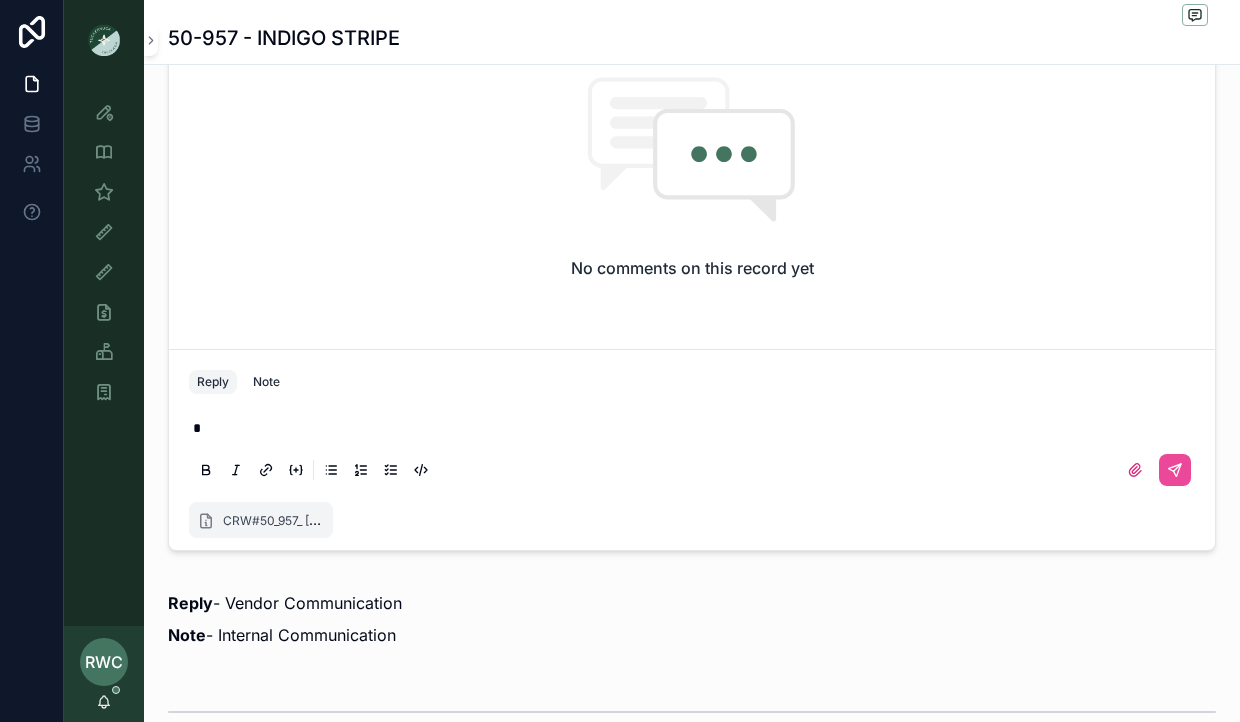 type 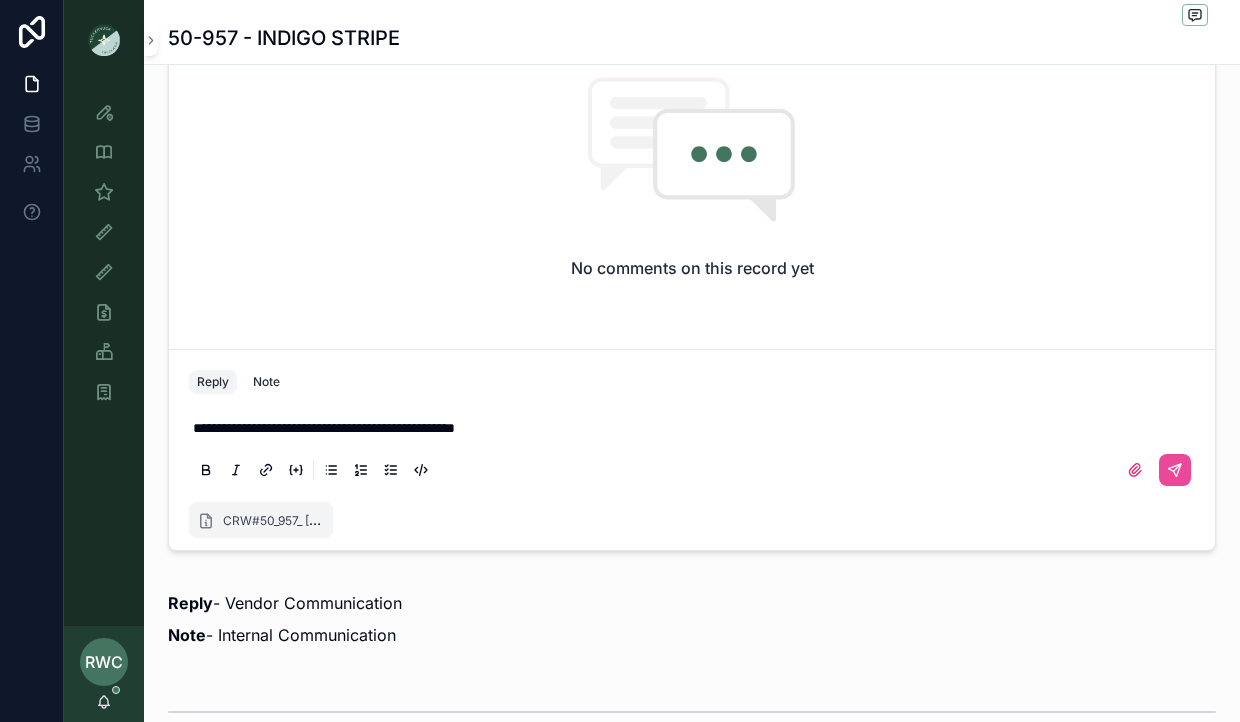 click on "**********" at bounding box center [324, 428] 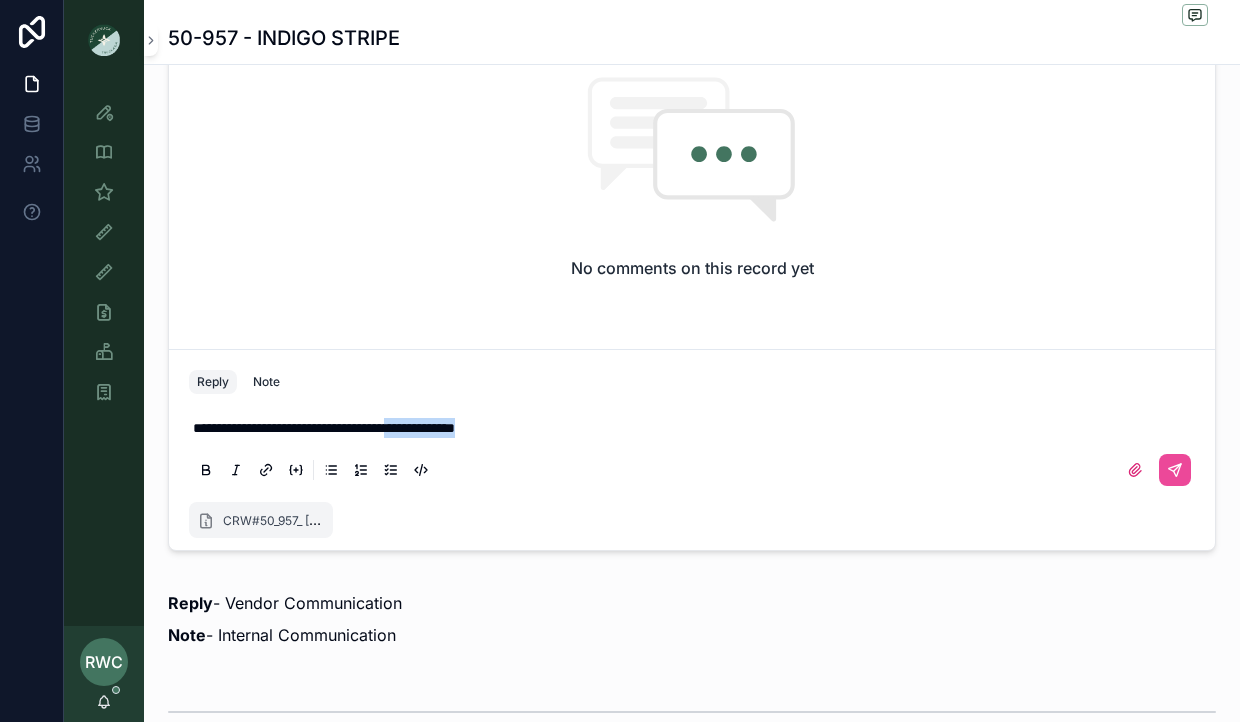 drag, startPoint x: 457, startPoint y: 423, endPoint x: 653, endPoint y: 423, distance: 196 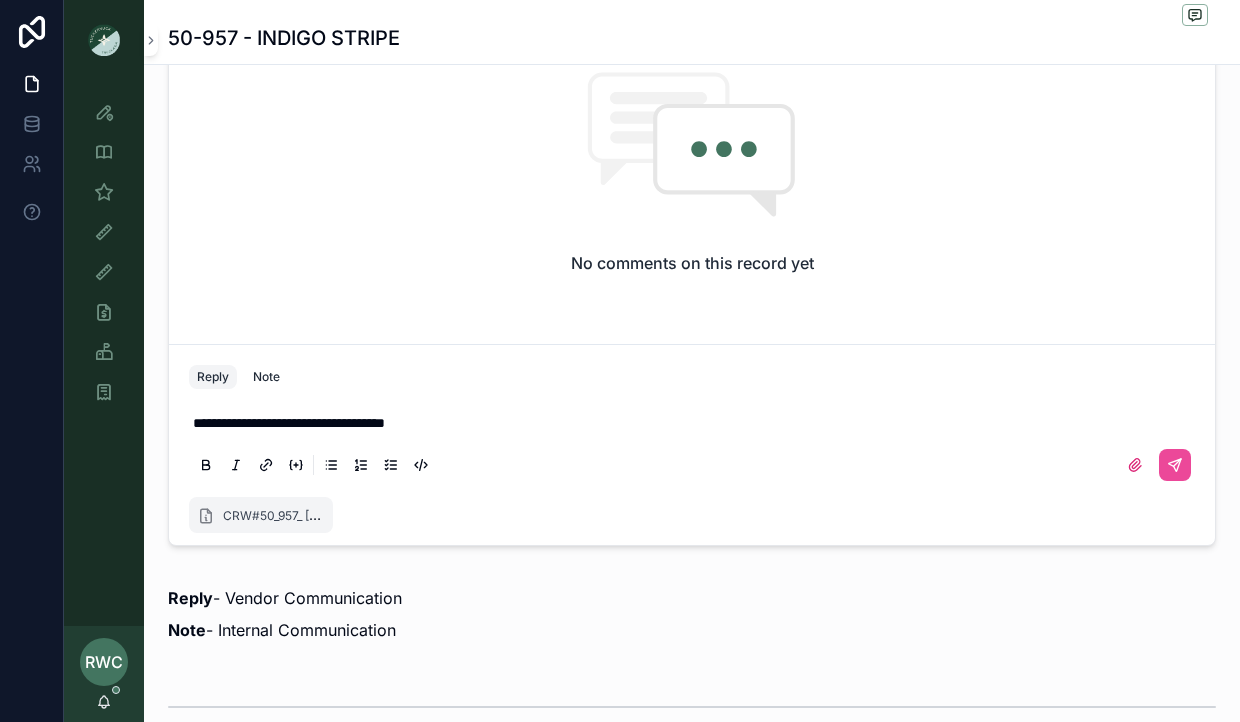 scroll, scrollTop: 1373, scrollLeft: 0, axis: vertical 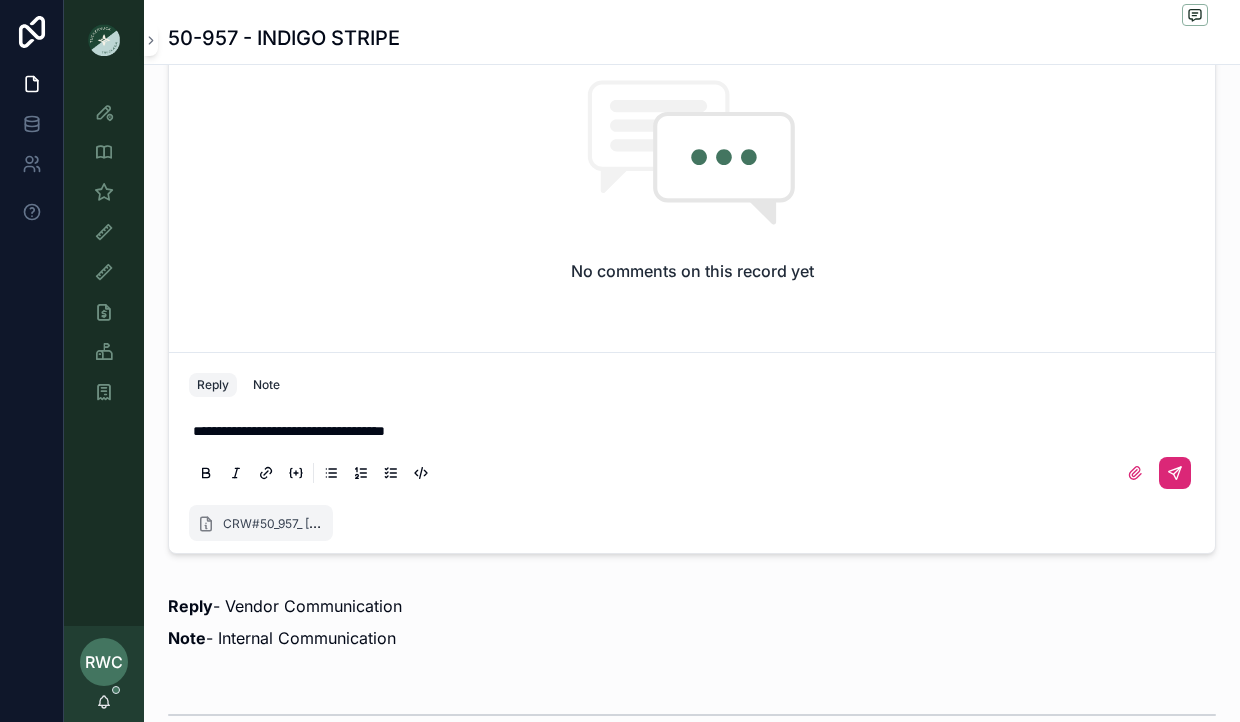 click 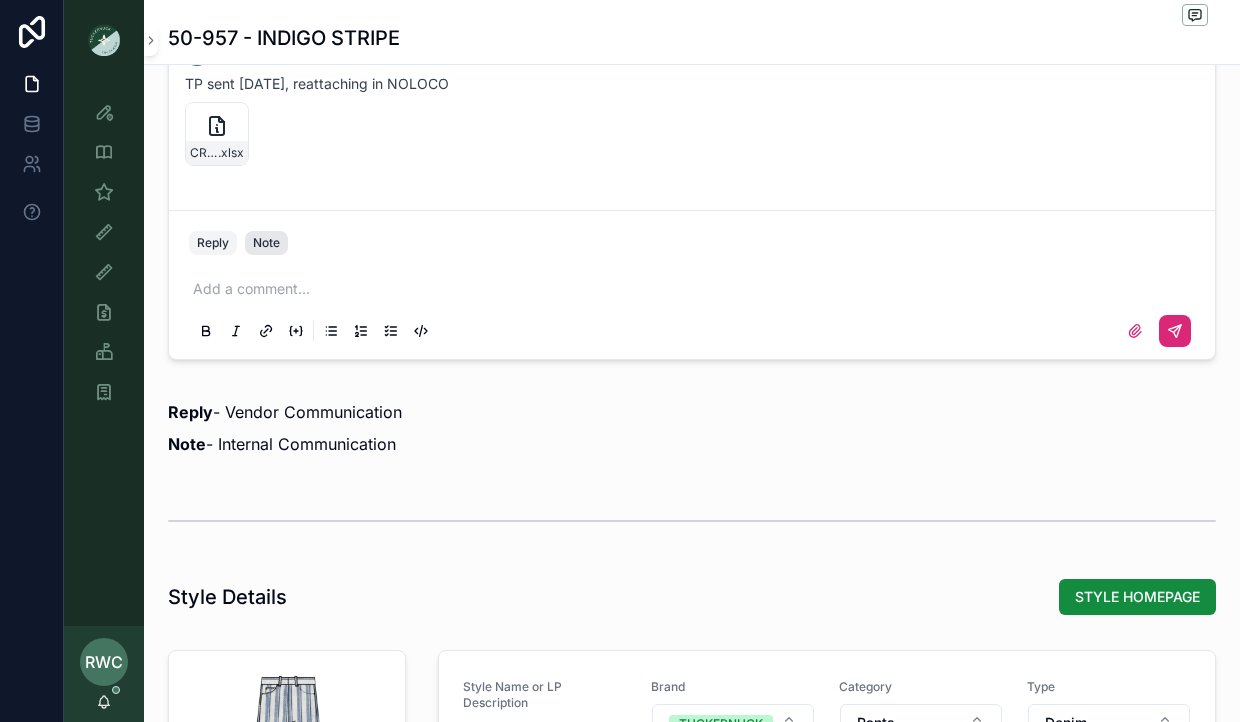 click on "Note" at bounding box center (266, 243) 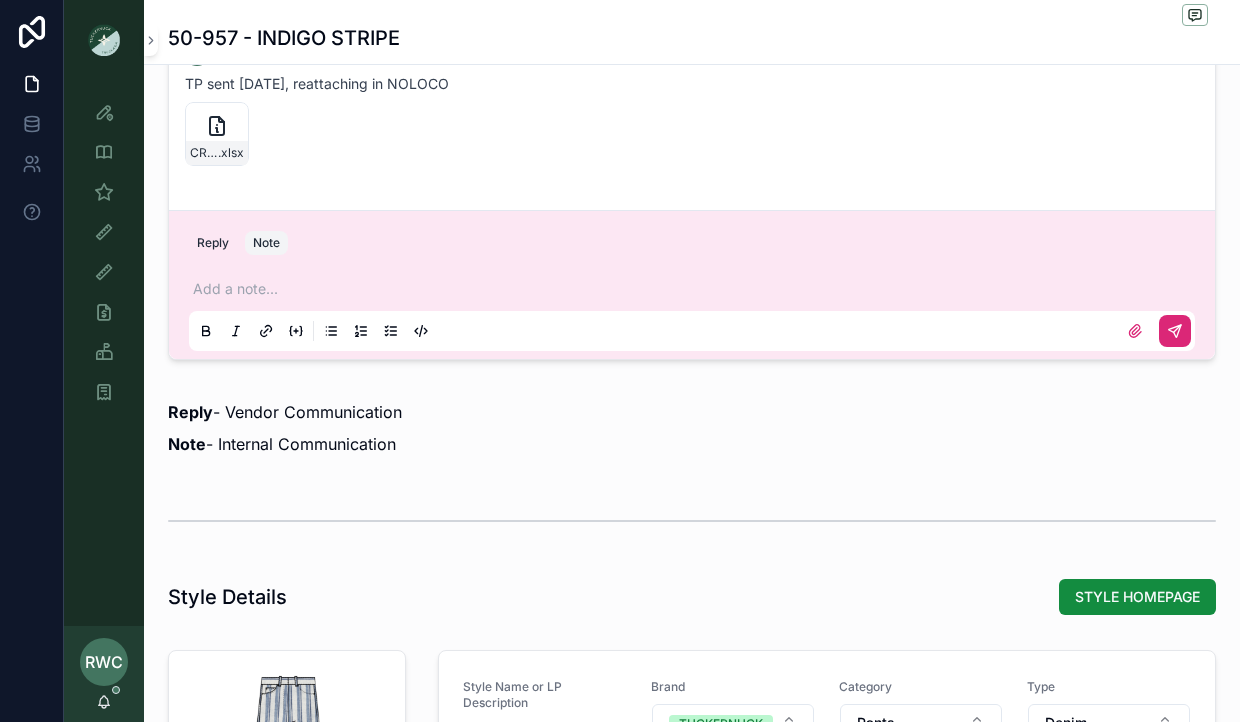 click at bounding box center [696, 289] 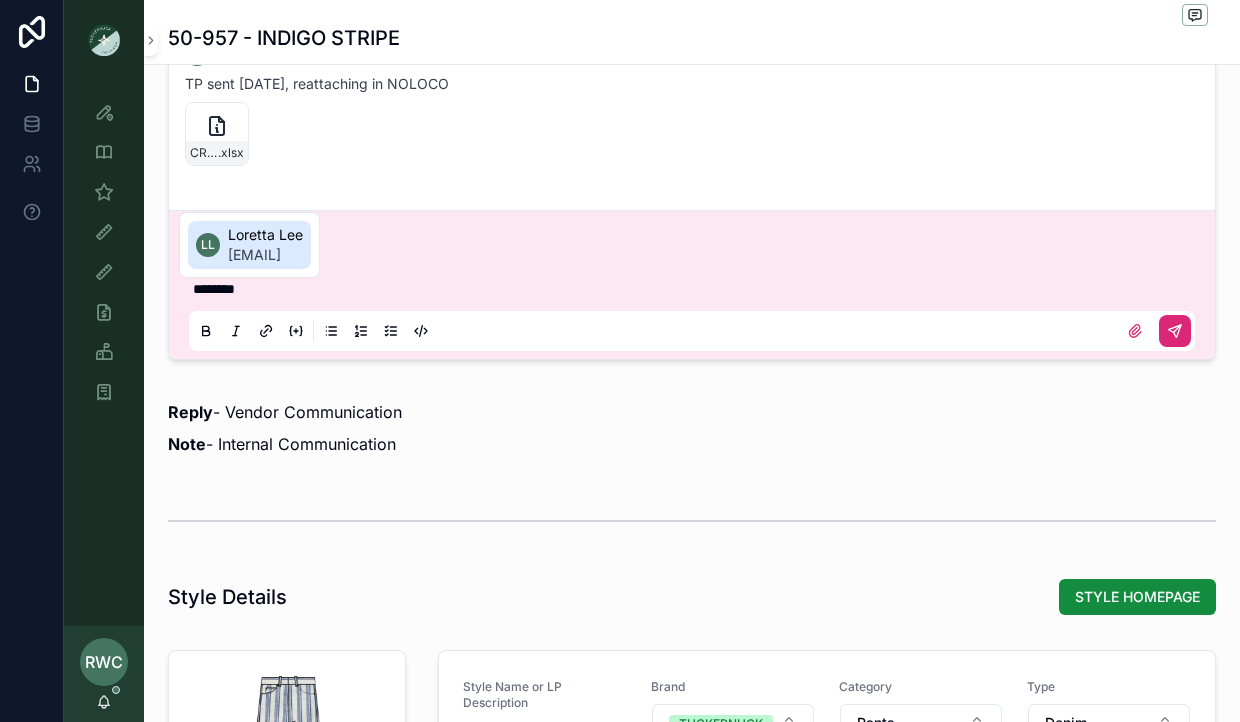 click on "[EMAIL]" at bounding box center (265, 255) 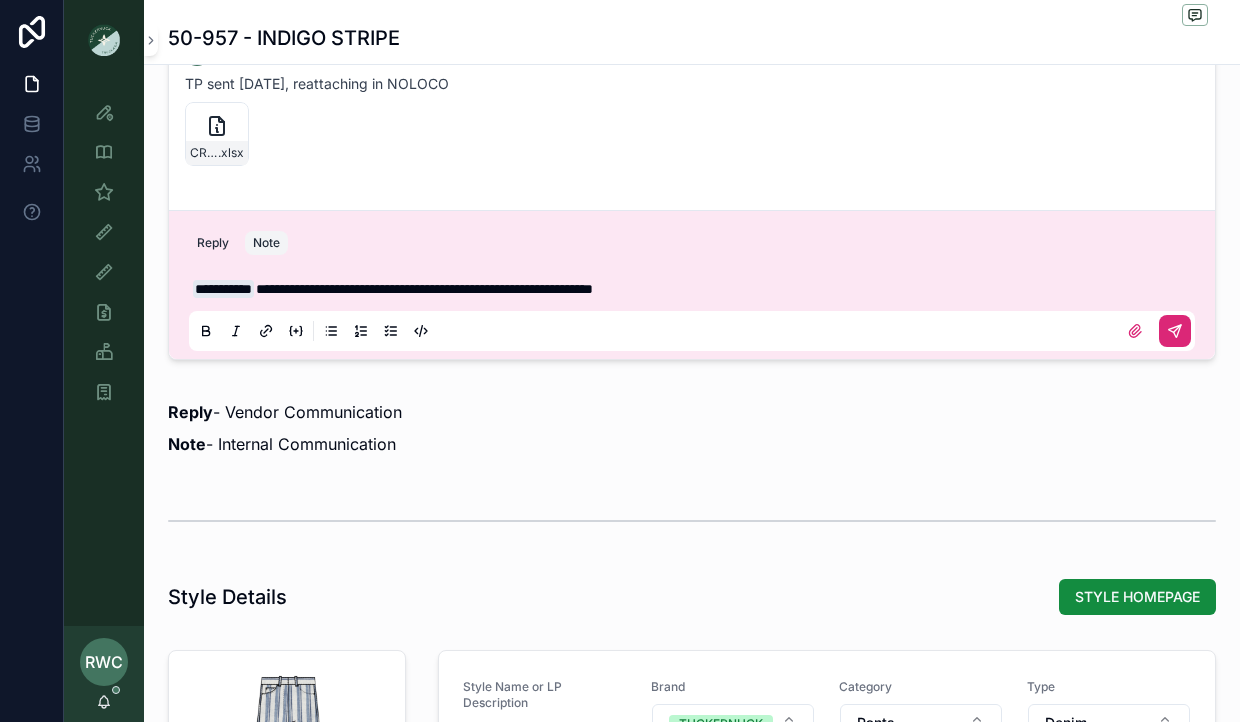 click 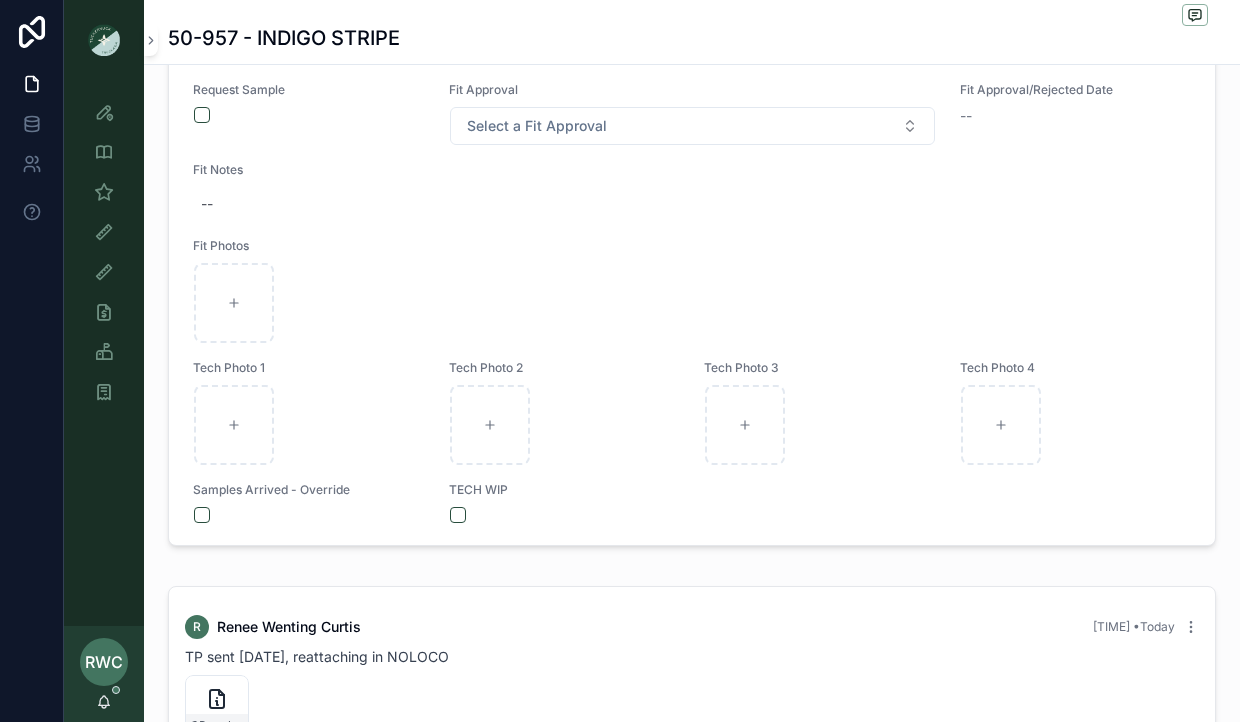 scroll, scrollTop: 732, scrollLeft: 0, axis: vertical 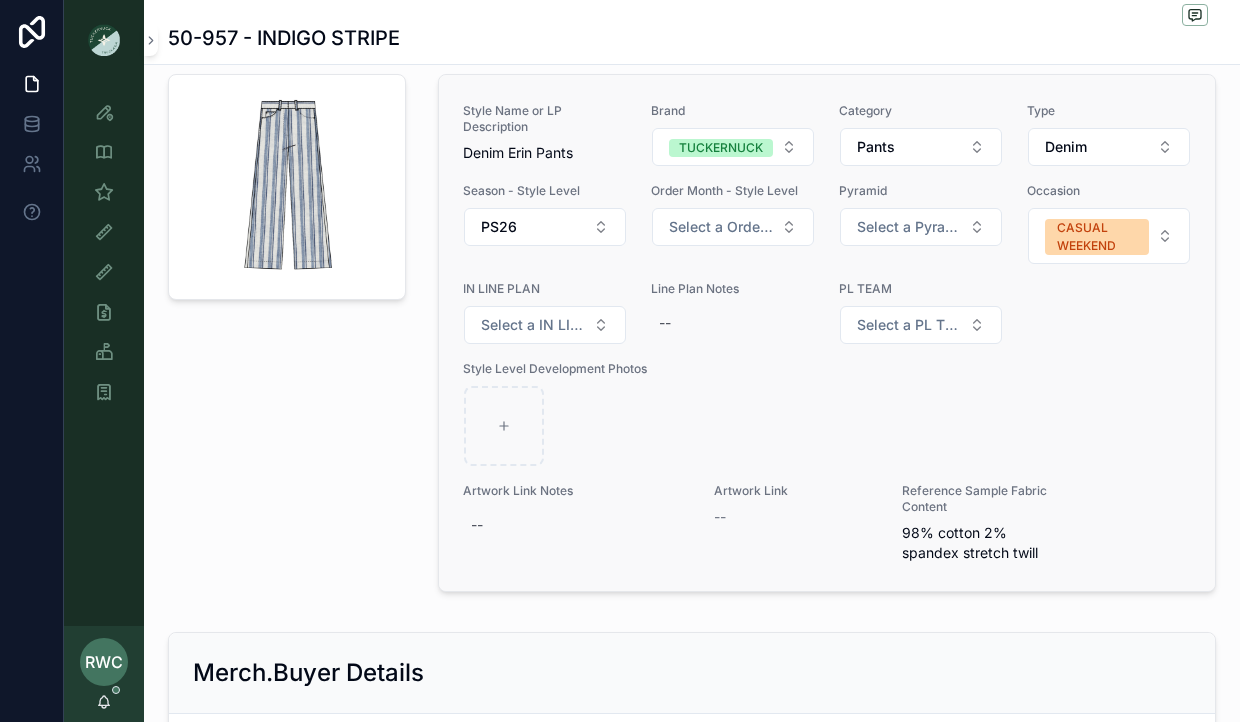click on "--" at bounding box center (796, 517) 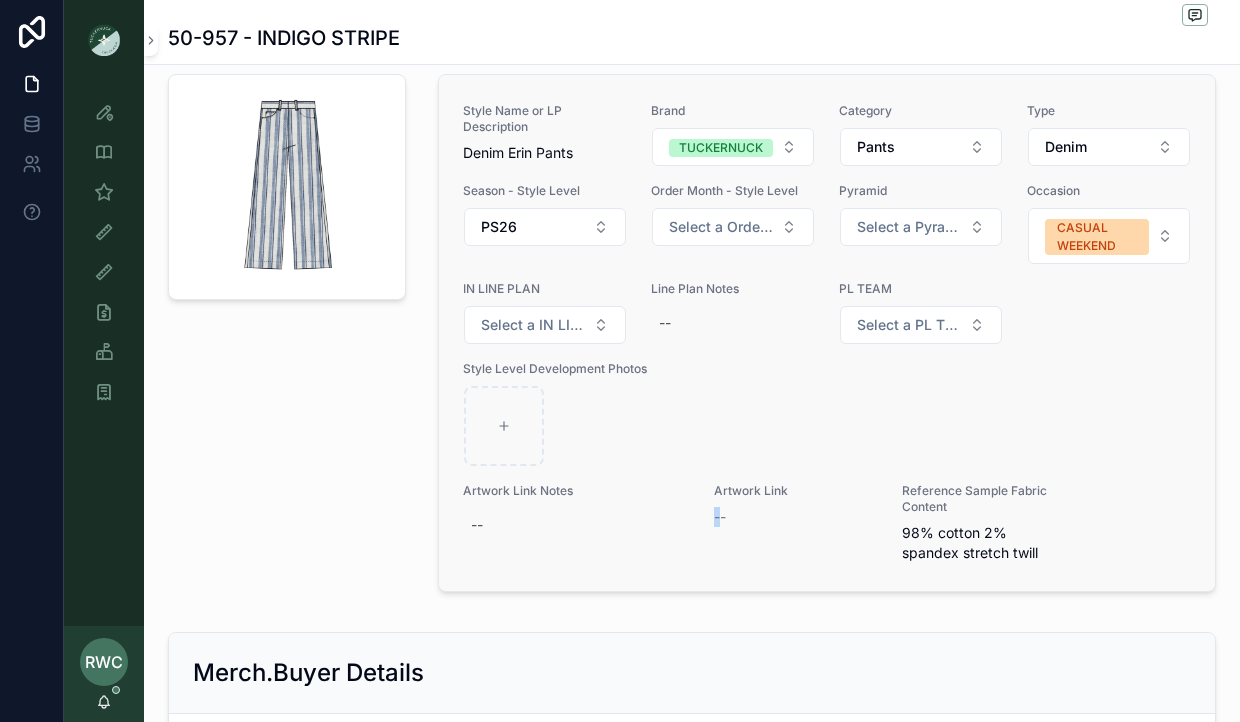 click on "--" at bounding box center [720, 517] 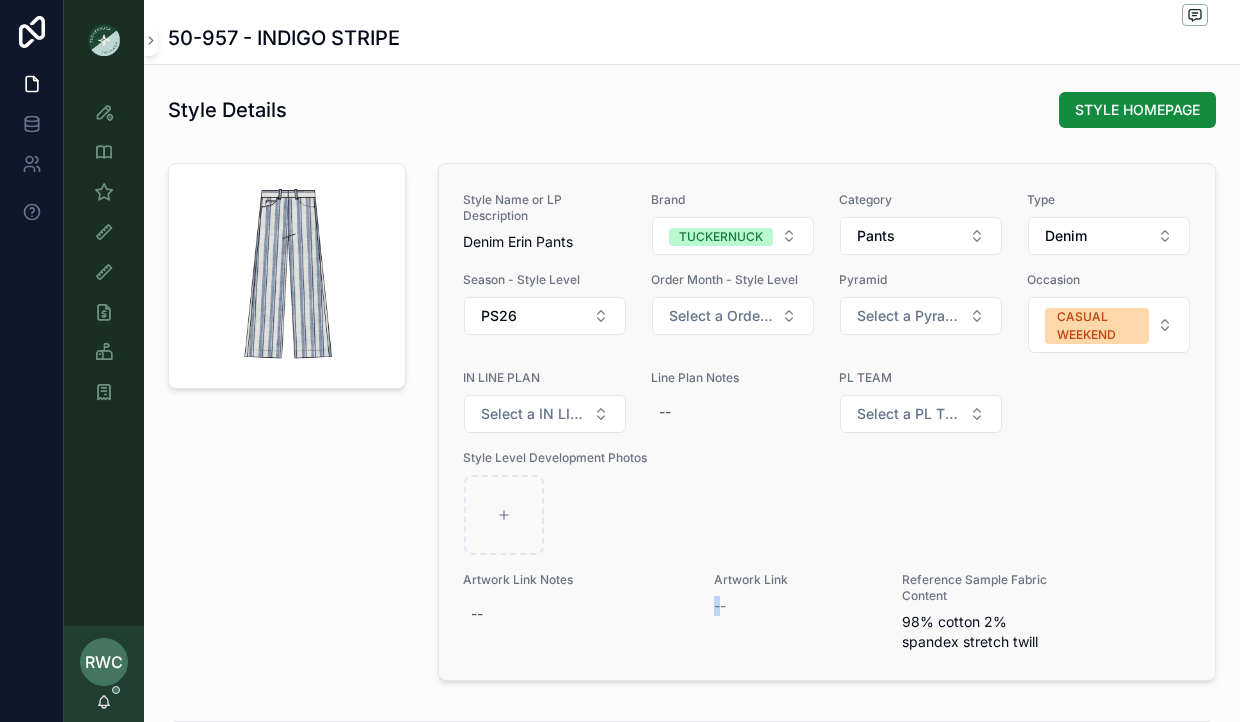scroll, scrollTop: 1943, scrollLeft: 0, axis: vertical 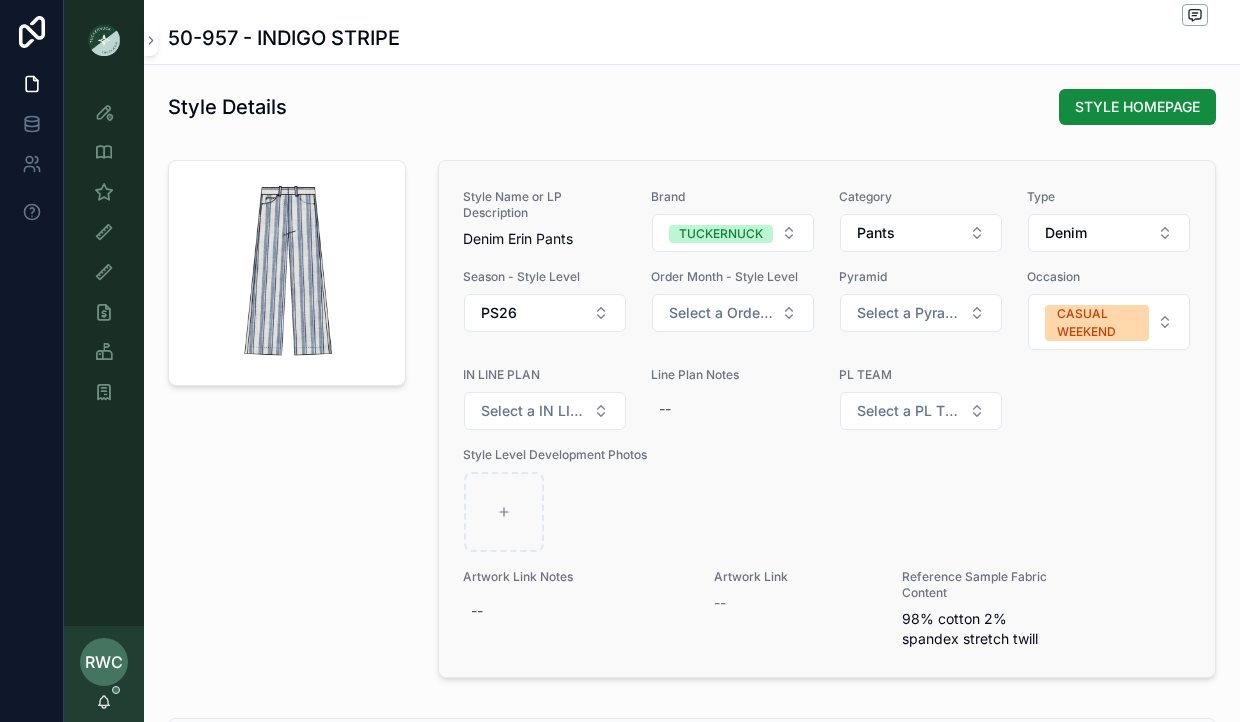 click on "--" at bounding box center (796, 603) 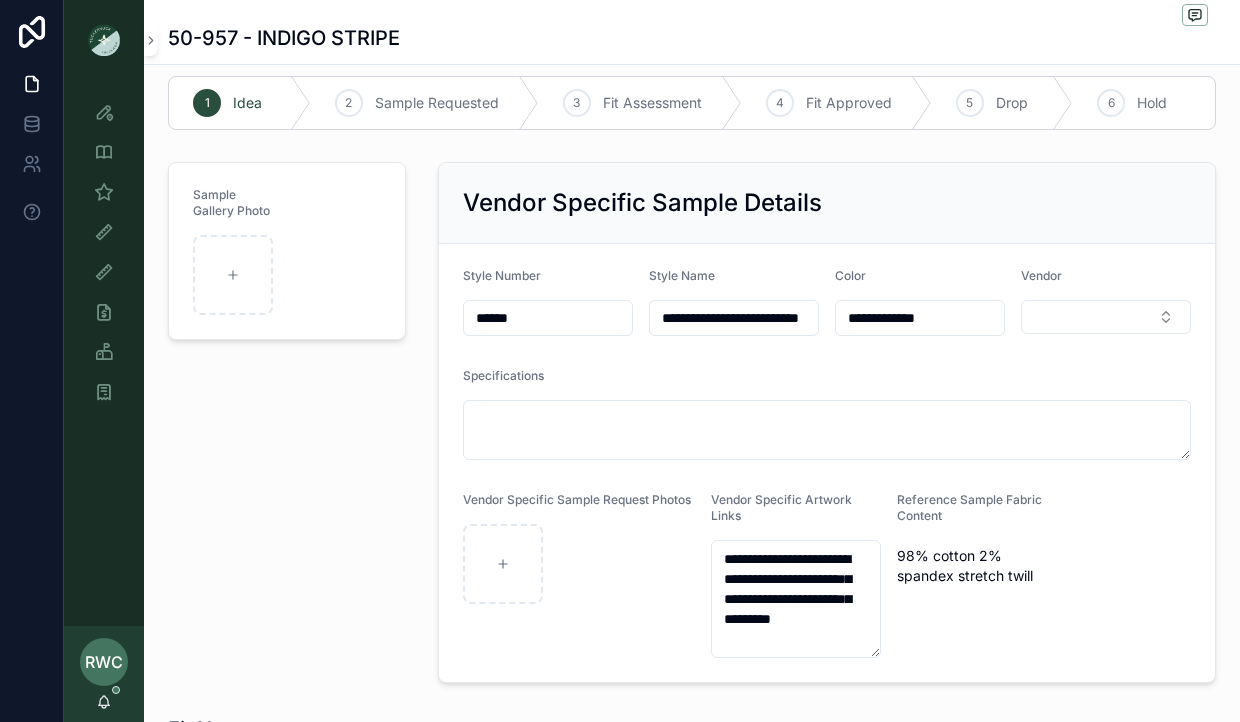 scroll, scrollTop: 6, scrollLeft: 0, axis: vertical 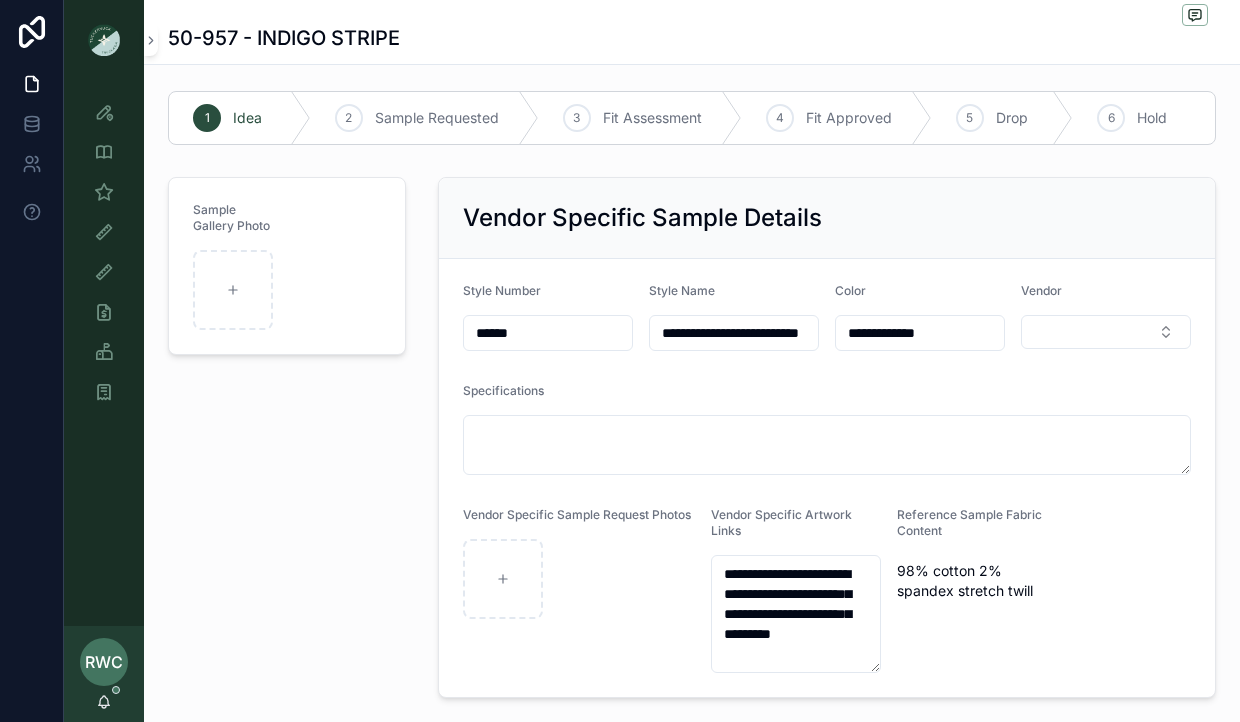 click on "Sample Gallery Photo" at bounding box center (287, 437) 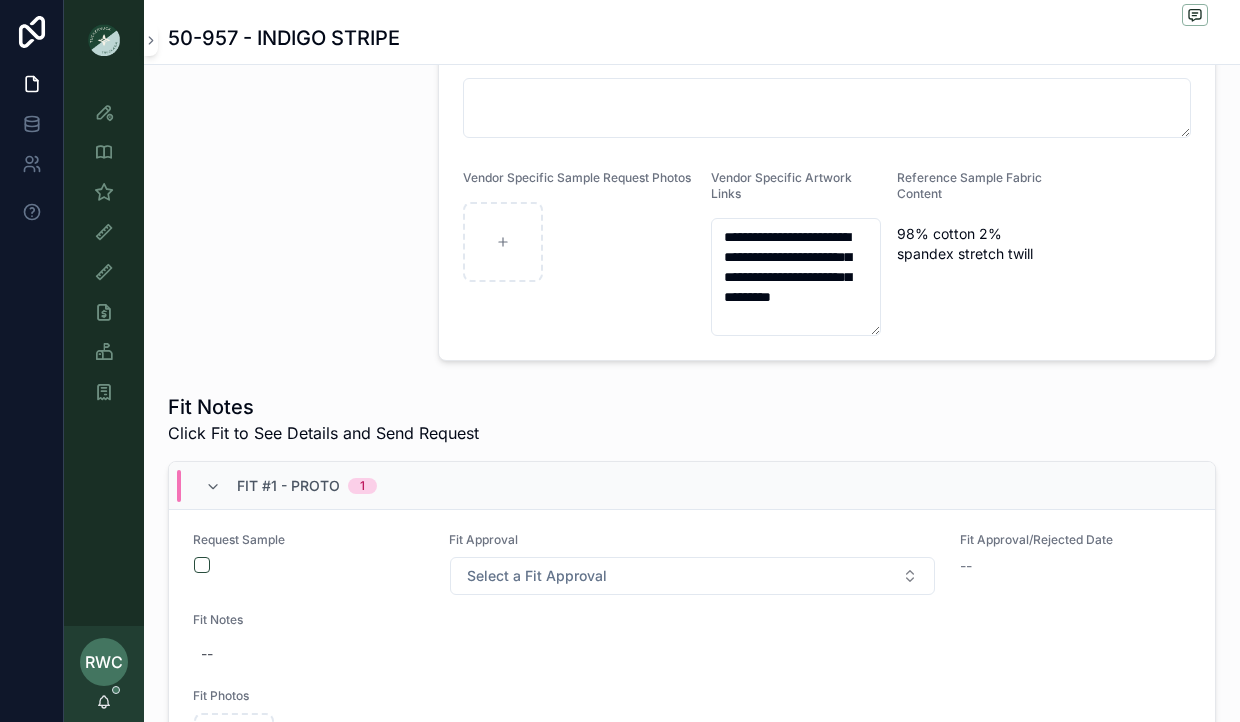 scroll, scrollTop: 0, scrollLeft: 0, axis: both 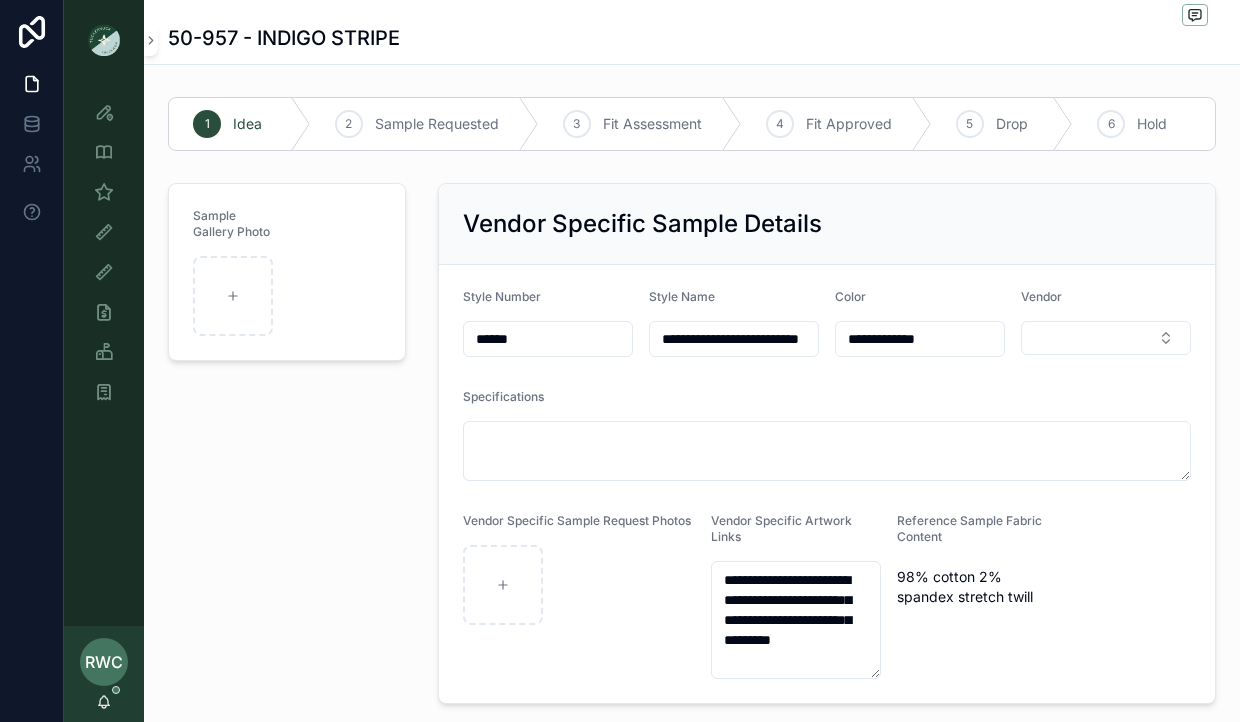 click on "Idea" at bounding box center (247, 124) 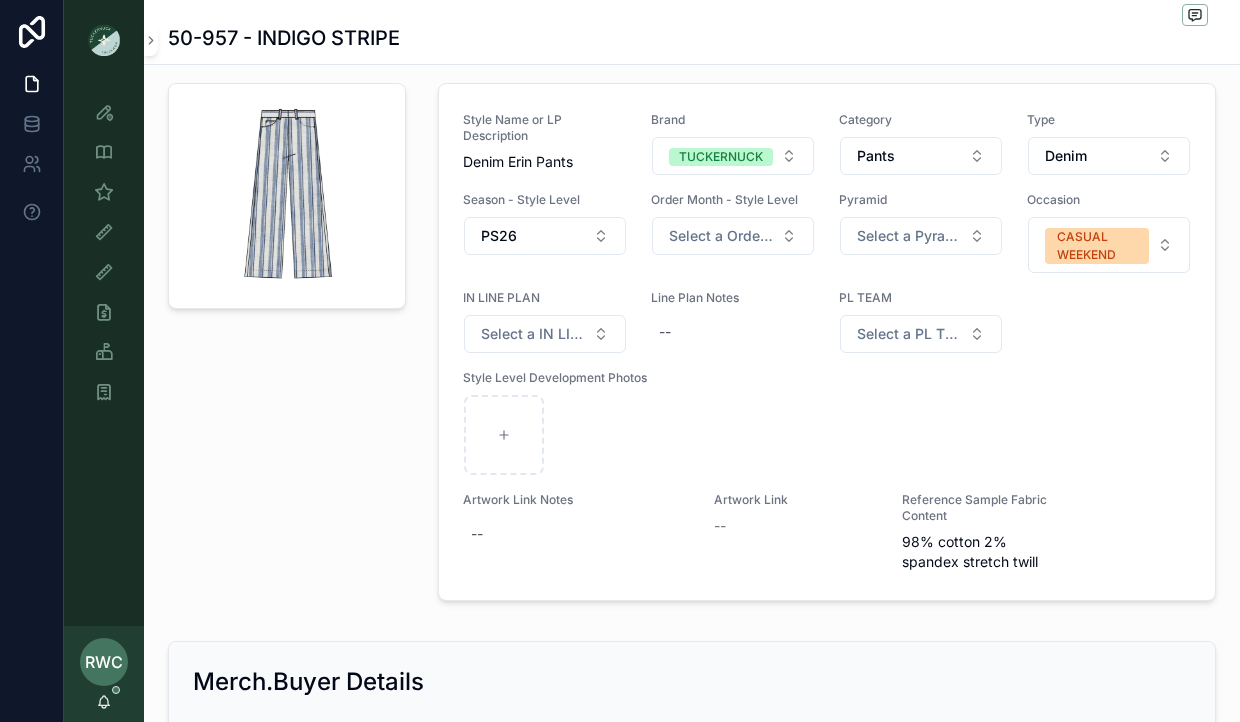 scroll, scrollTop: 2011, scrollLeft: 0, axis: vertical 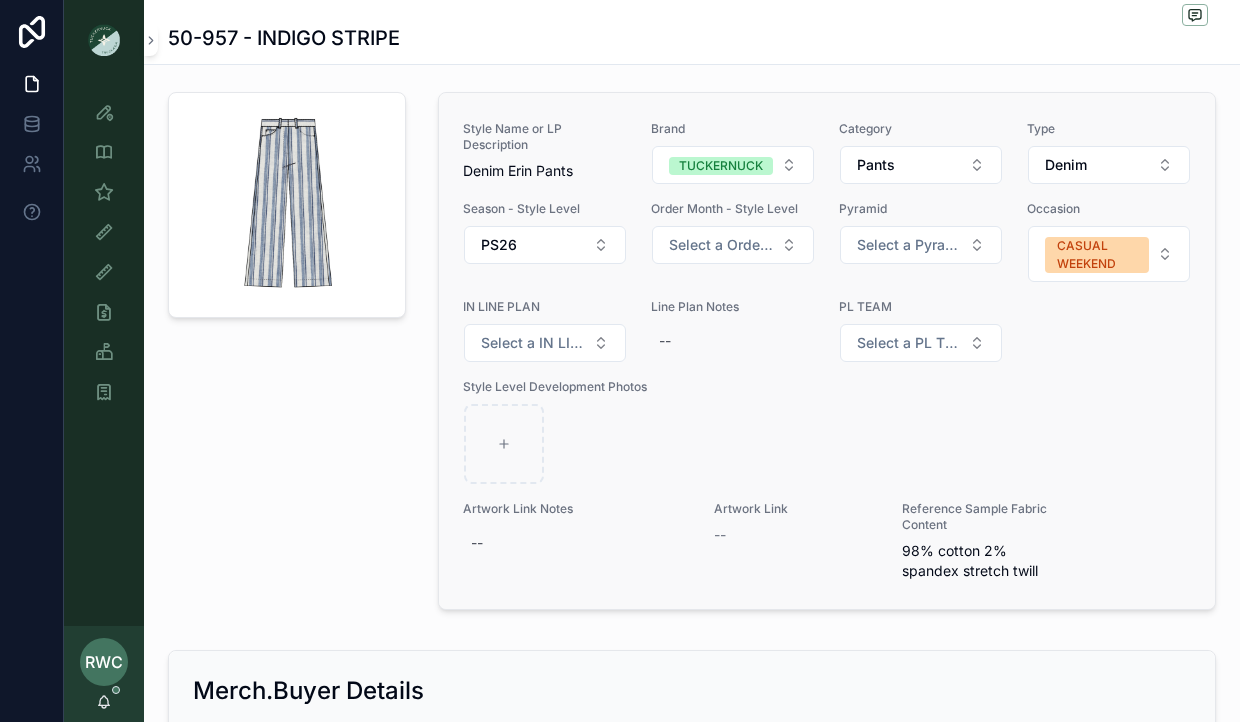 click on "--" at bounding box center (720, 535) 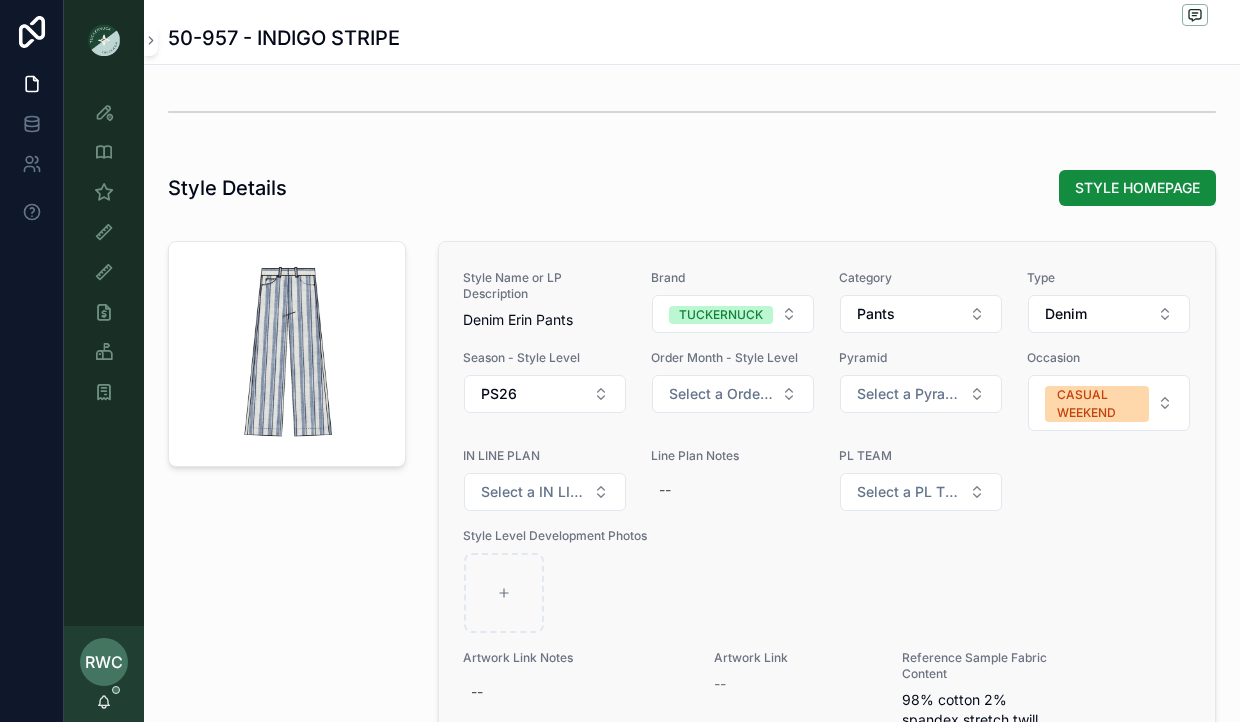 scroll, scrollTop: 1868, scrollLeft: 0, axis: vertical 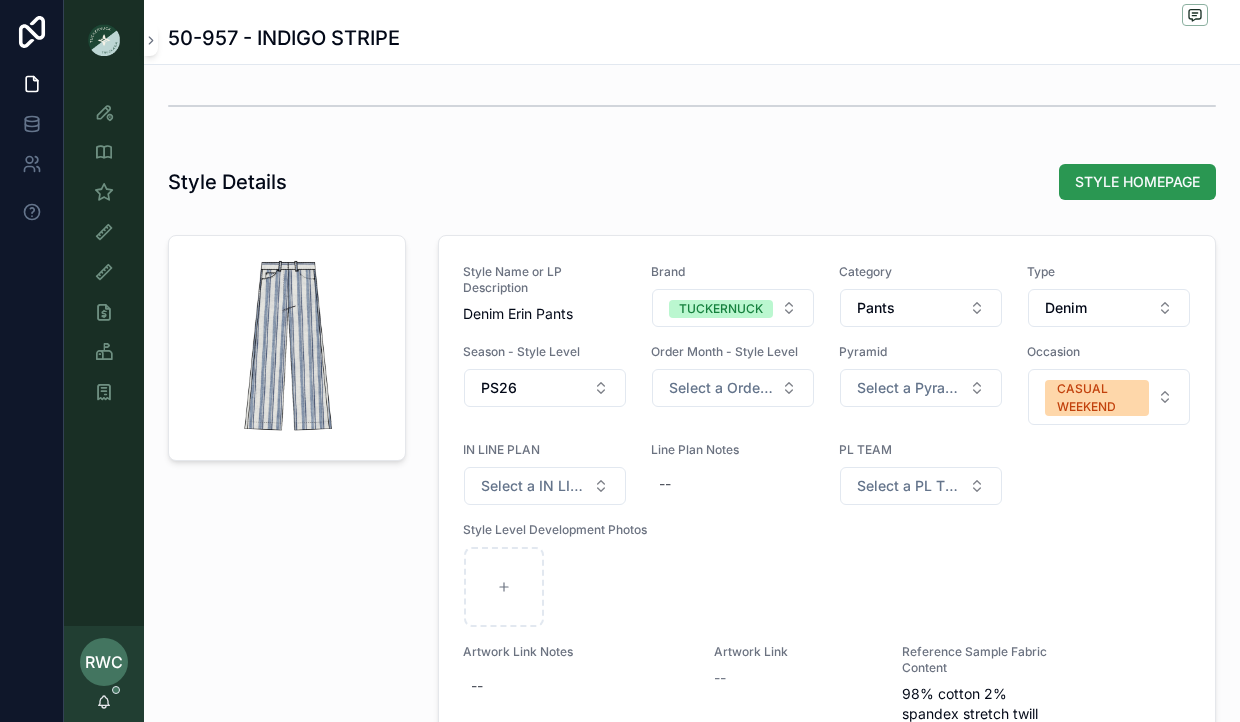 click on "STYLE HOMEPAGE" at bounding box center [1137, 182] 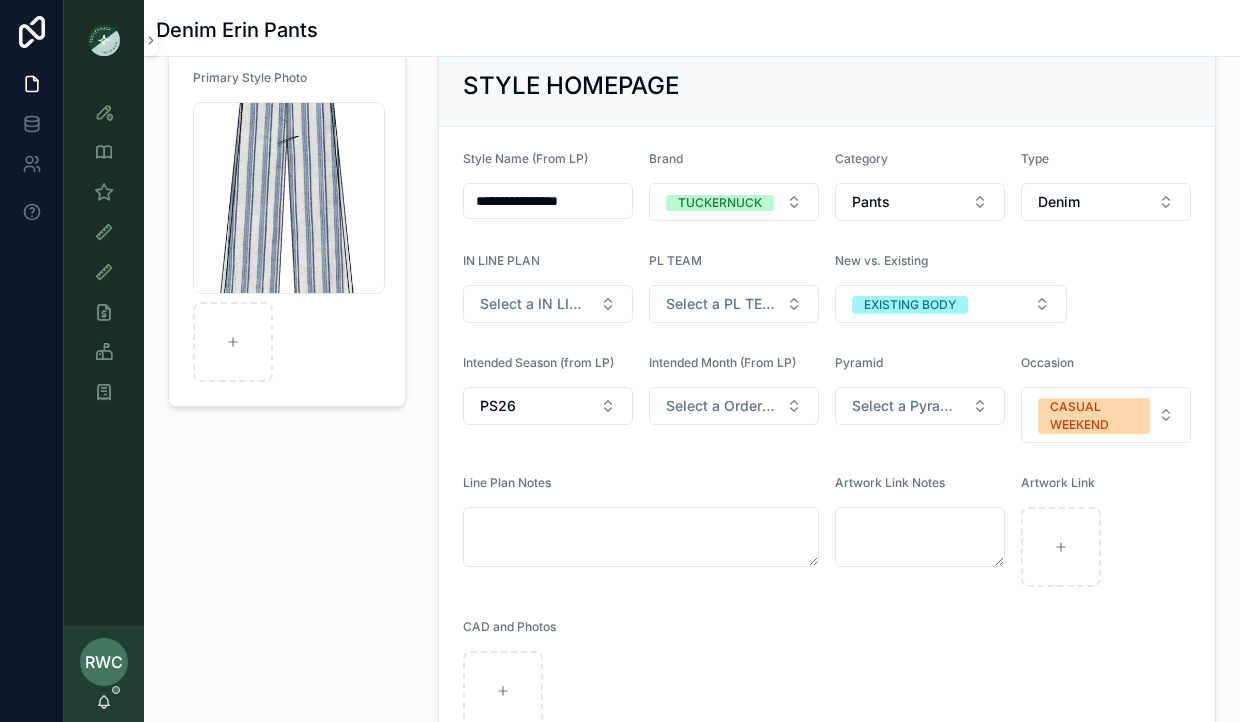 scroll, scrollTop: 133, scrollLeft: 0, axis: vertical 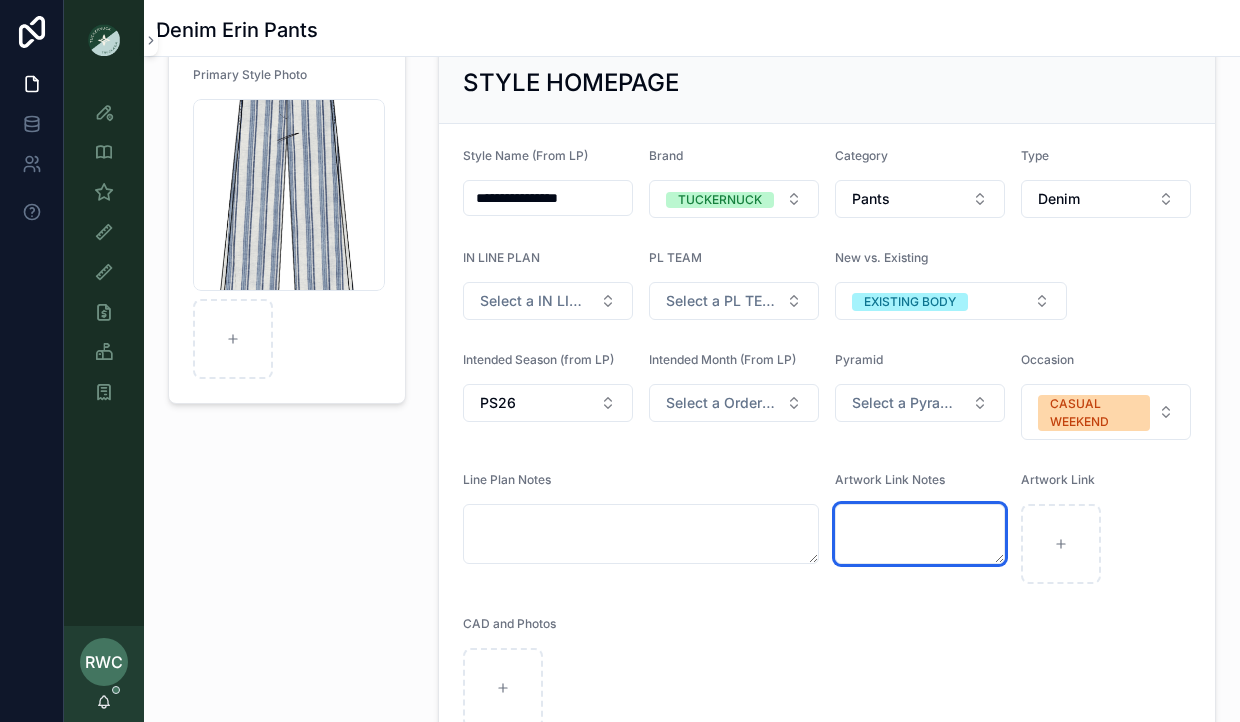 click at bounding box center (920, 534) 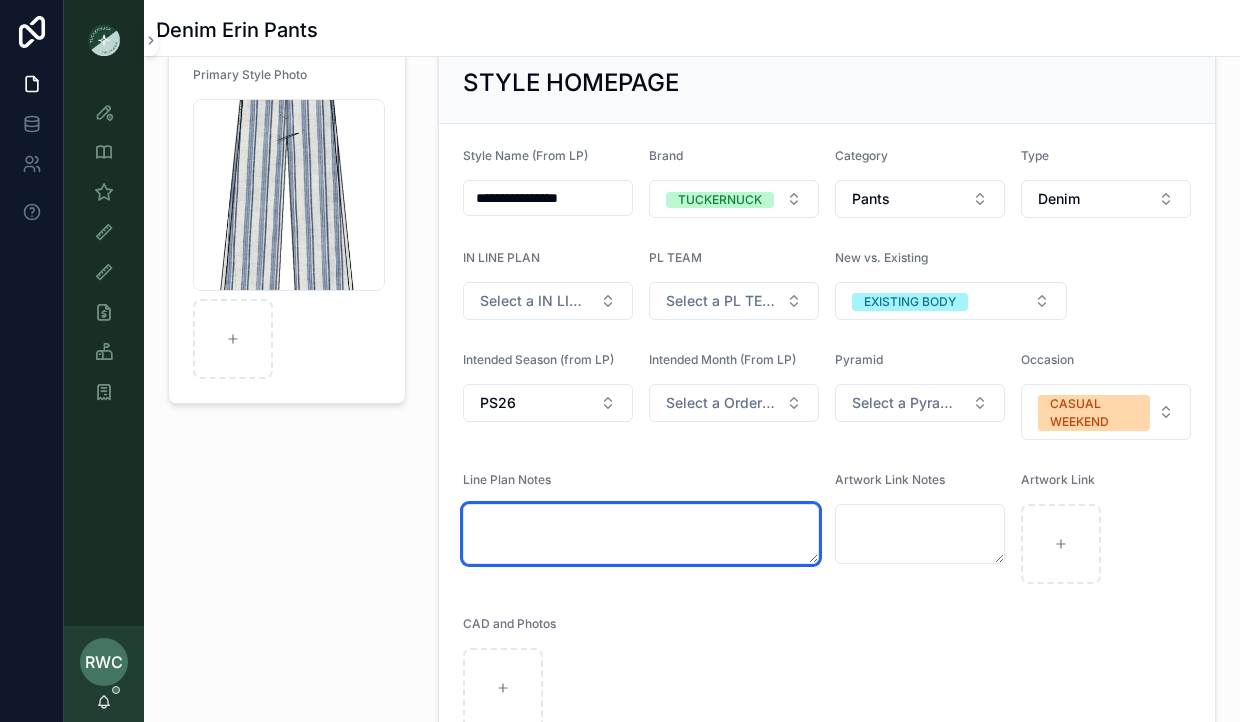 click at bounding box center (641, 534) 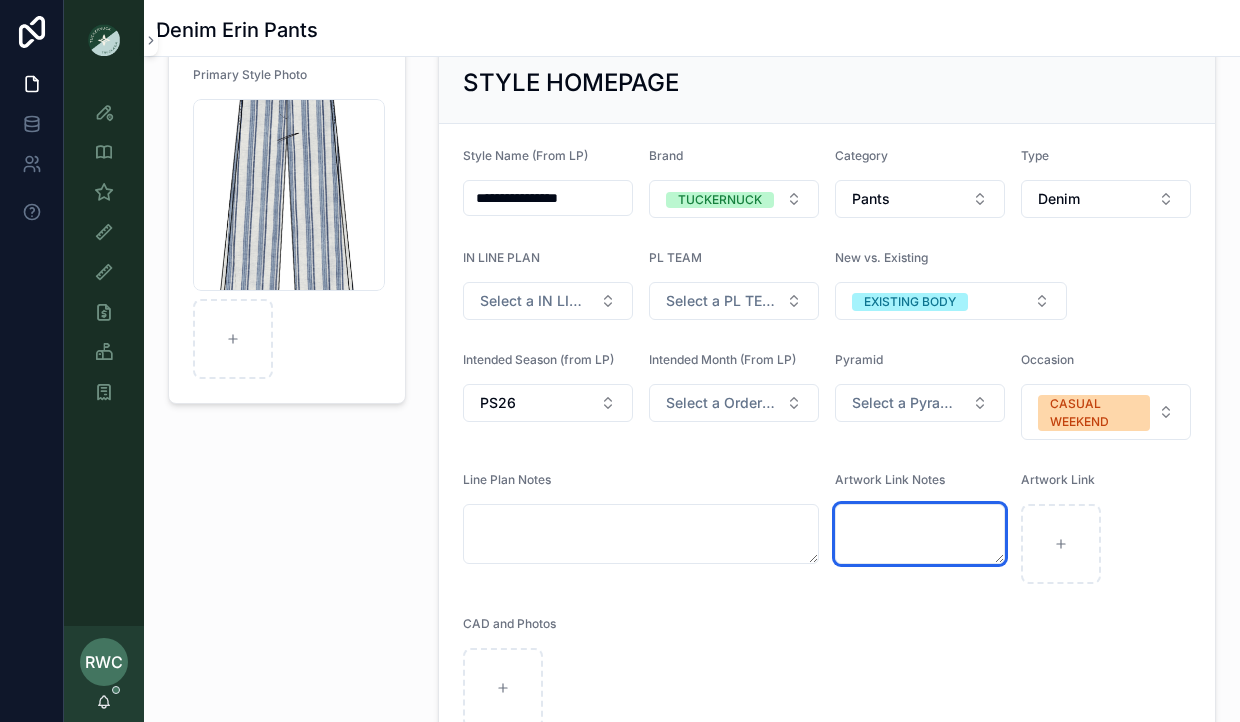 click at bounding box center (920, 534) 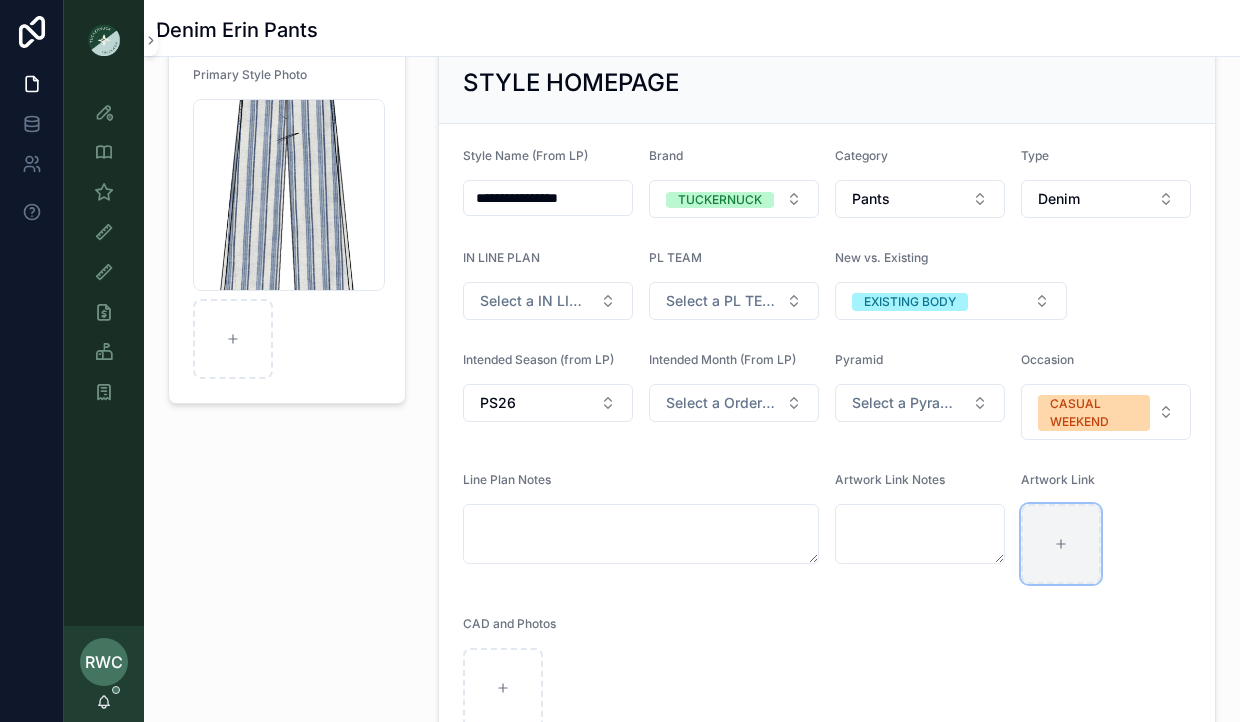click at bounding box center (1061, 544) 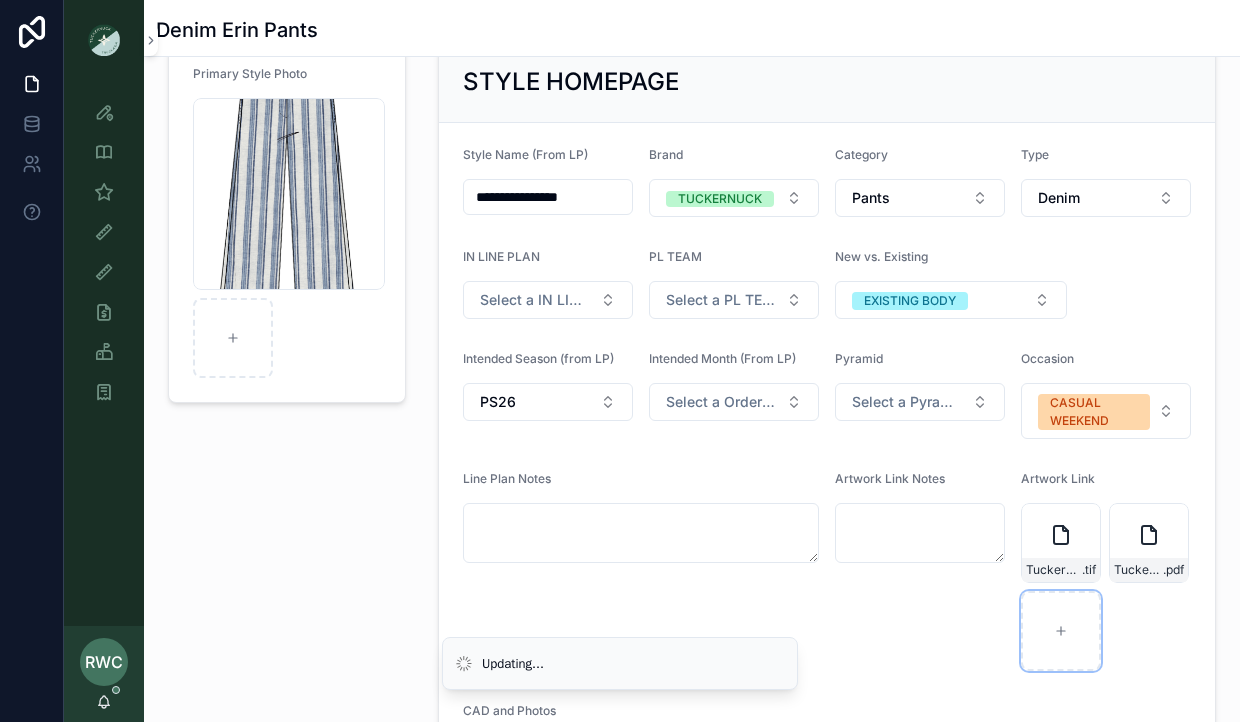 scroll, scrollTop: 149, scrollLeft: 0, axis: vertical 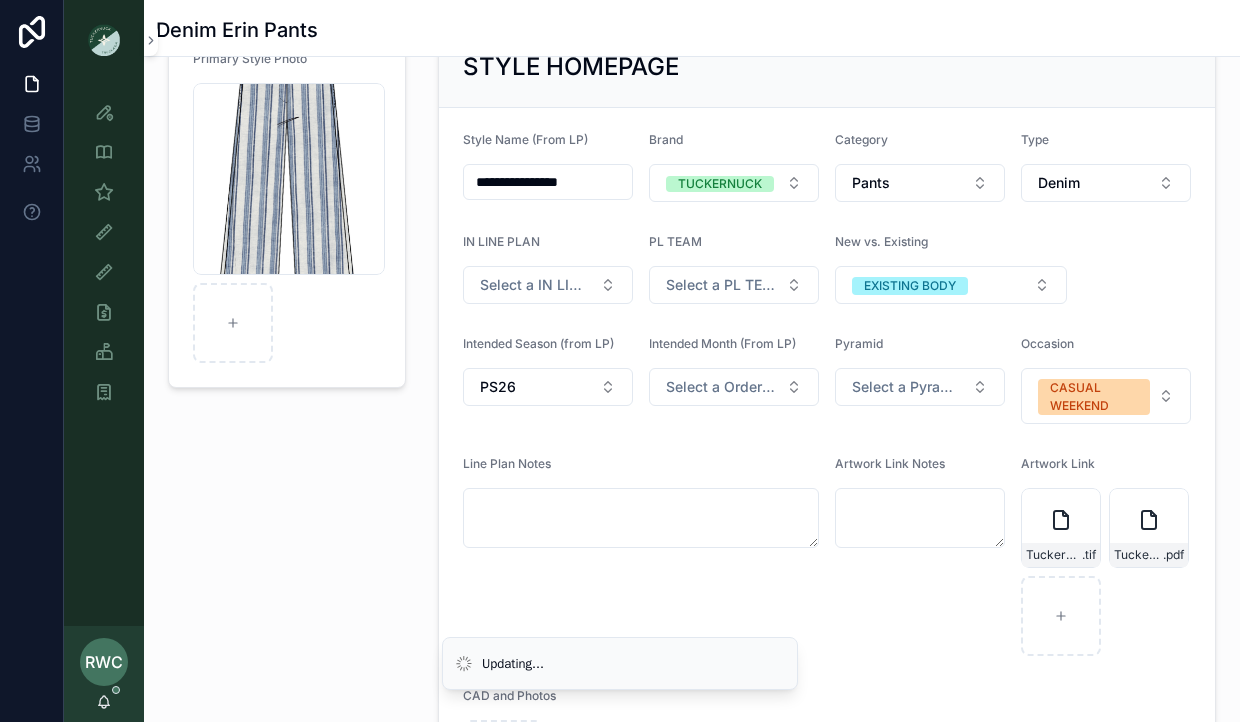 click on "Primary Style Photo [DATE] [TIME] .png" at bounding box center (287, 425) 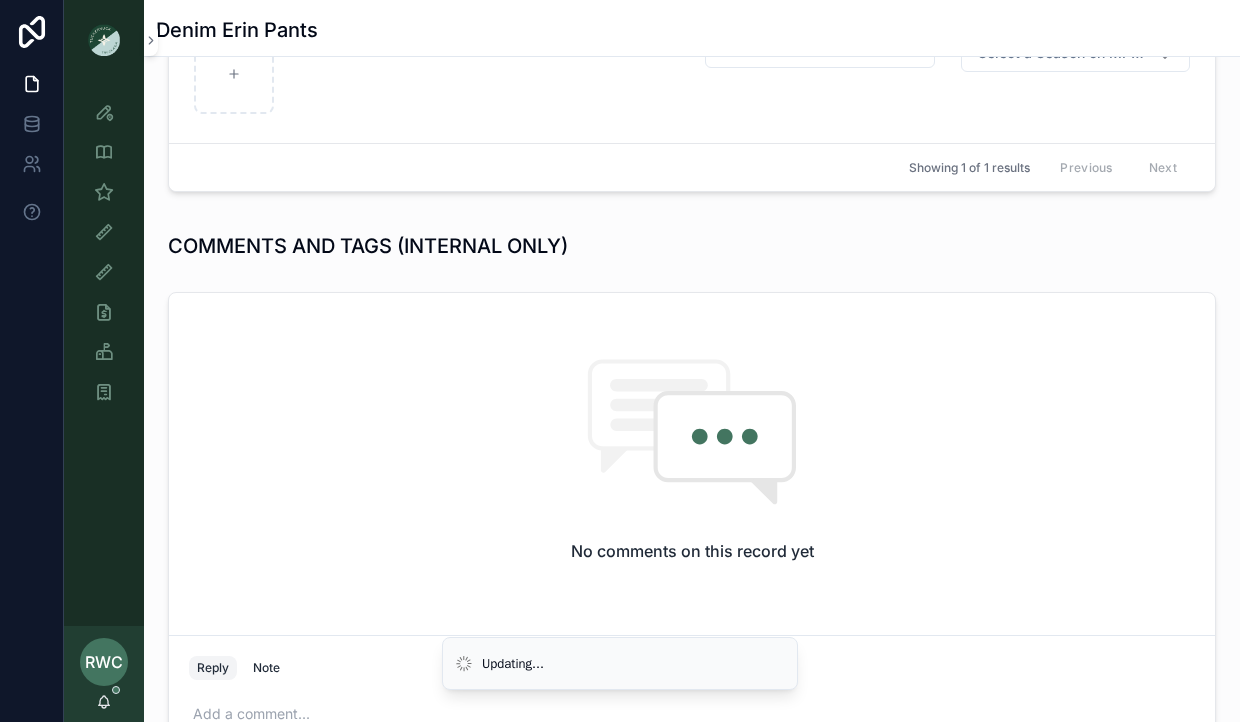 scroll, scrollTop: 1107, scrollLeft: 0, axis: vertical 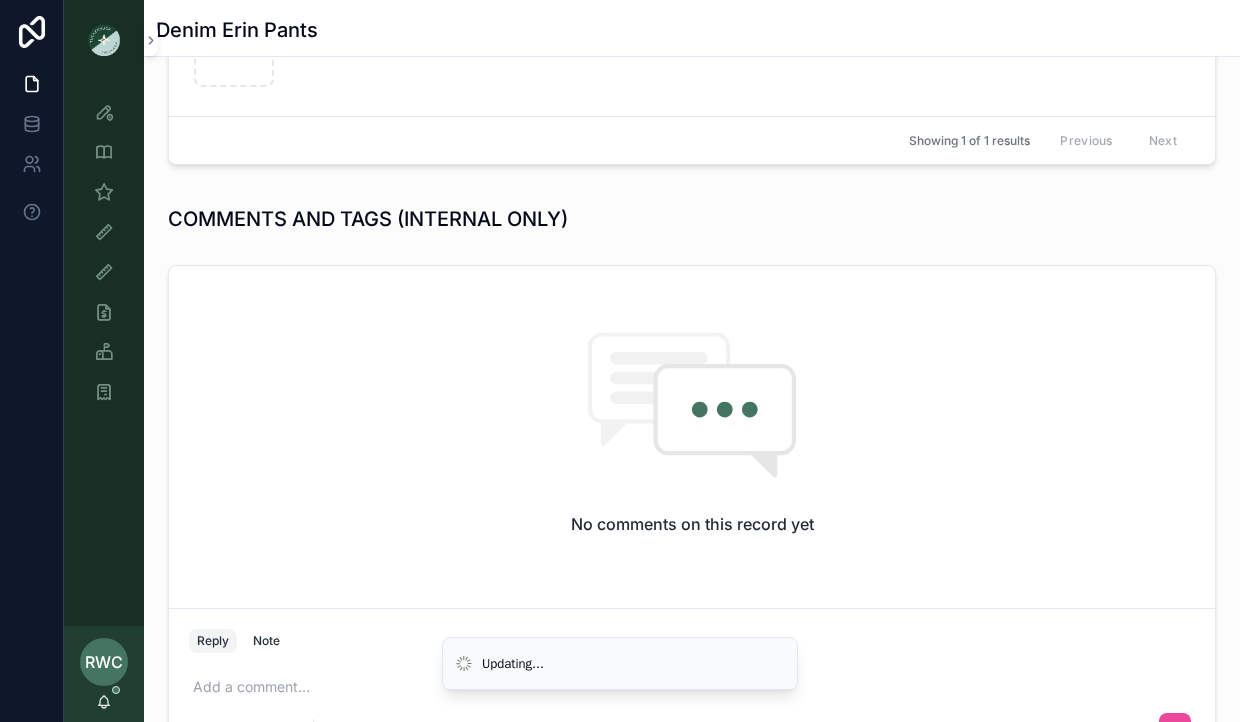 click at bounding box center [104, 40] 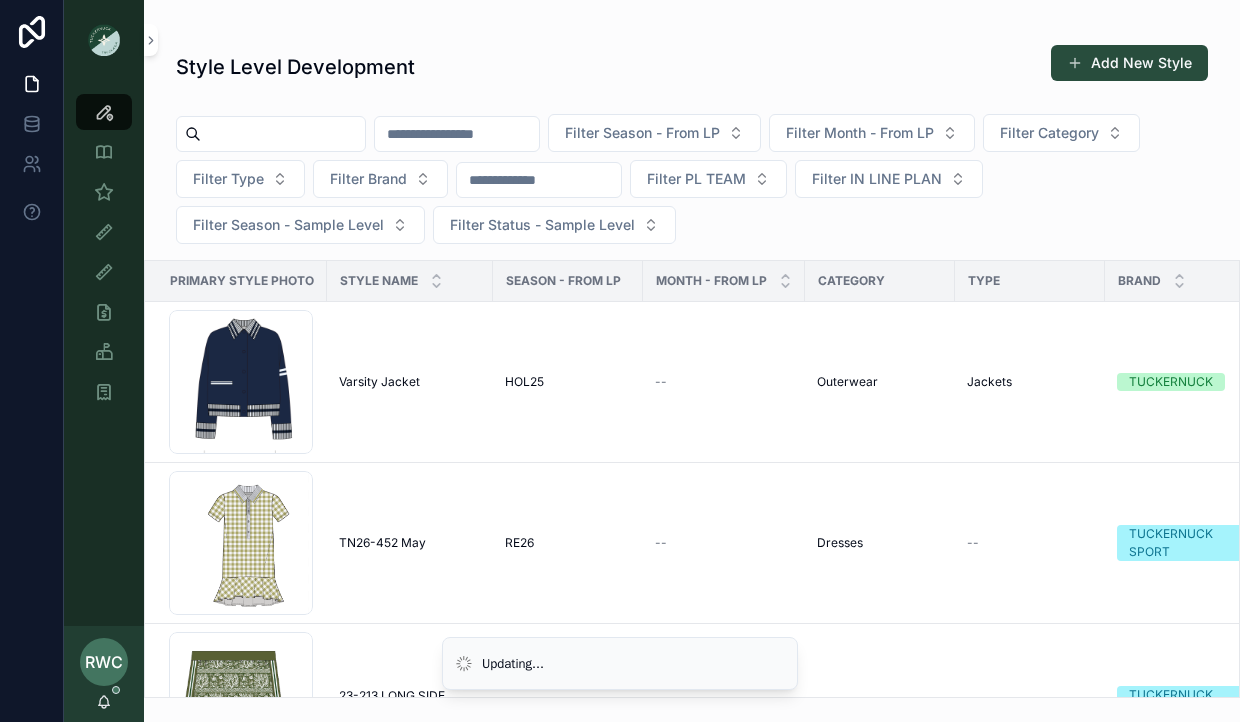 scroll, scrollTop: 0, scrollLeft: 0, axis: both 